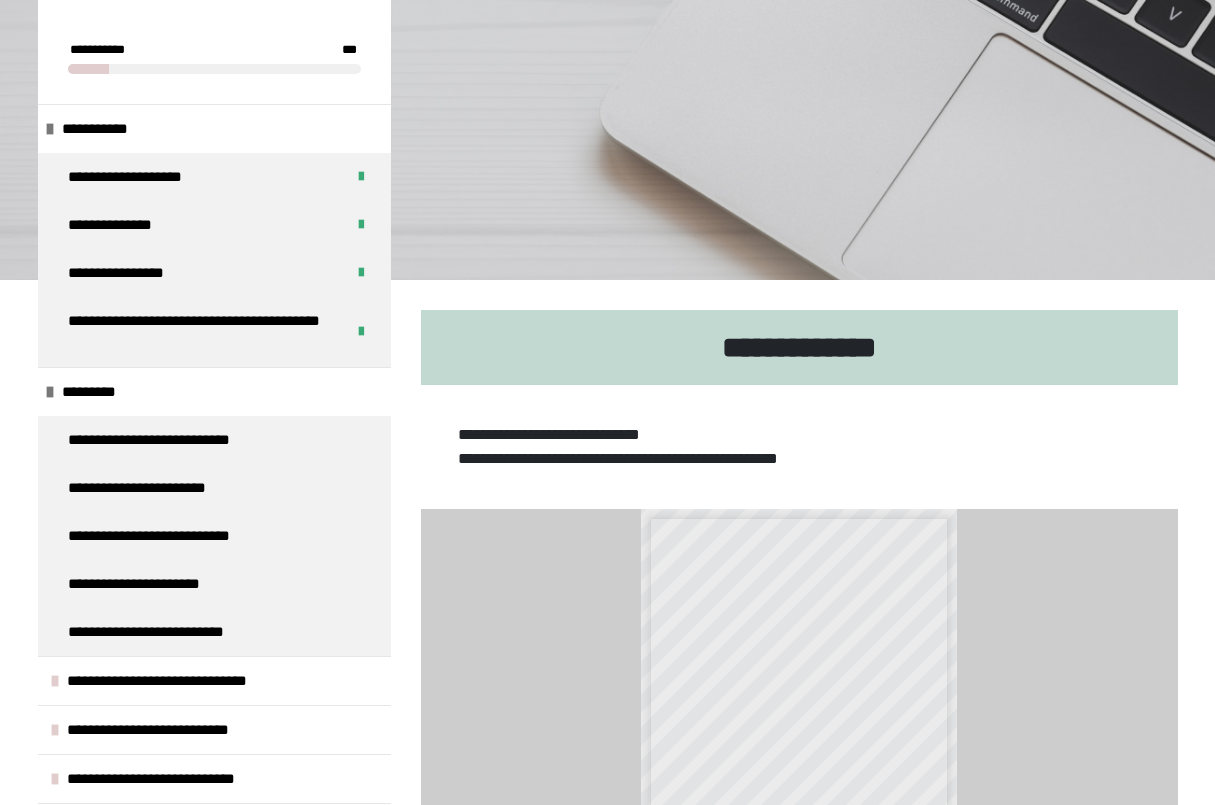 scroll, scrollTop: 270, scrollLeft: 0, axis: vertical 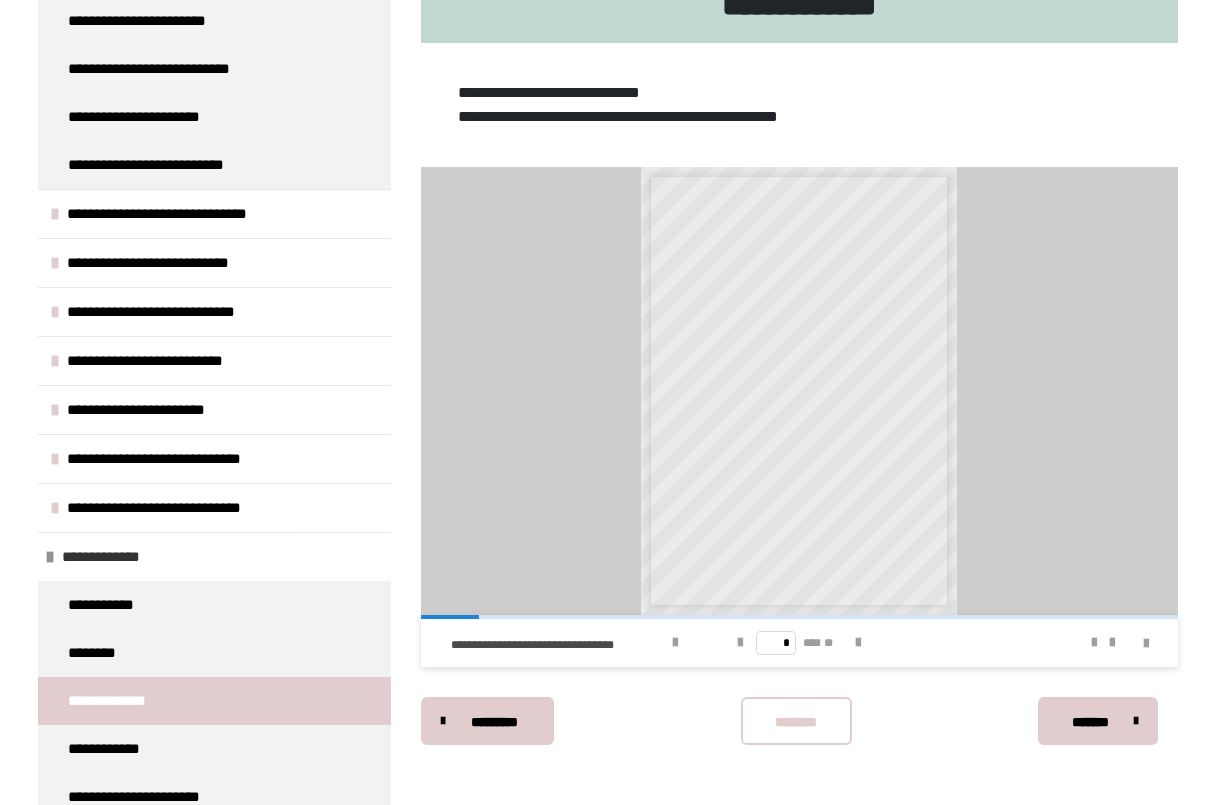 click on "**********" at bounding box center (131, 557) 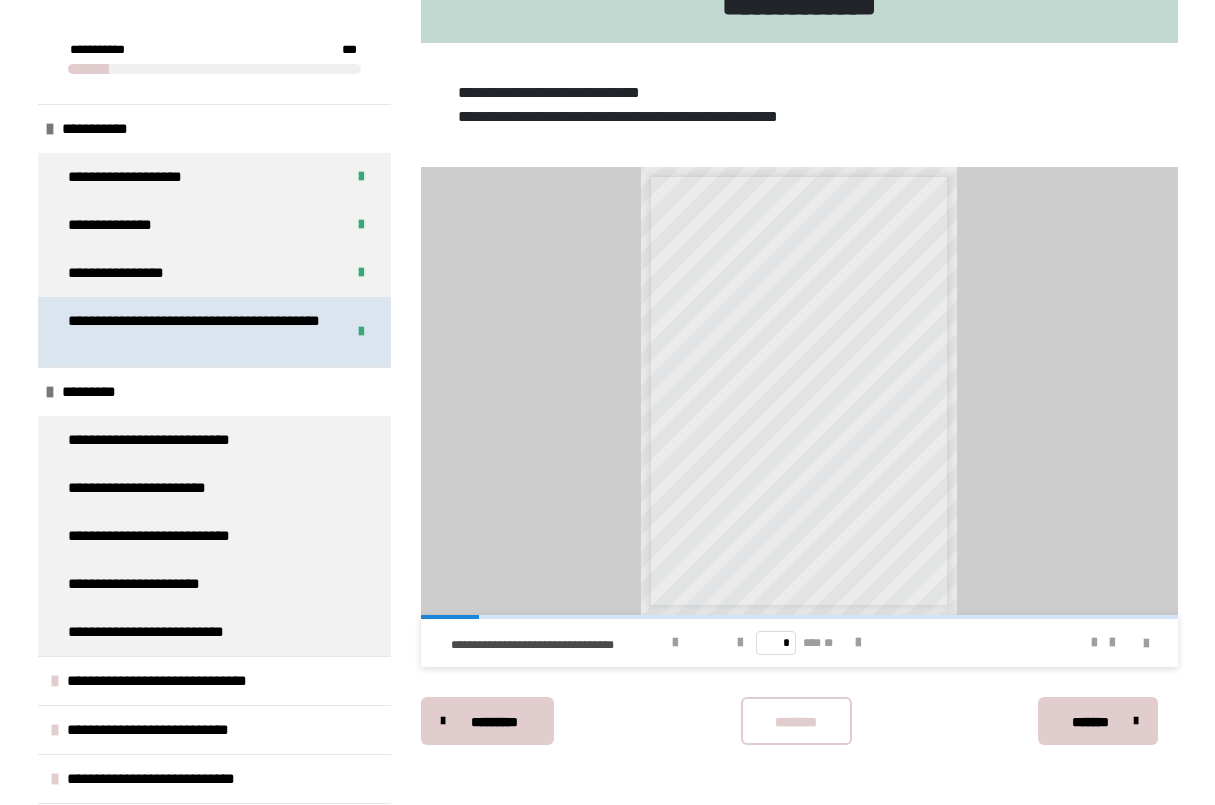 scroll, scrollTop: 0, scrollLeft: 0, axis: both 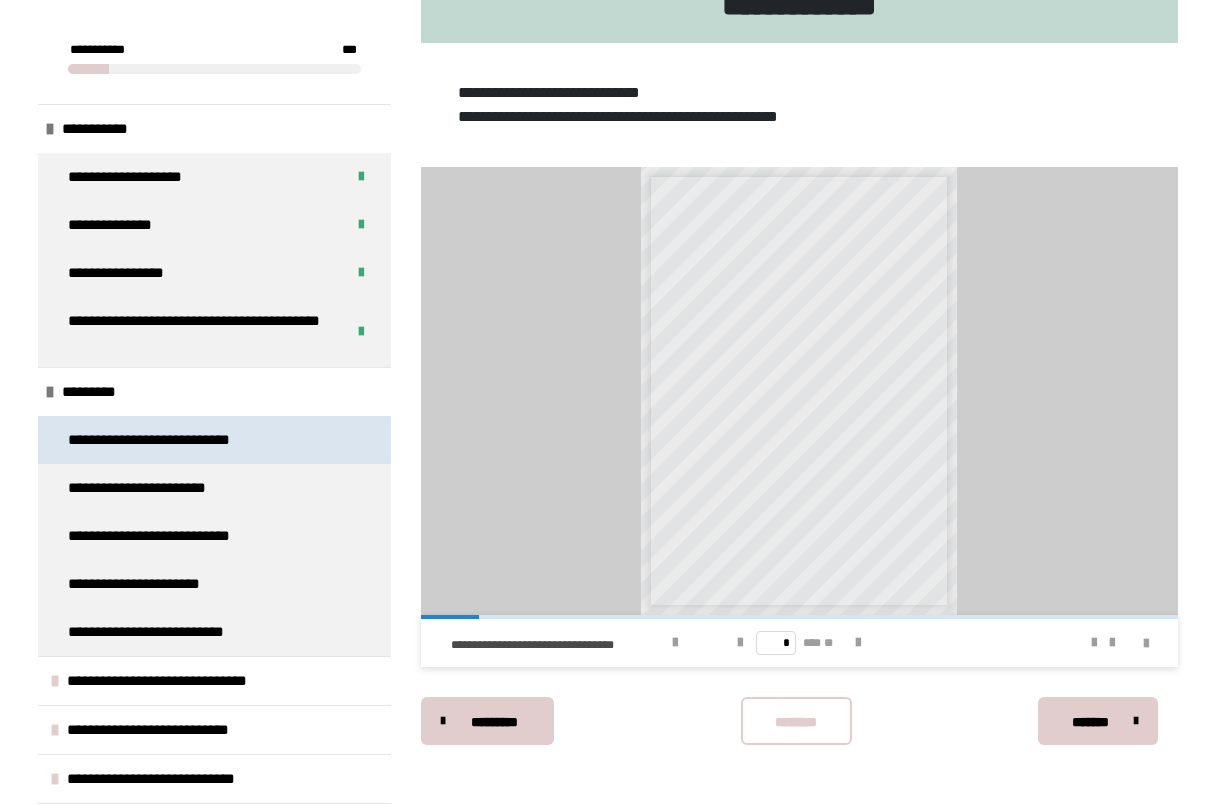 click on "**********" at bounding box center (170, 440) 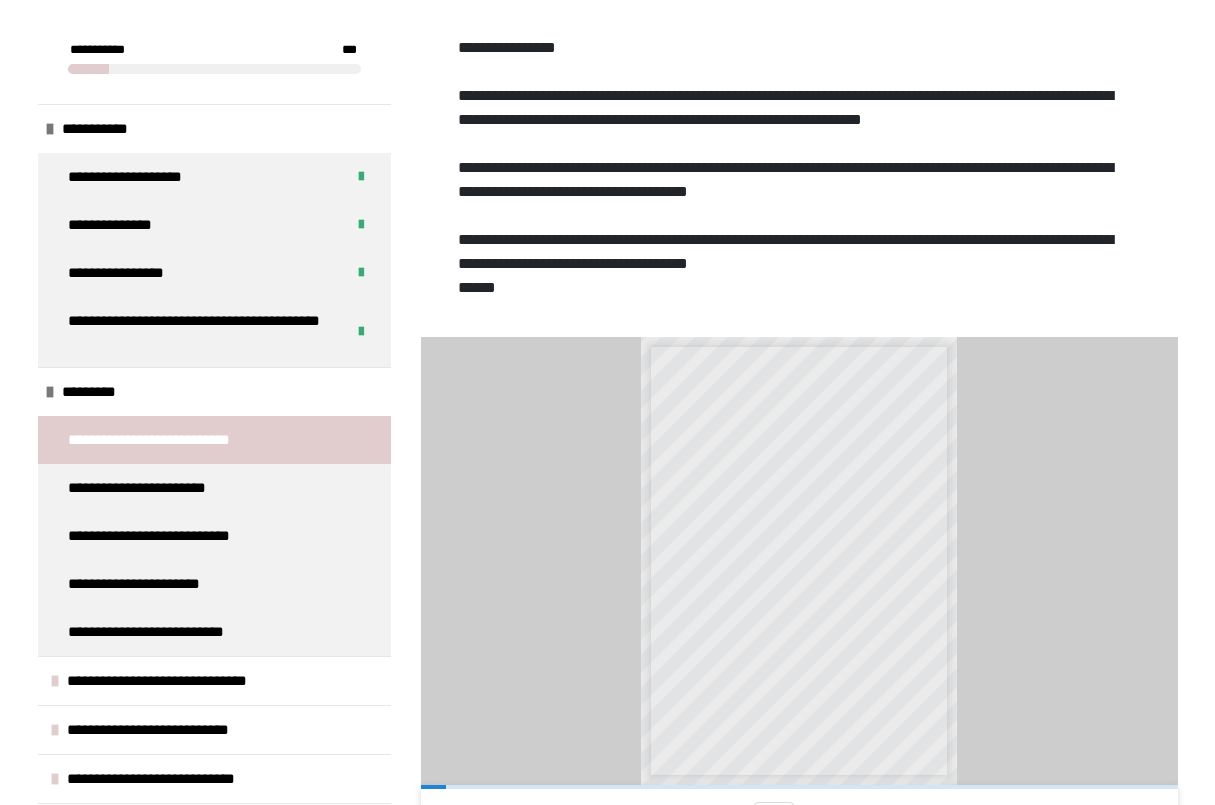 scroll, scrollTop: 517, scrollLeft: 0, axis: vertical 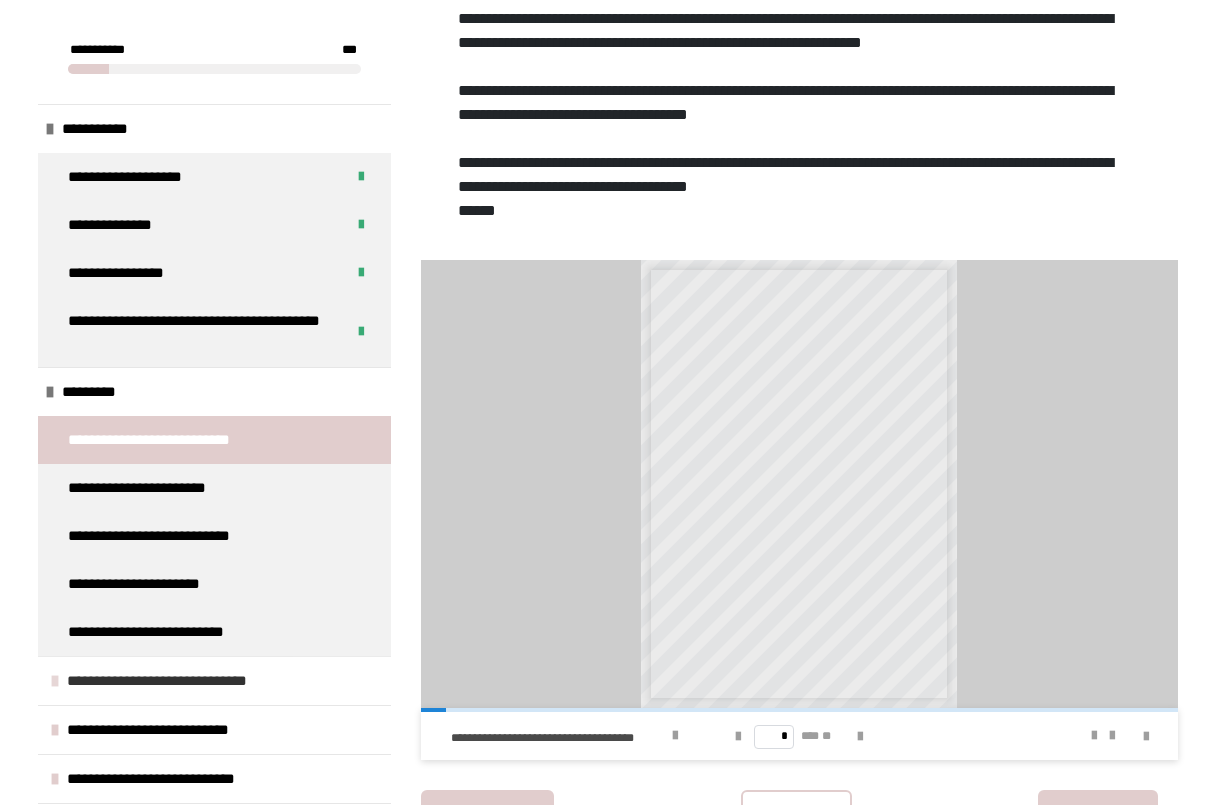click on "**********" at bounding box center (214, 680) 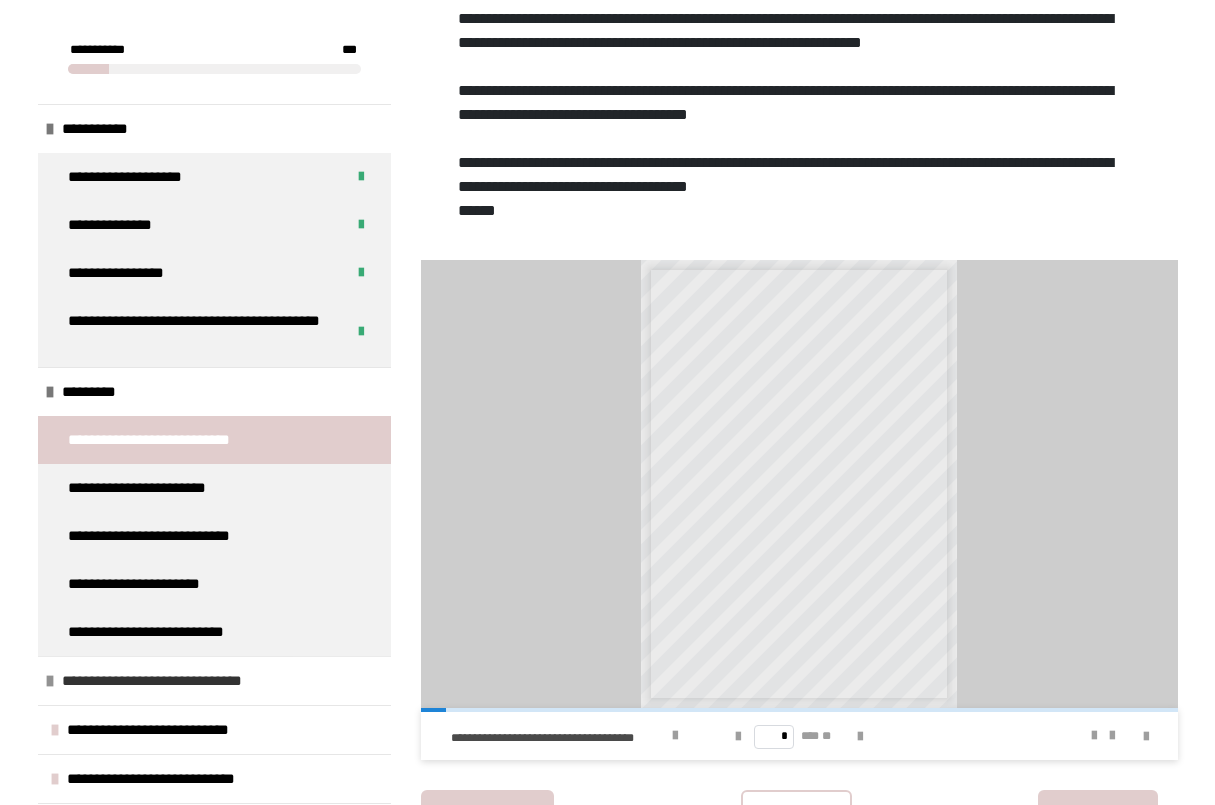 click at bounding box center [50, 681] 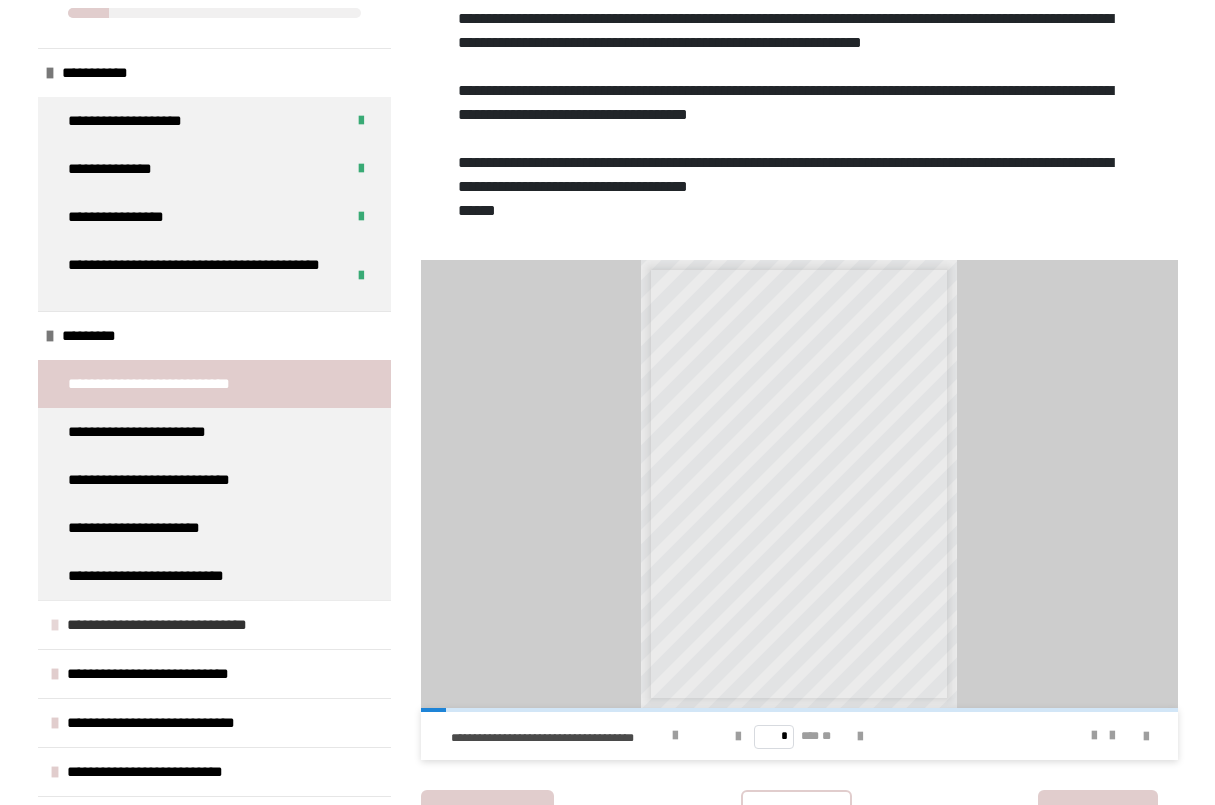 scroll, scrollTop: 64, scrollLeft: 0, axis: vertical 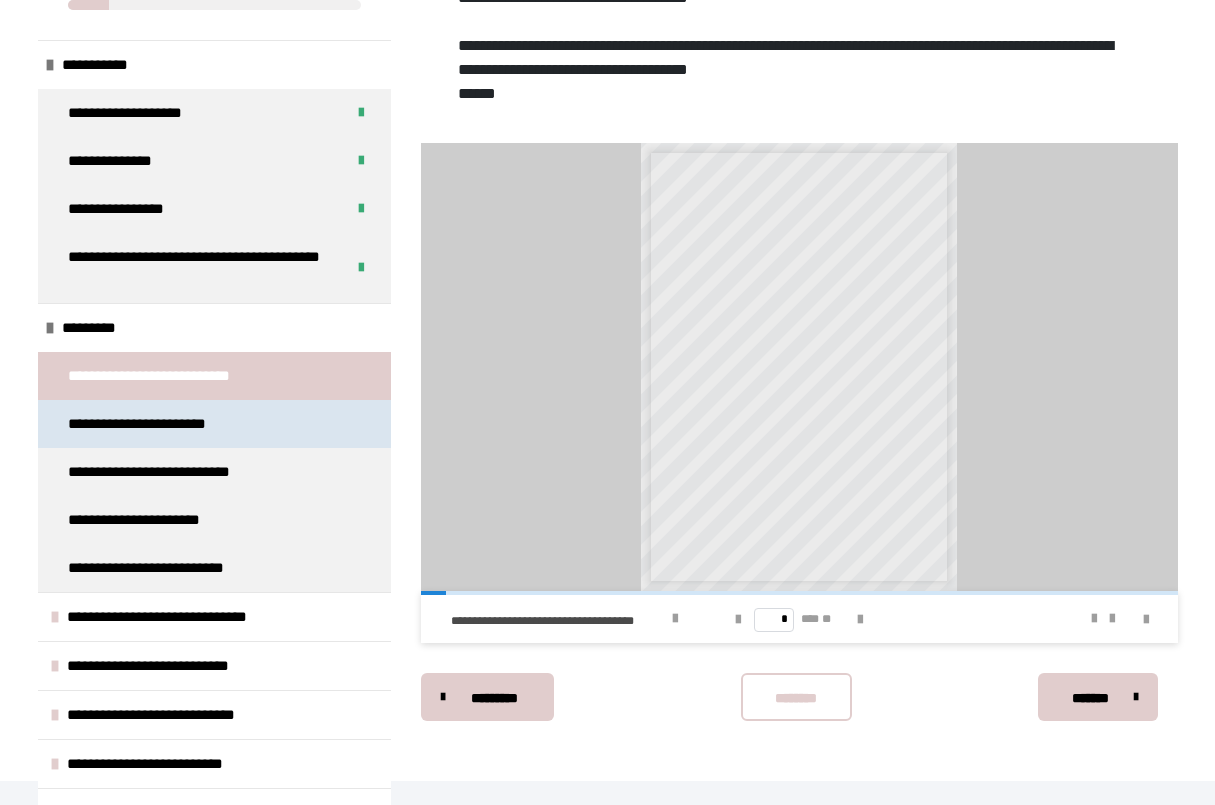 click on "**********" at bounding box center (151, 424) 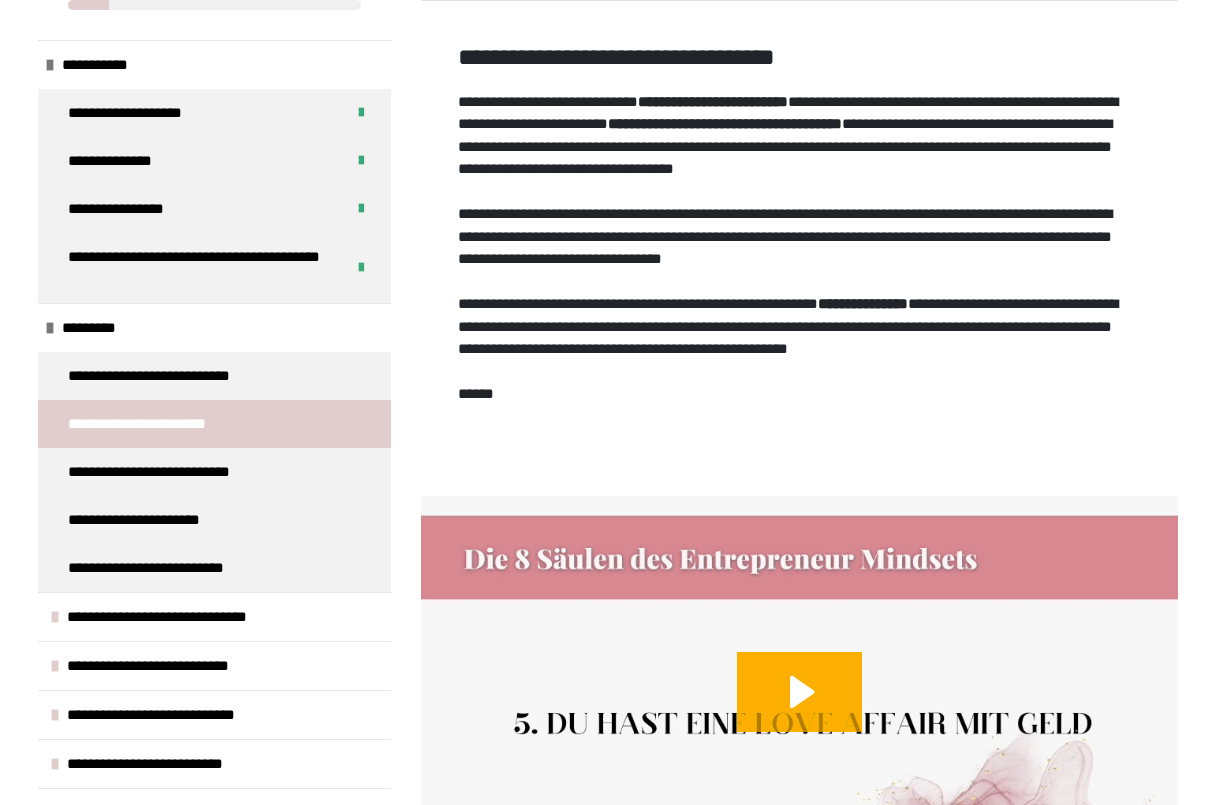 scroll, scrollTop: 439, scrollLeft: 0, axis: vertical 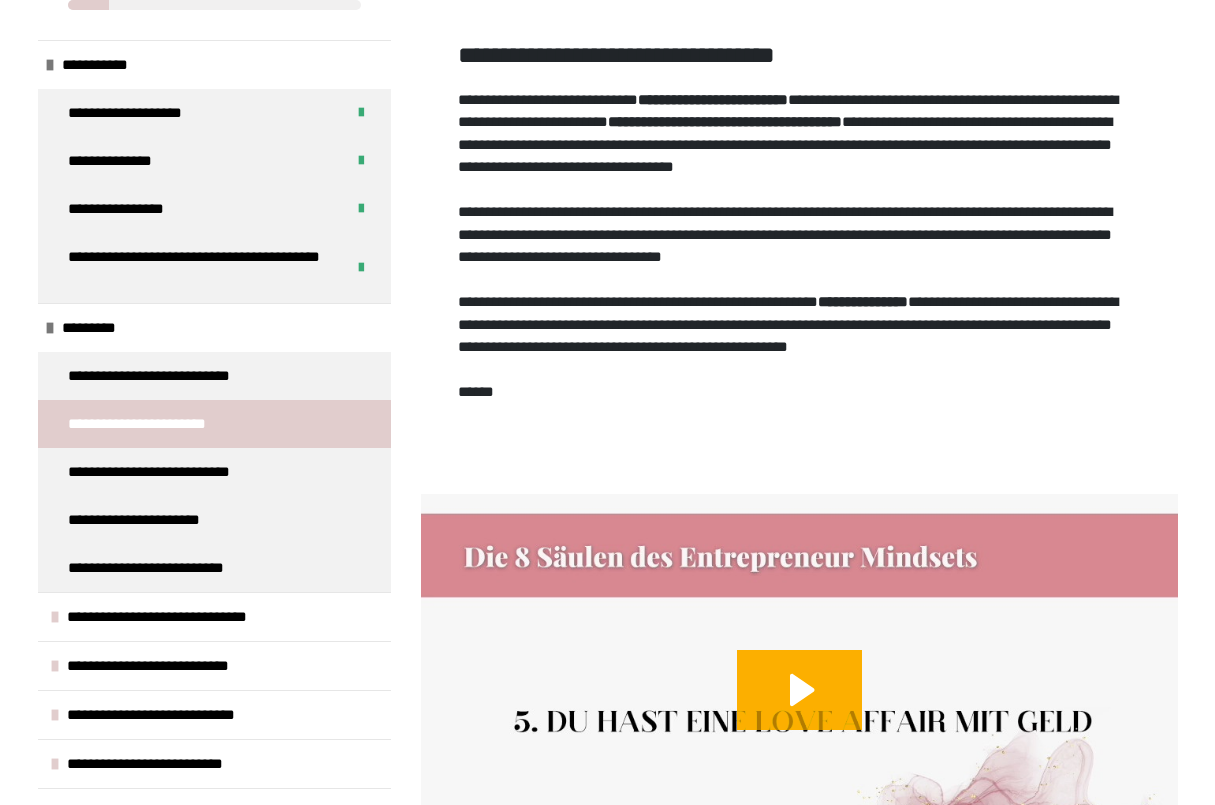 click on "**********" at bounding box center [798, 265] 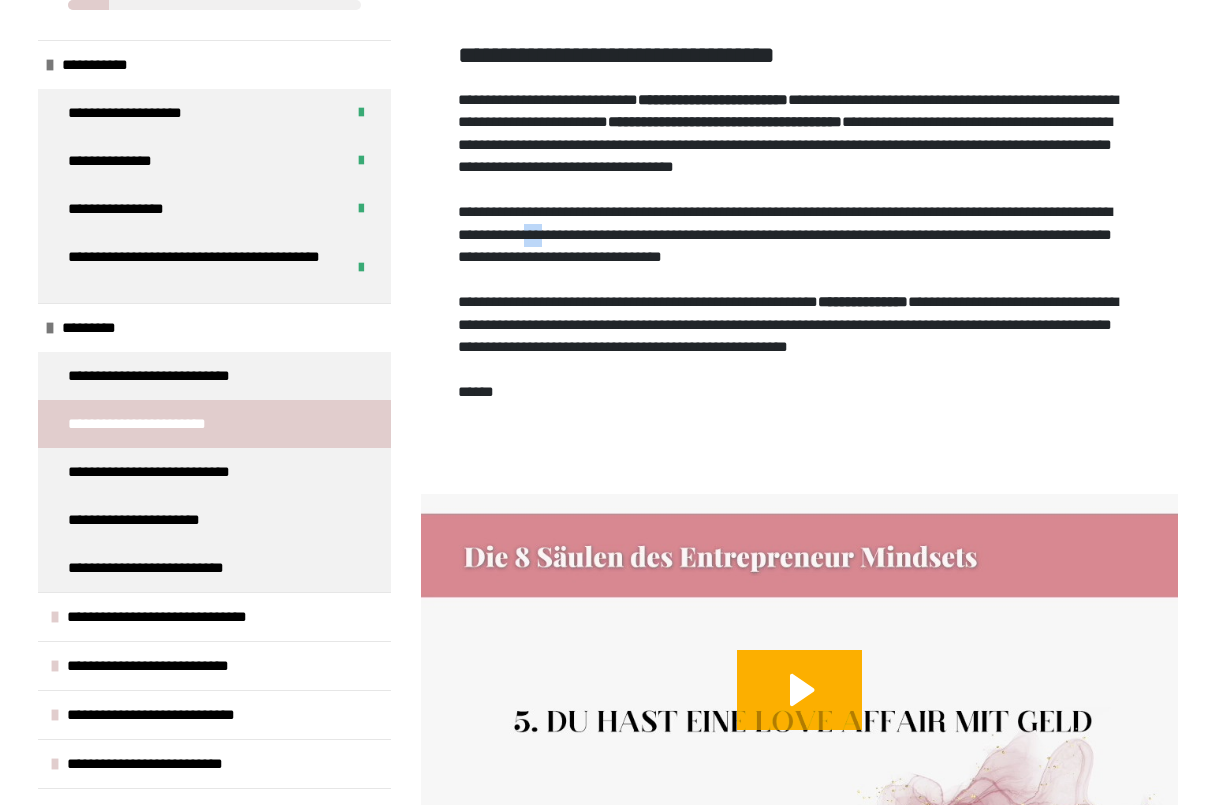 click on "**********" at bounding box center [798, 265] 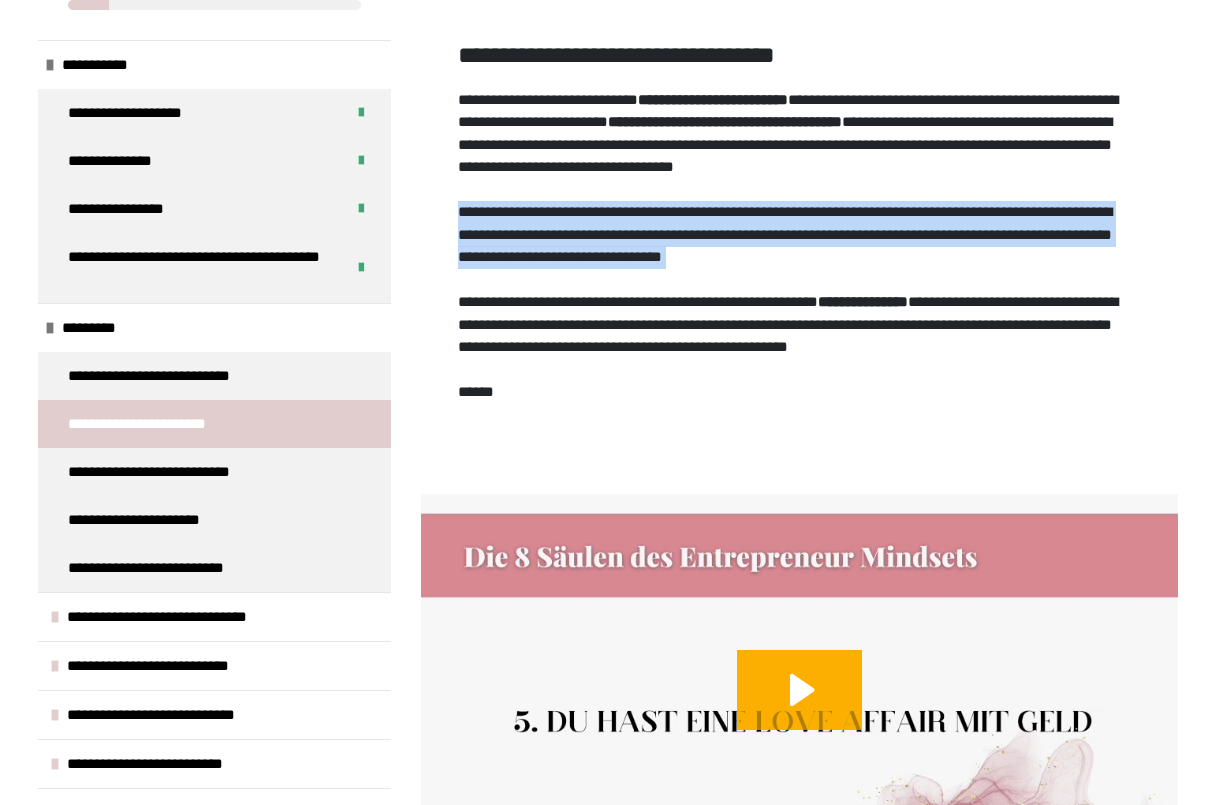 click on "**********" at bounding box center (798, 265) 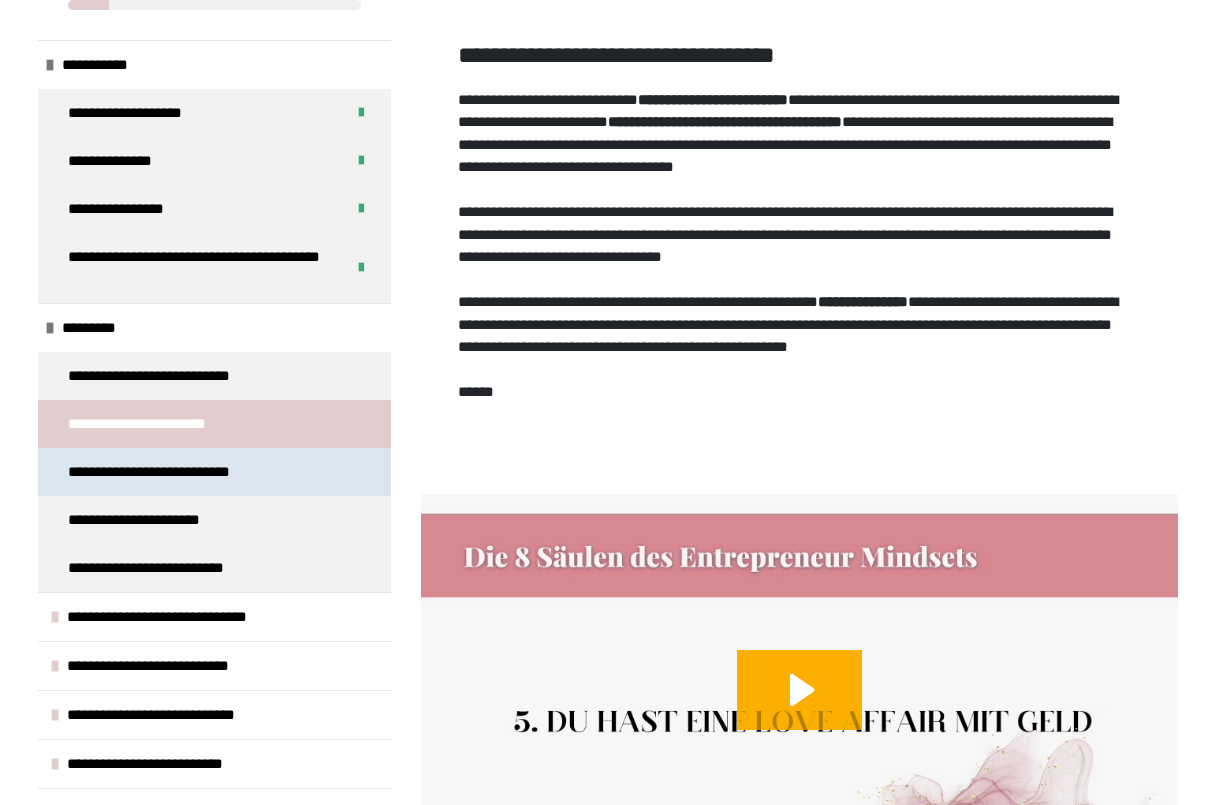 click on "**********" at bounding box center [165, 472] 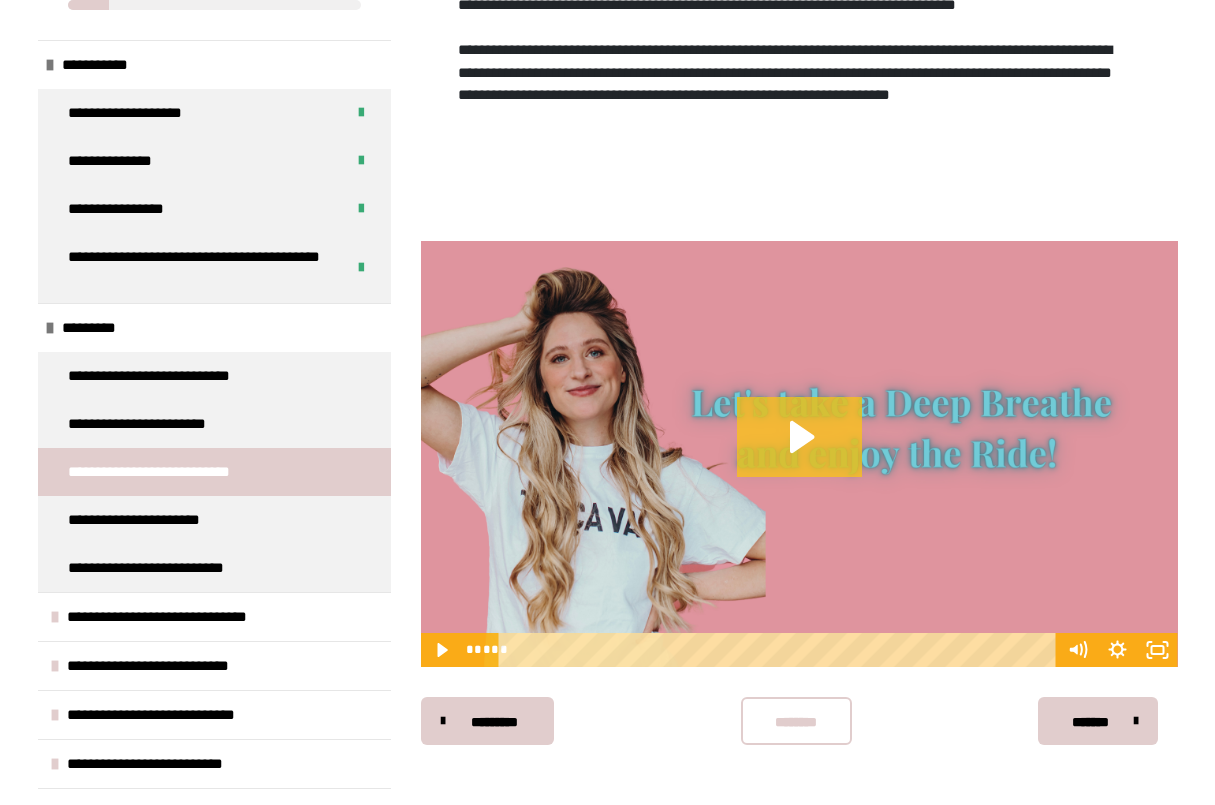 scroll, scrollTop: 736, scrollLeft: 0, axis: vertical 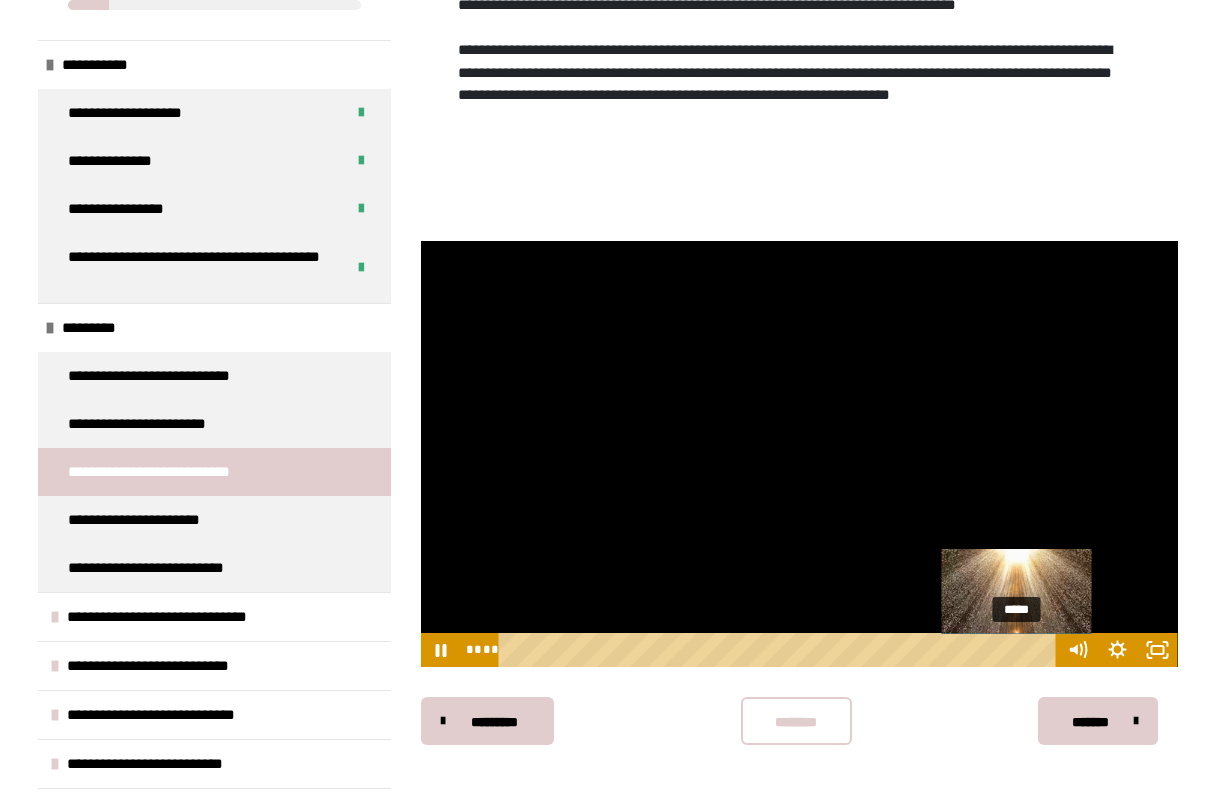 click on "*****" at bounding box center (780, 650) 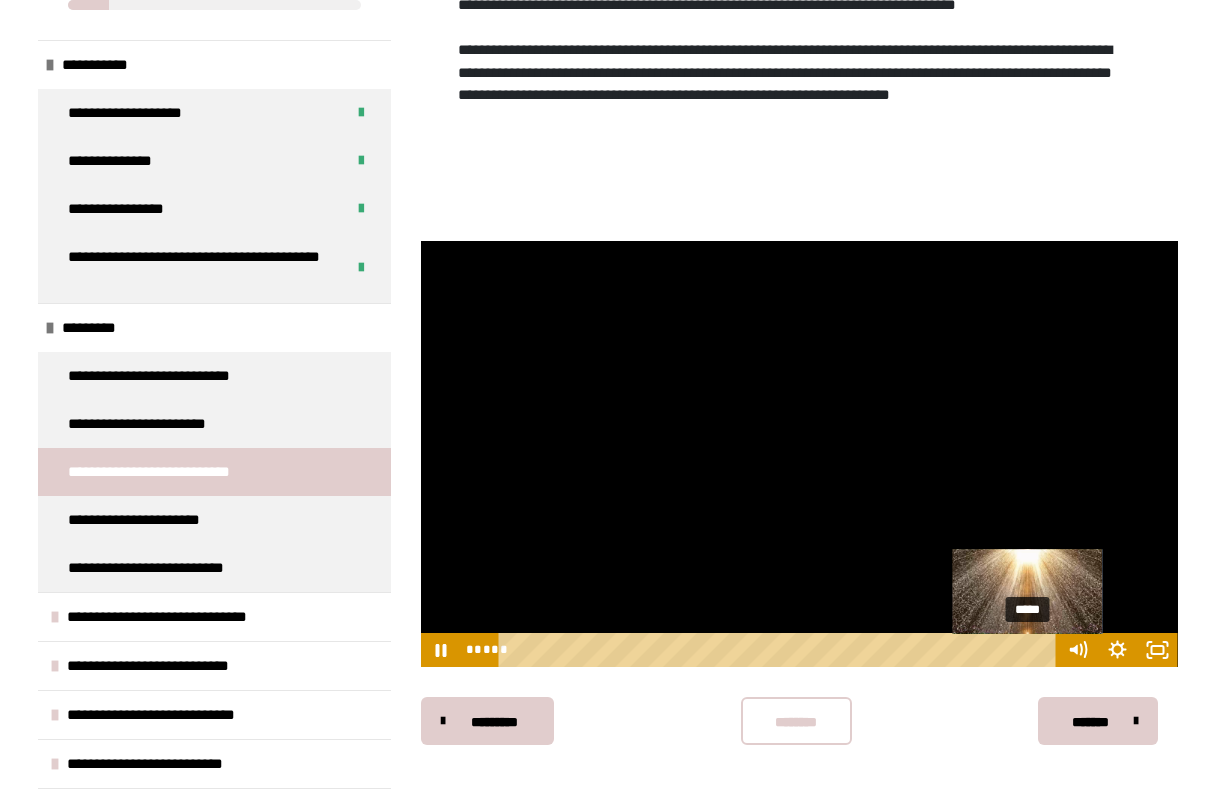 click on "*****" at bounding box center [780, 650] 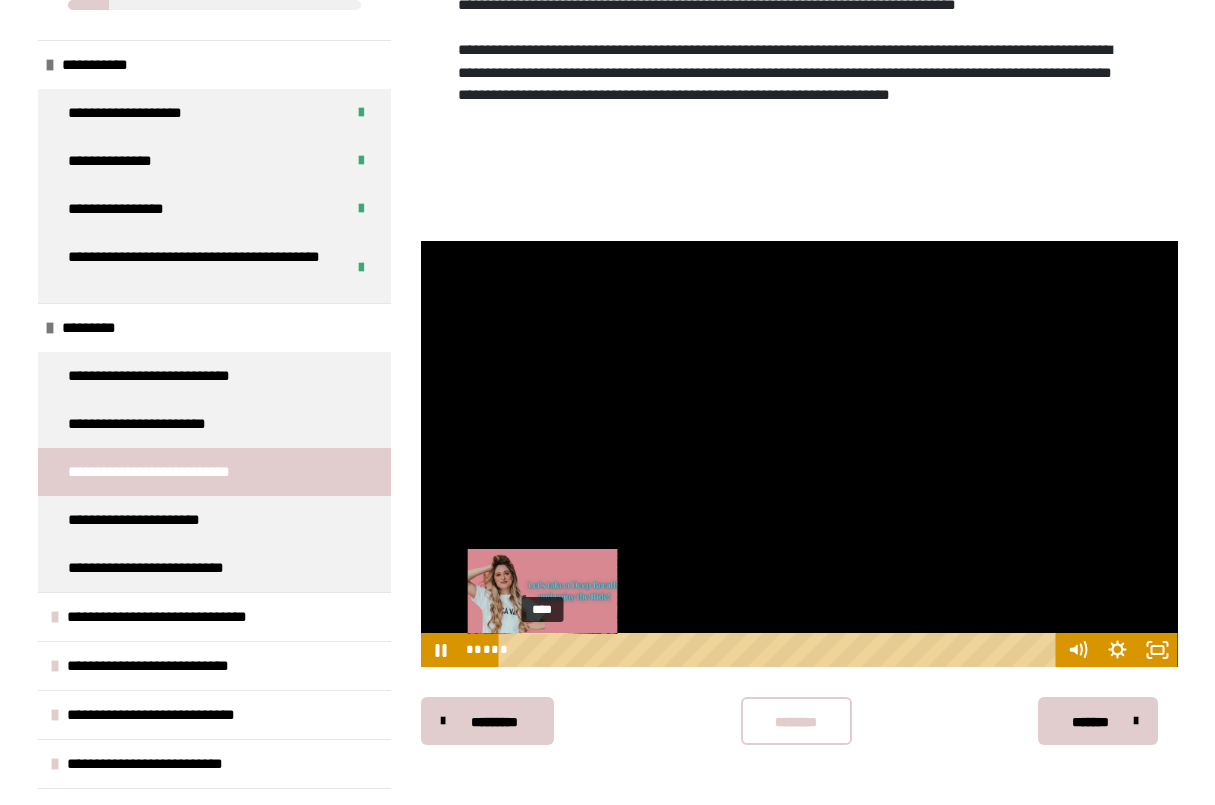 click on "****" at bounding box center (780, 650) 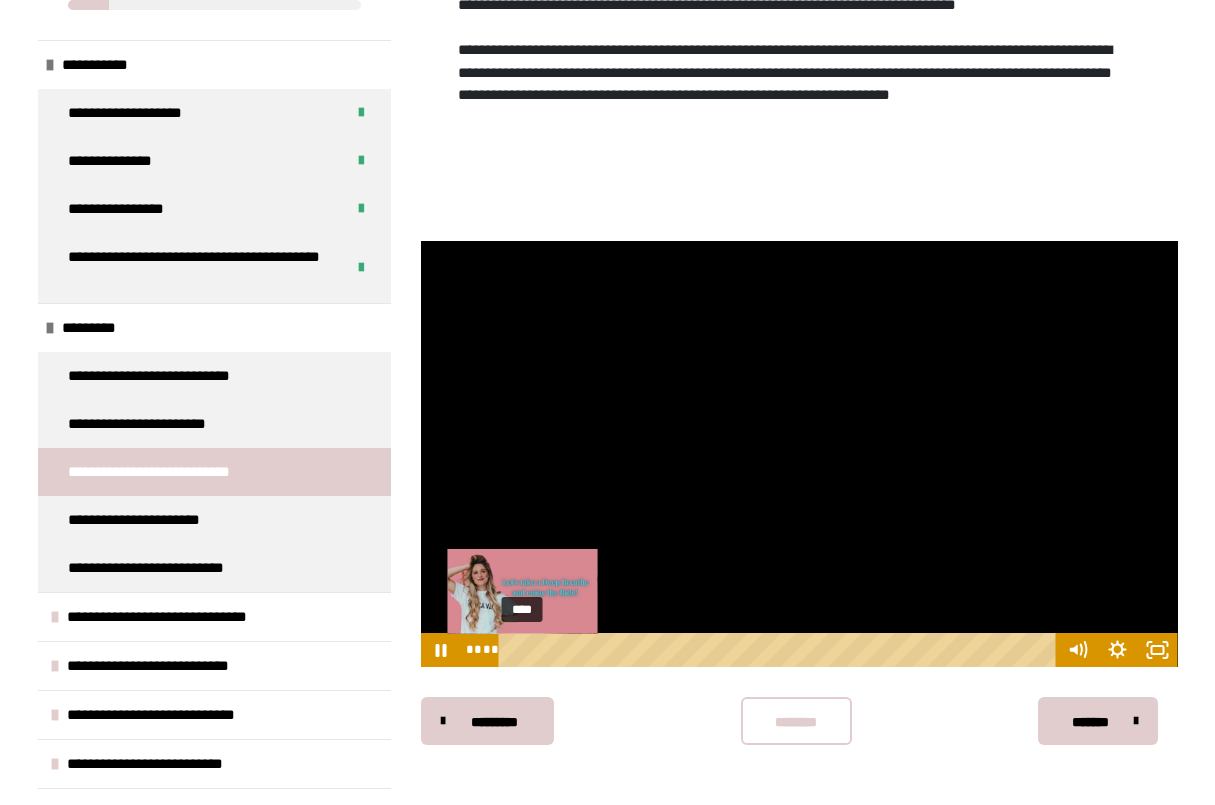 drag, startPoint x: 497, startPoint y: 642, endPoint x: 441, endPoint y: 651, distance: 56.718605 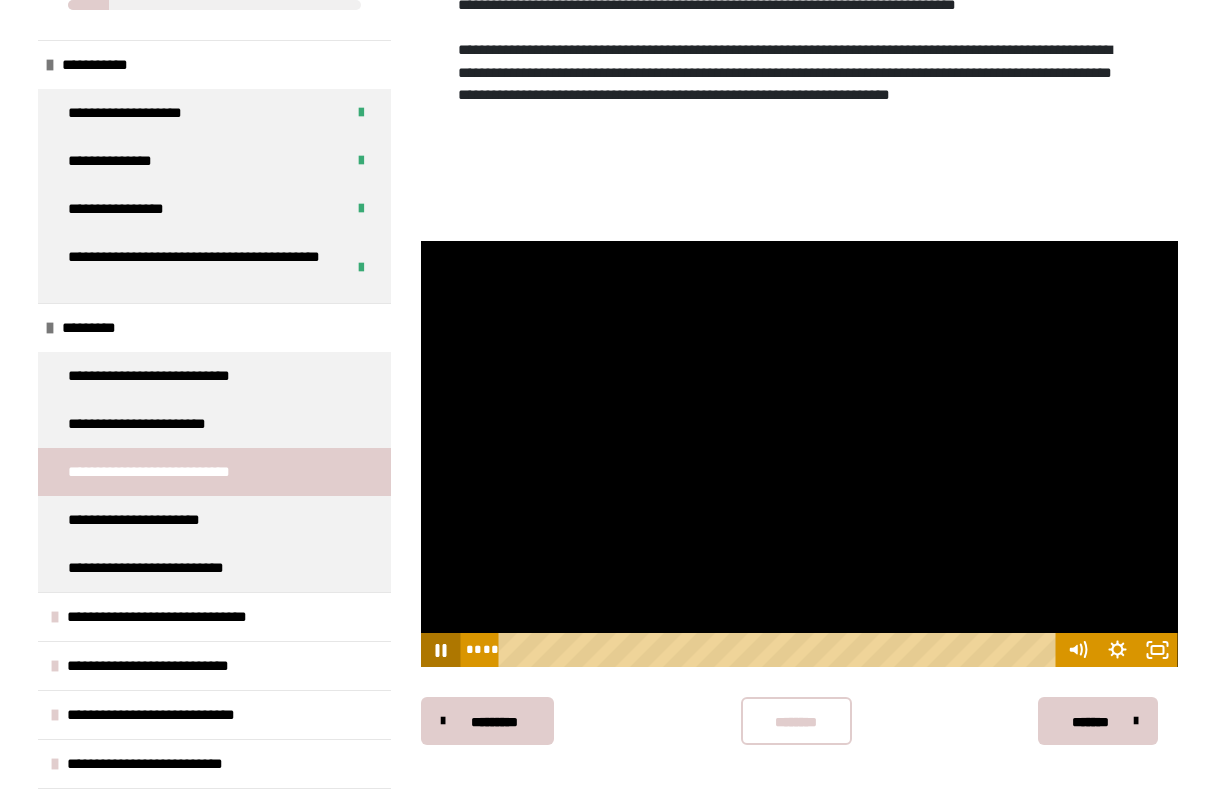 click 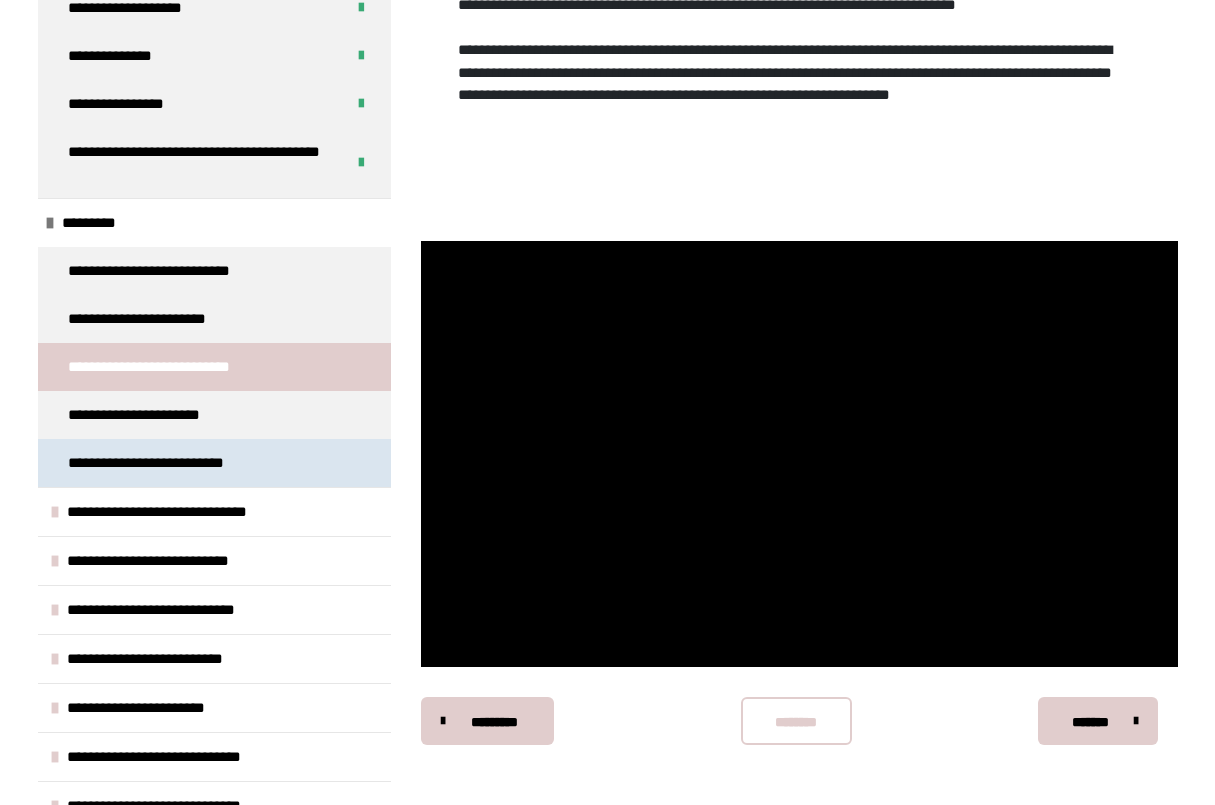 scroll, scrollTop: 185, scrollLeft: 0, axis: vertical 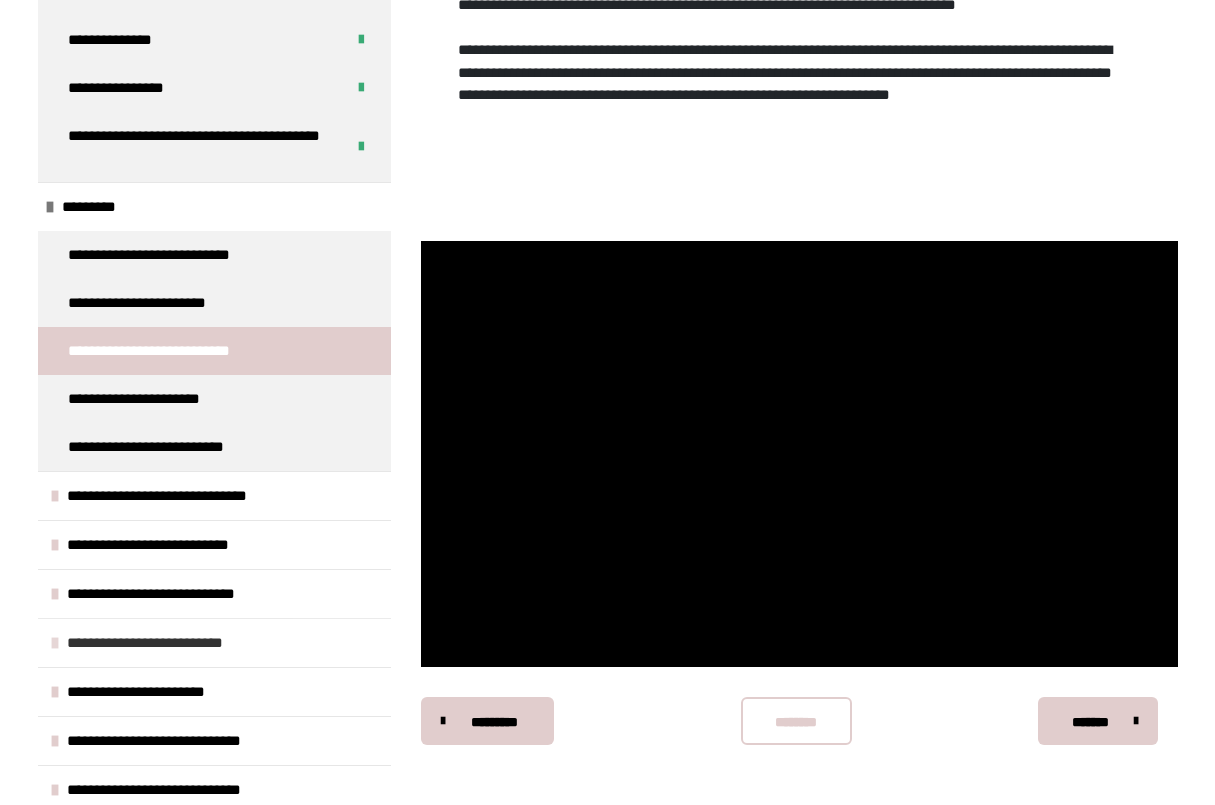 click on "**********" at bounding box center [177, 643] 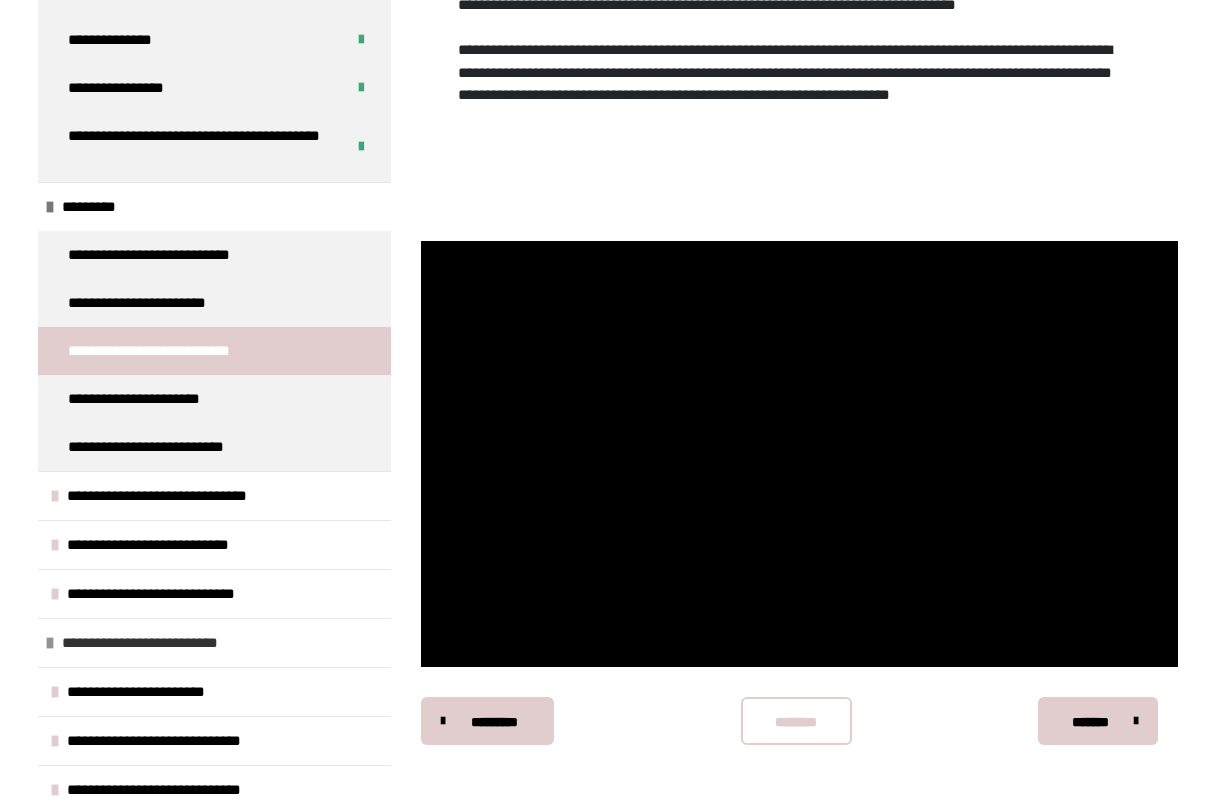 click on "**********" at bounding box center [172, 643] 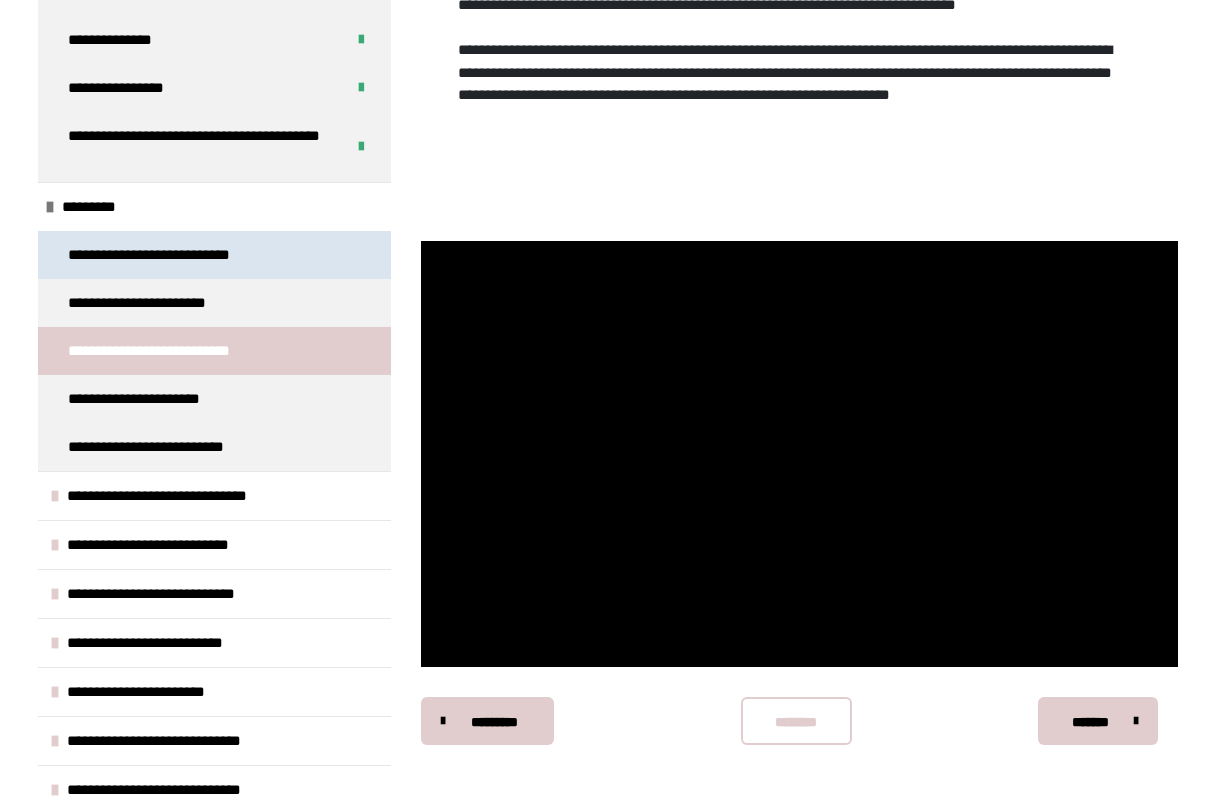 click on "**********" at bounding box center [170, 255] 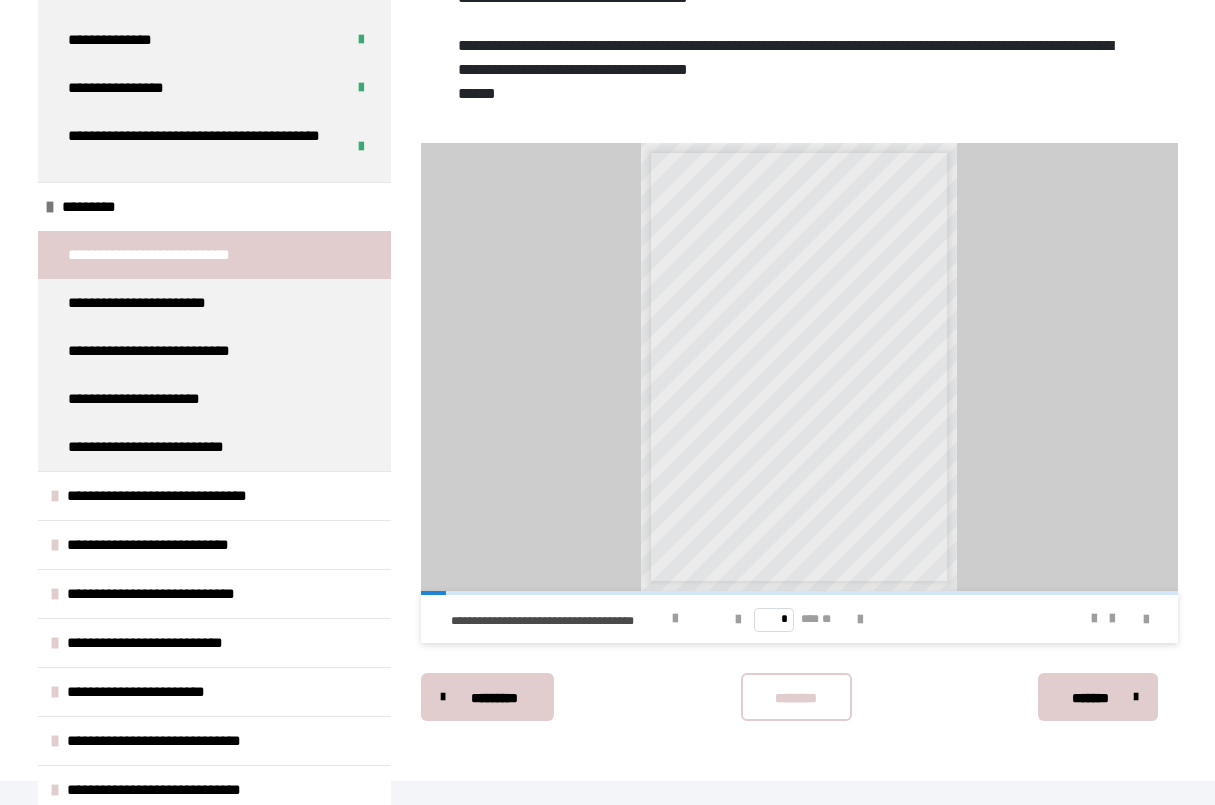 scroll, scrollTop: 634, scrollLeft: 0, axis: vertical 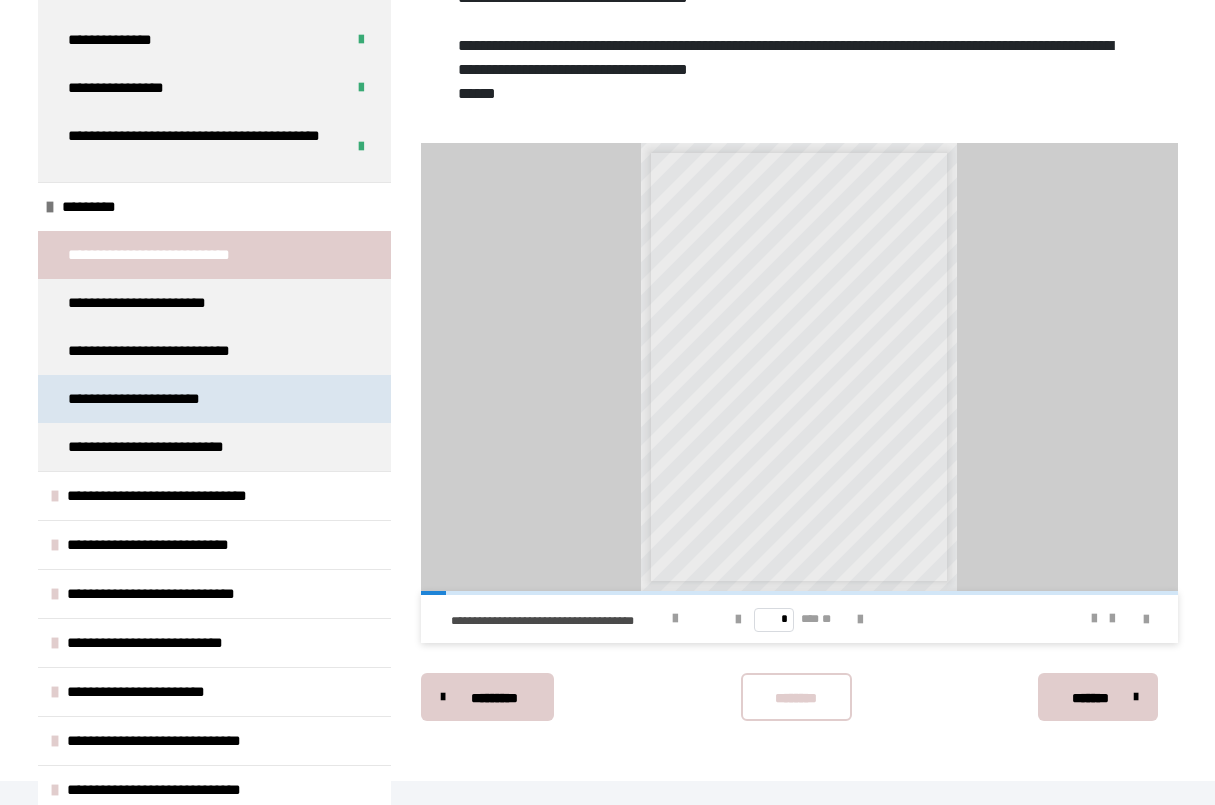 click on "**********" at bounding box center [144, 399] 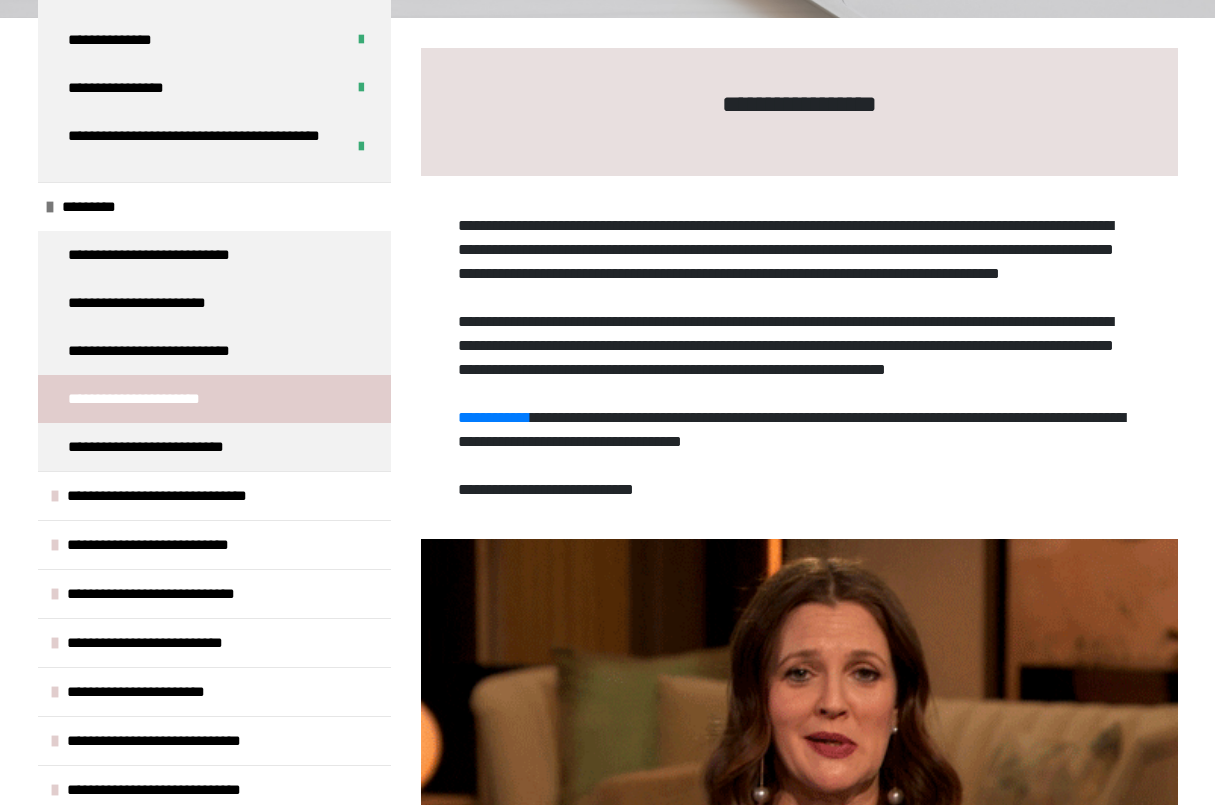 scroll, scrollTop: 252, scrollLeft: 0, axis: vertical 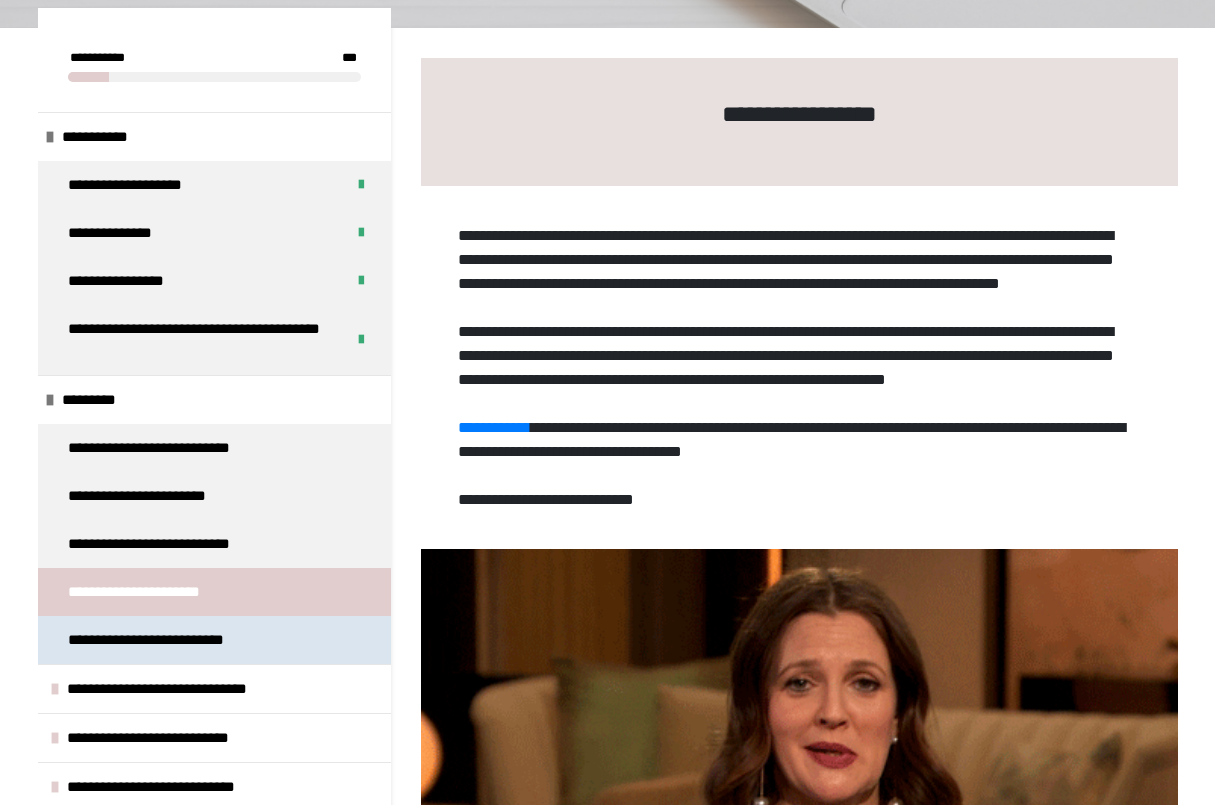 click on "**********" at bounding box center [165, 640] 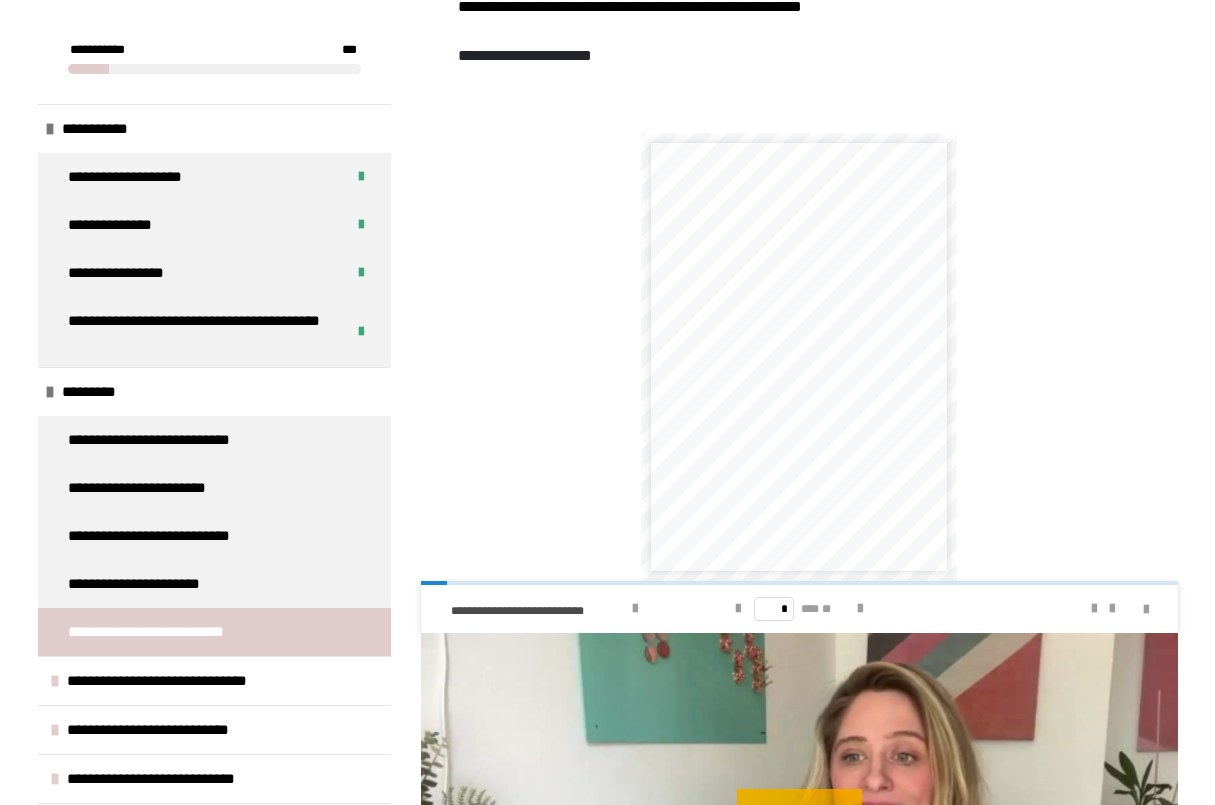 scroll, scrollTop: 519, scrollLeft: 0, axis: vertical 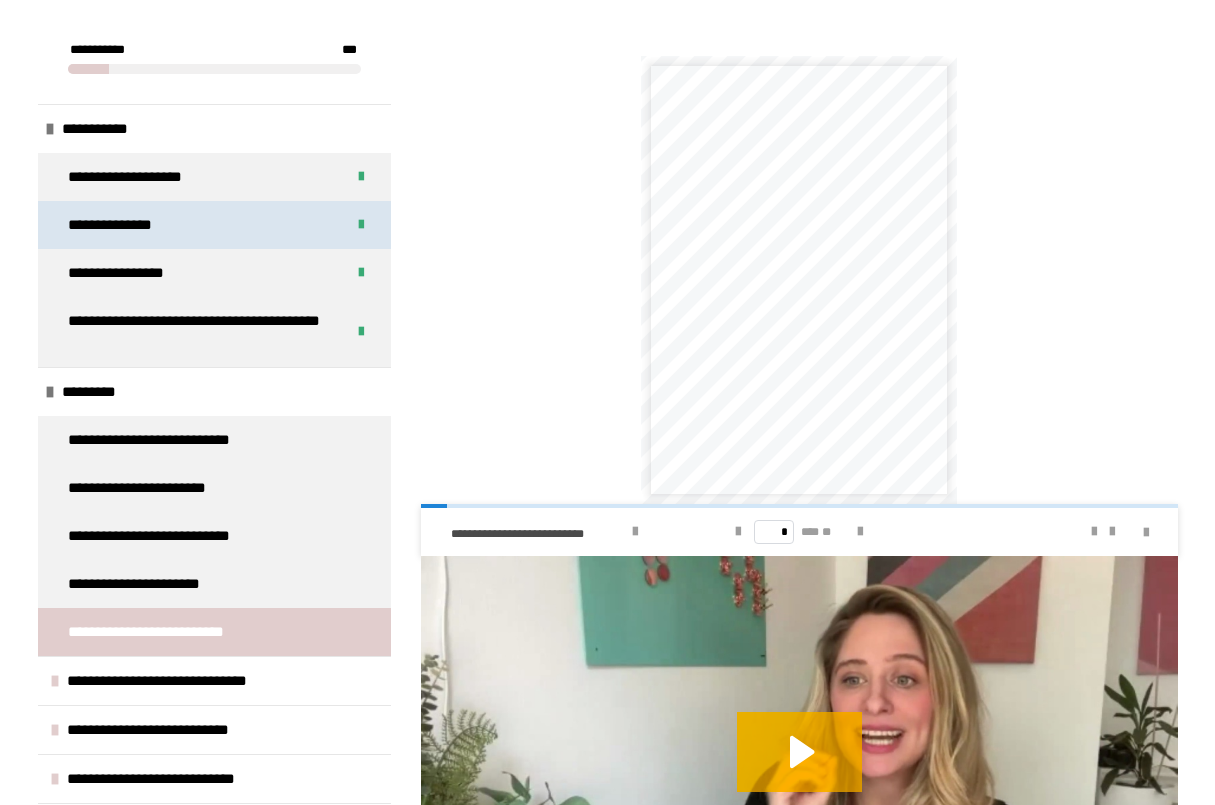 click on "**********" at bounding box center (214, 225) 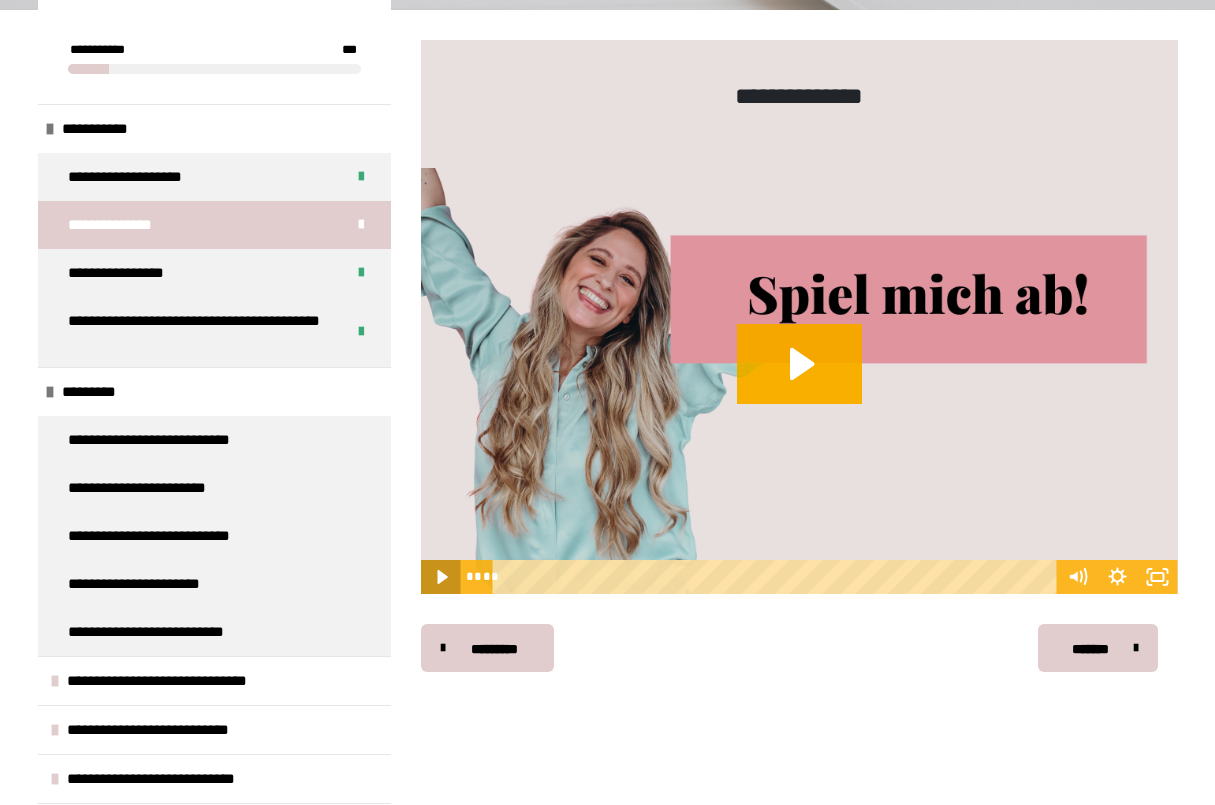 click 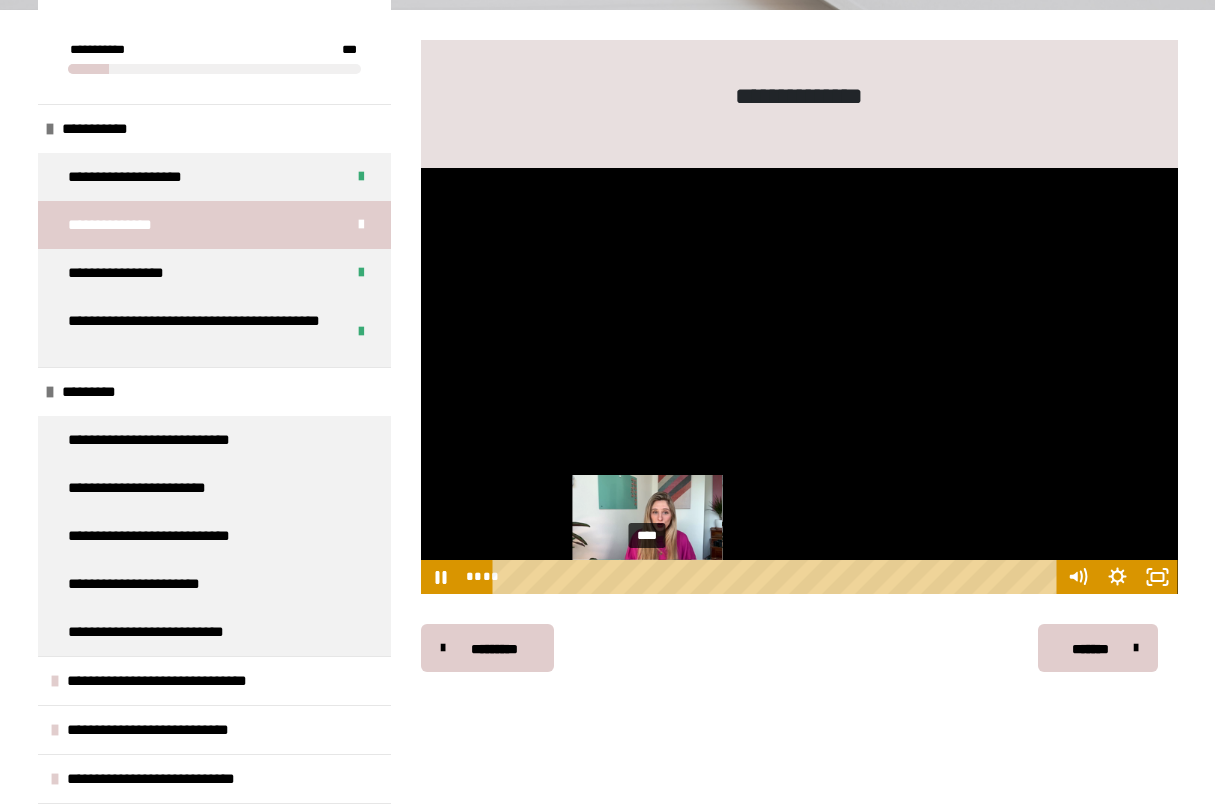 click on "****" at bounding box center [777, 577] 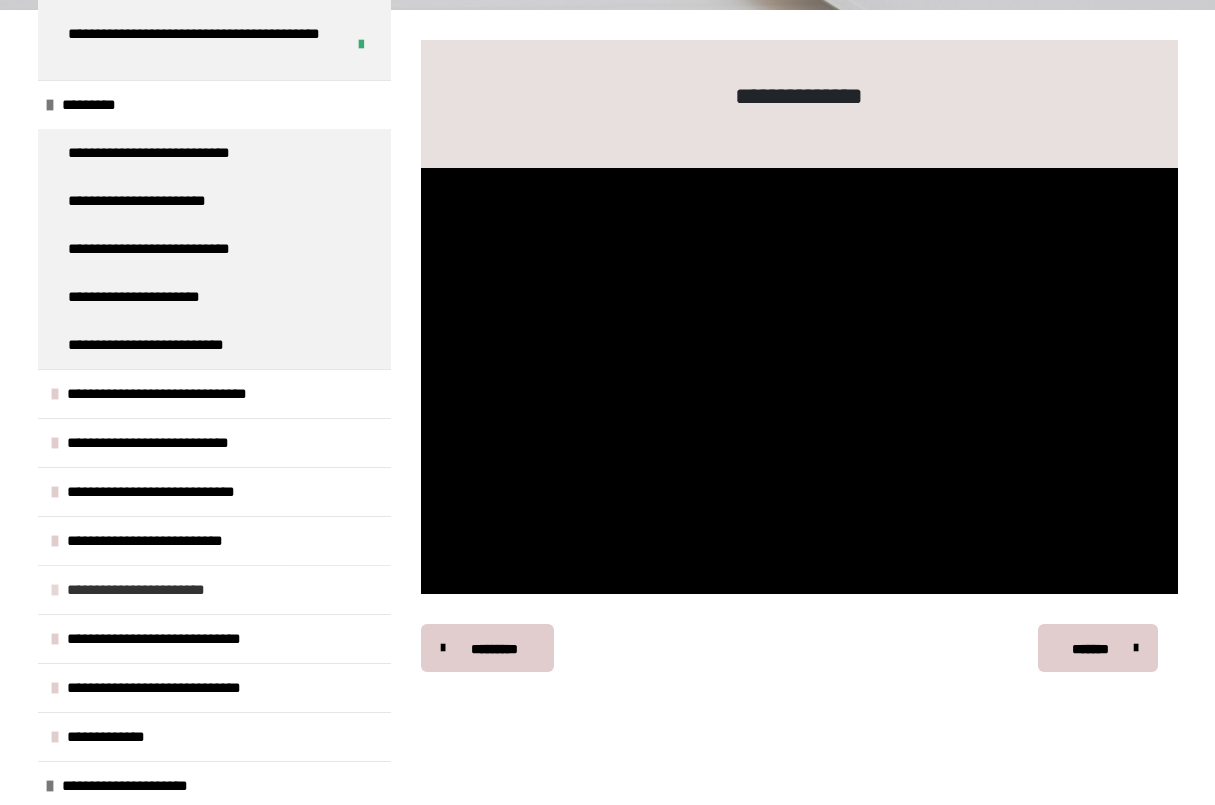 scroll, scrollTop: 287, scrollLeft: 0, axis: vertical 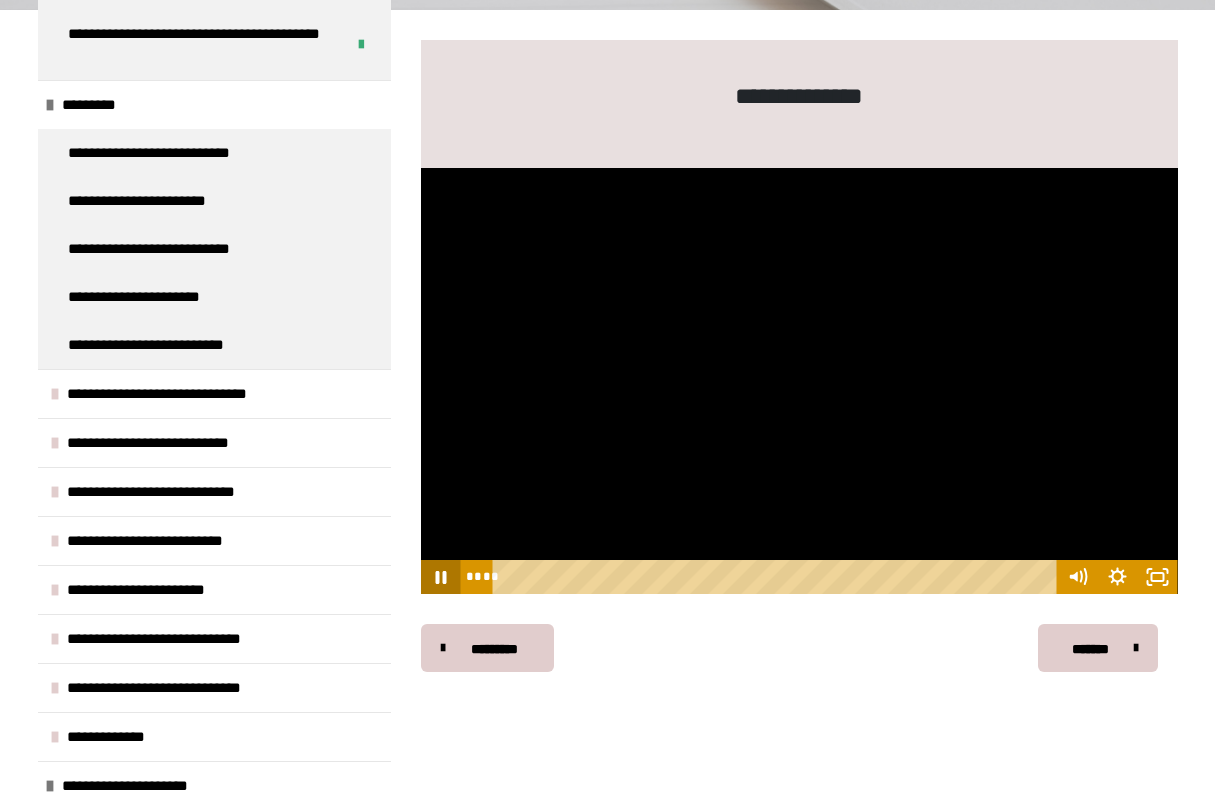 click 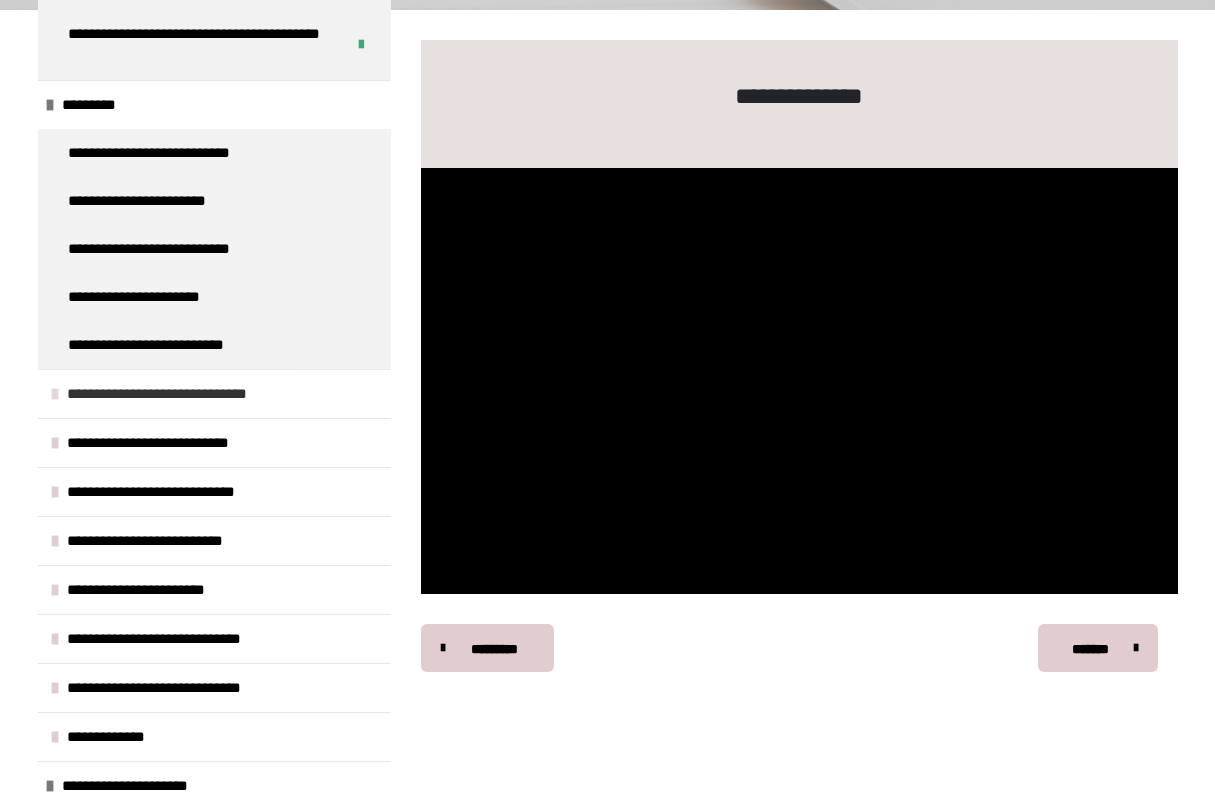click on "**********" at bounding box center [176, 394] 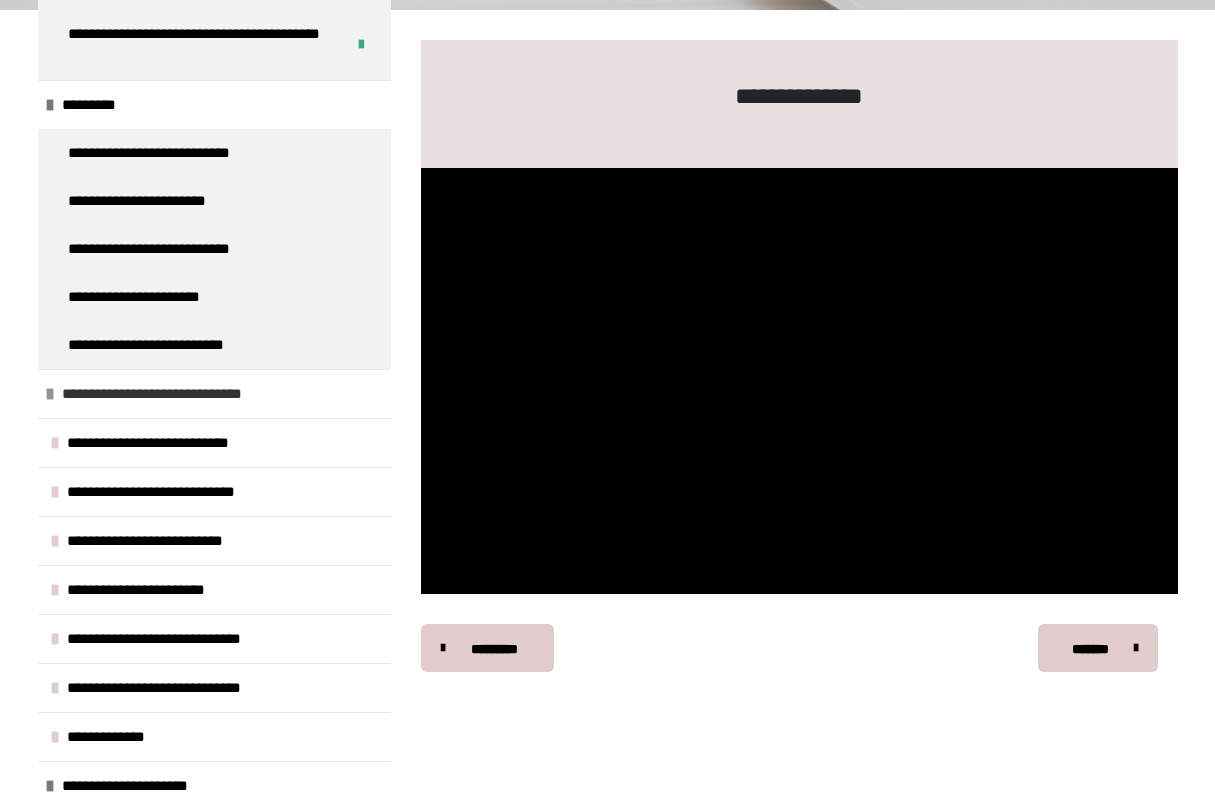 click on "**********" at bounding box center (171, 394) 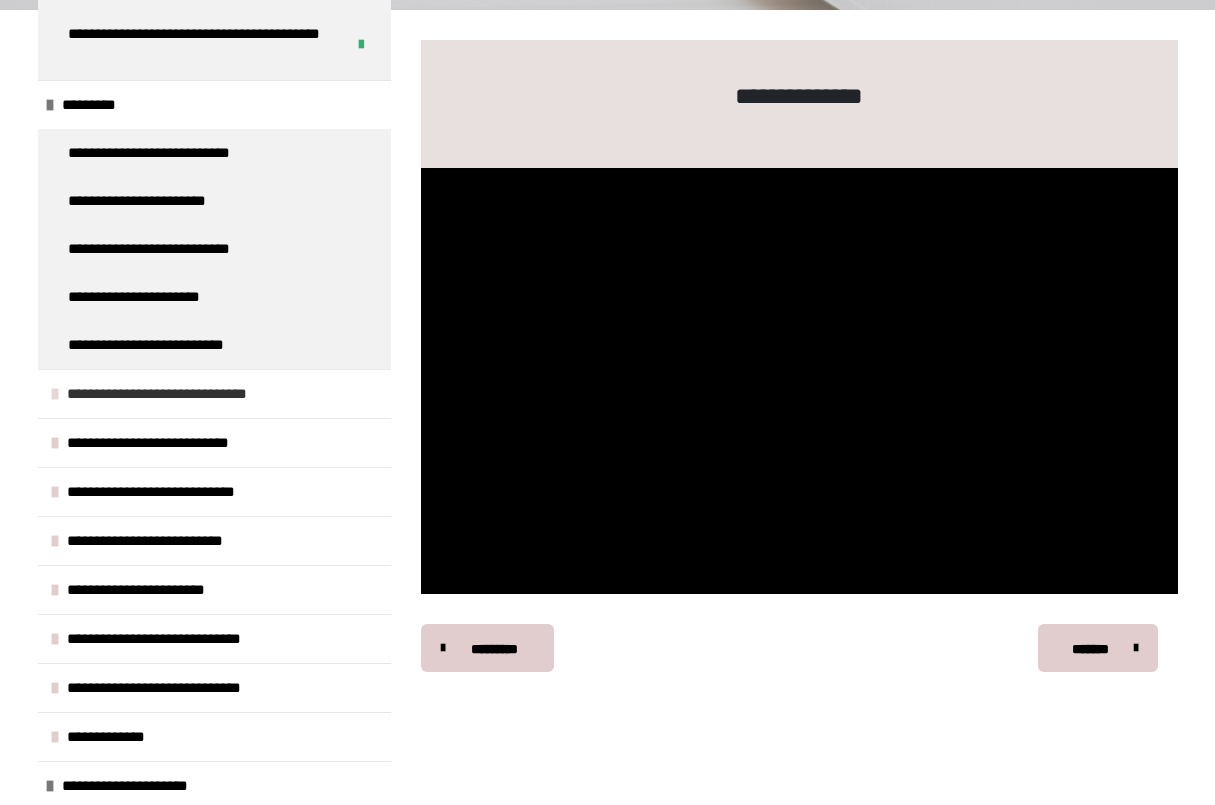 click on "**********" at bounding box center (176, 394) 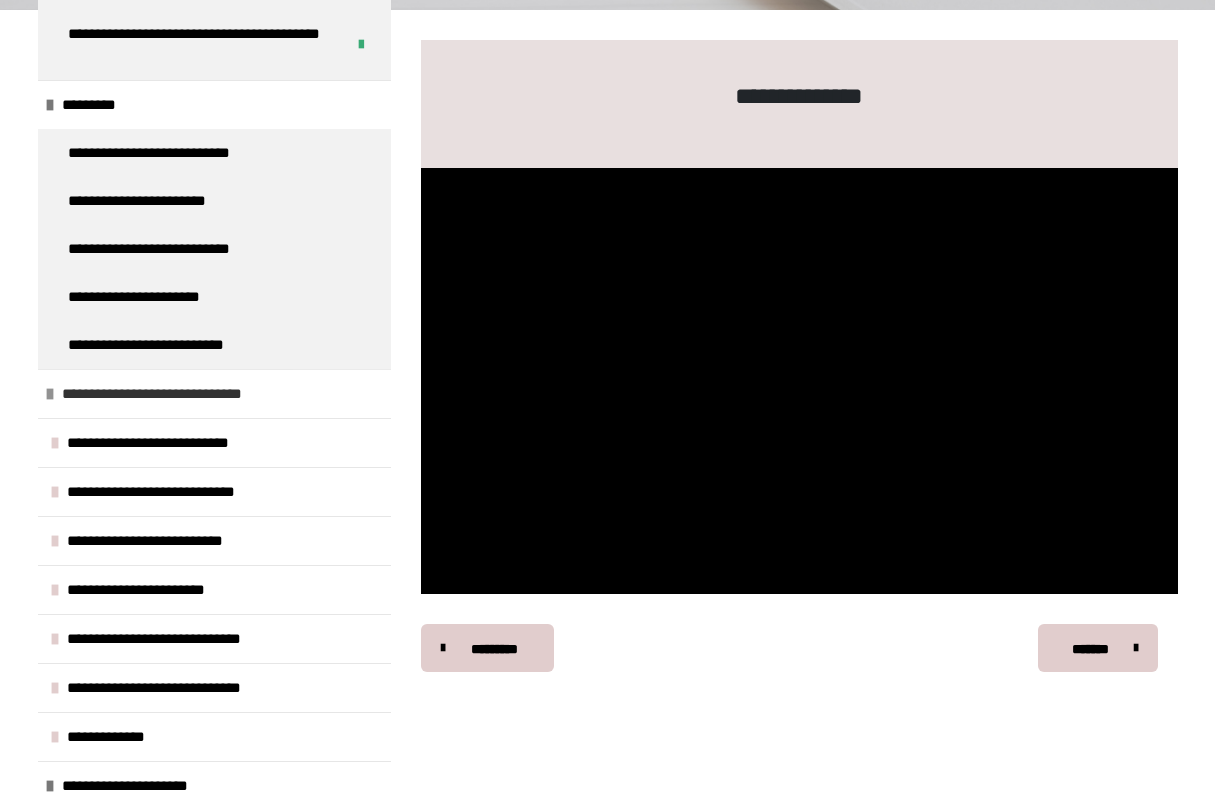 click on "**********" at bounding box center [171, 394] 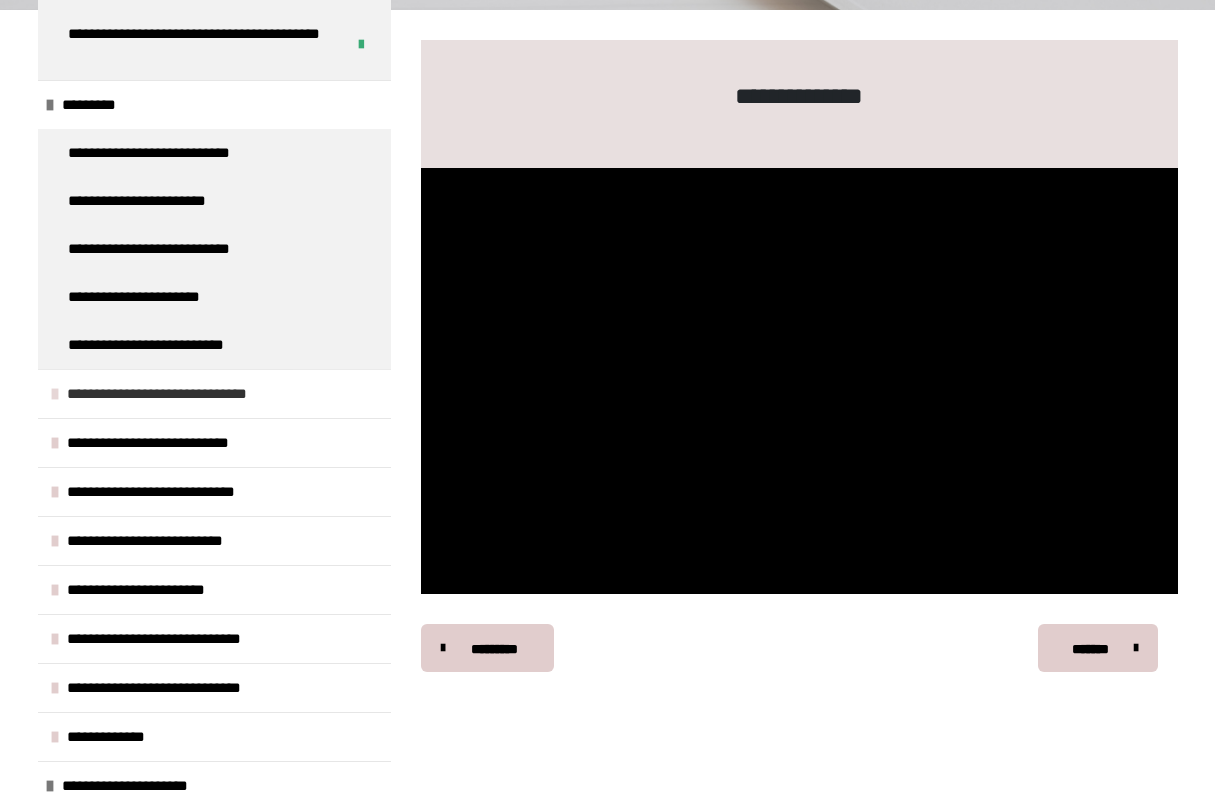 click on "**********" at bounding box center [176, 394] 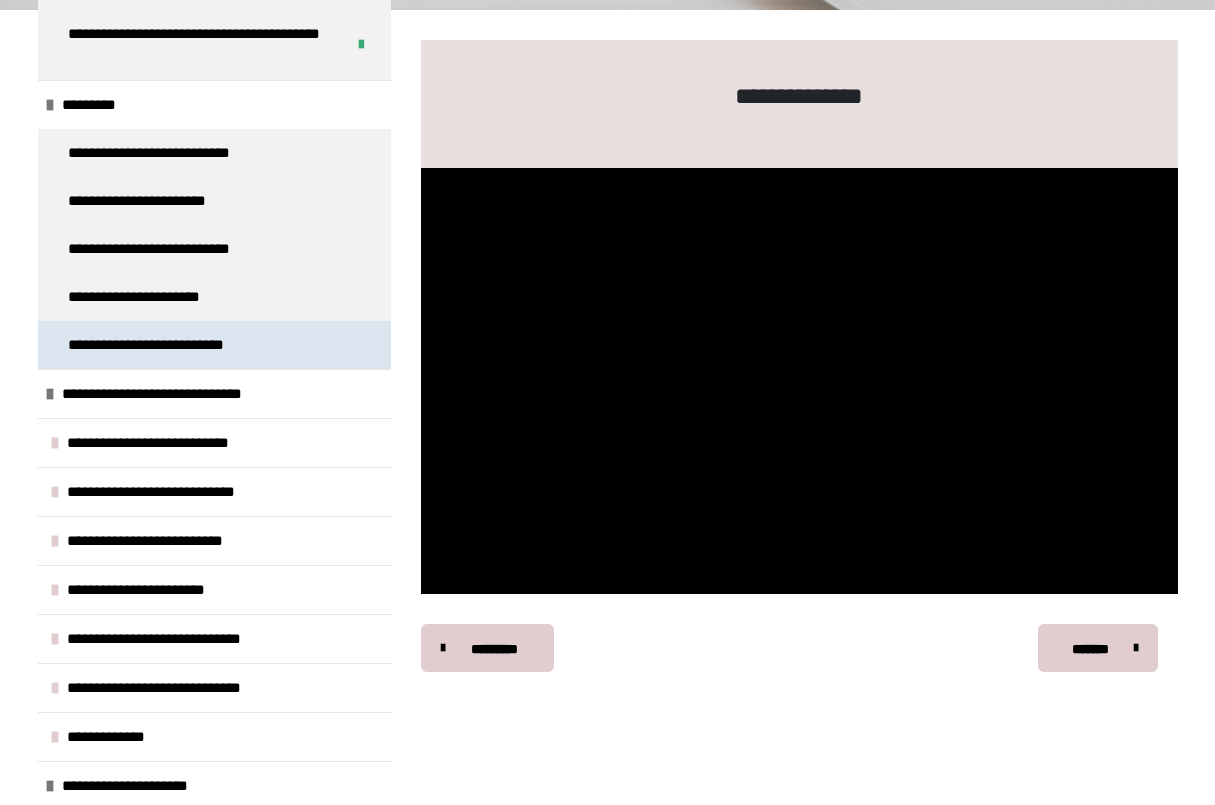 click on "**********" at bounding box center [165, 345] 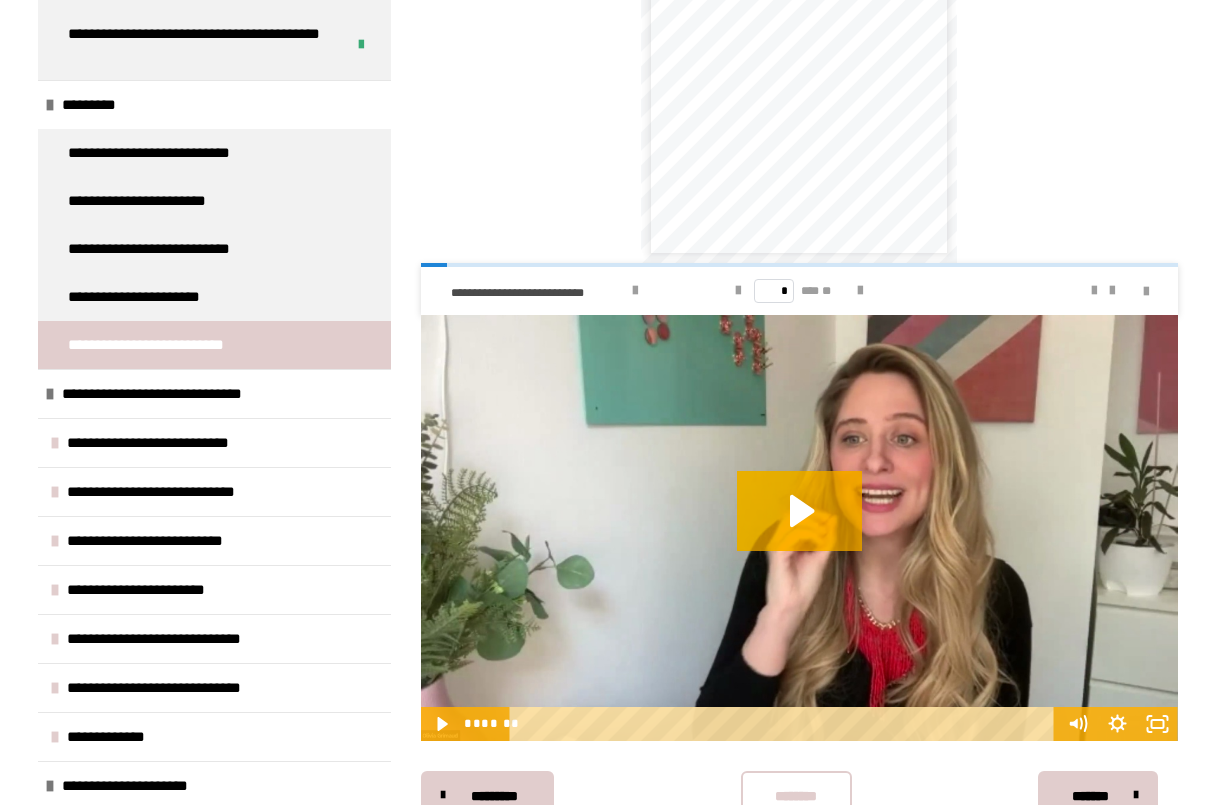 scroll, scrollTop: 778, scrollLeft: 0, axis: vertical 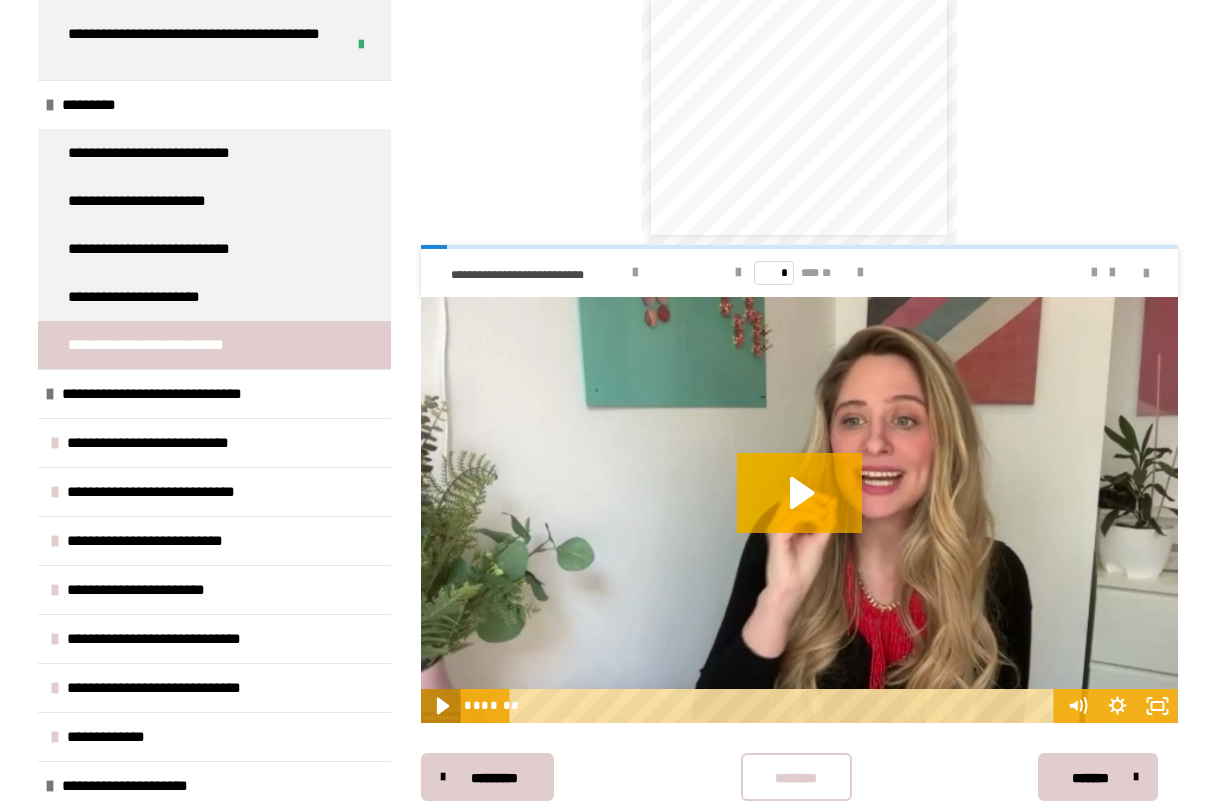 click 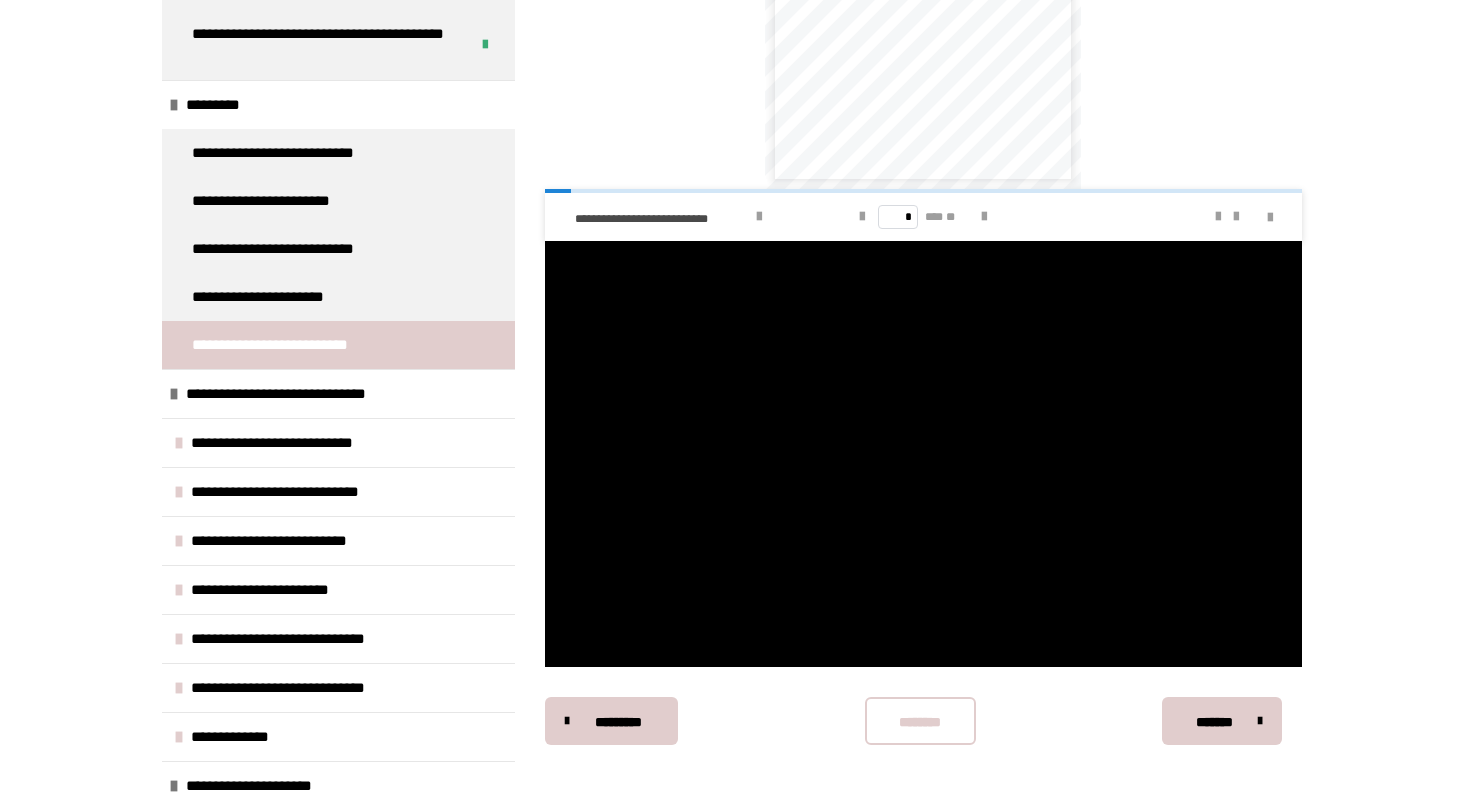 scroll, scrollTop: 834, scrollLeft: 0, axis: vertical 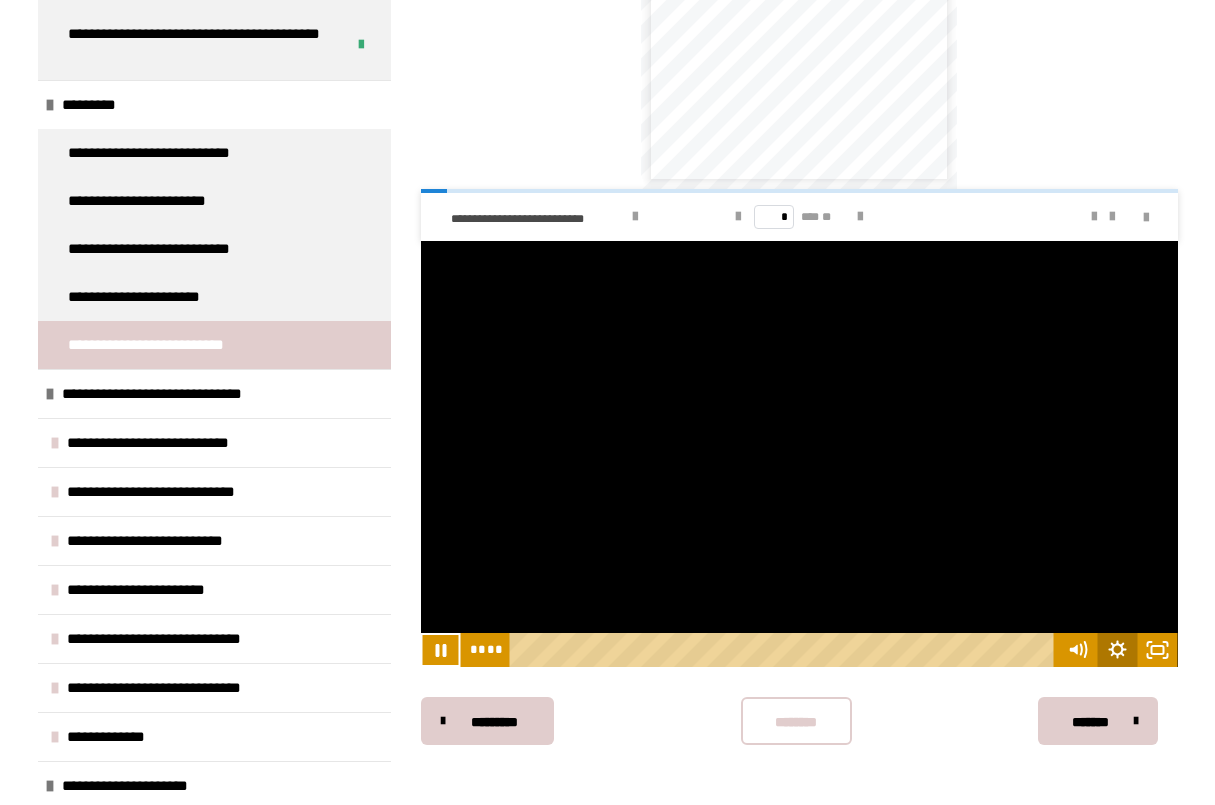 click 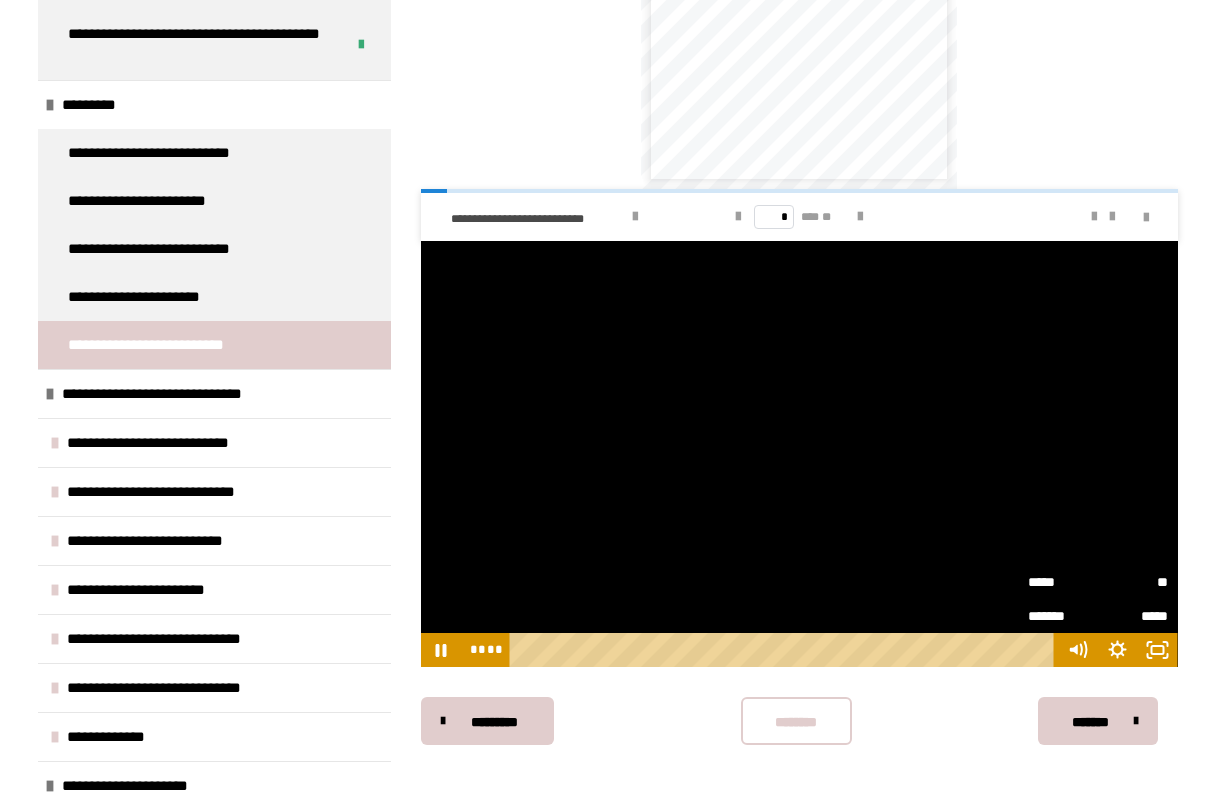 click on "**" at bounding box center [1133, 581] 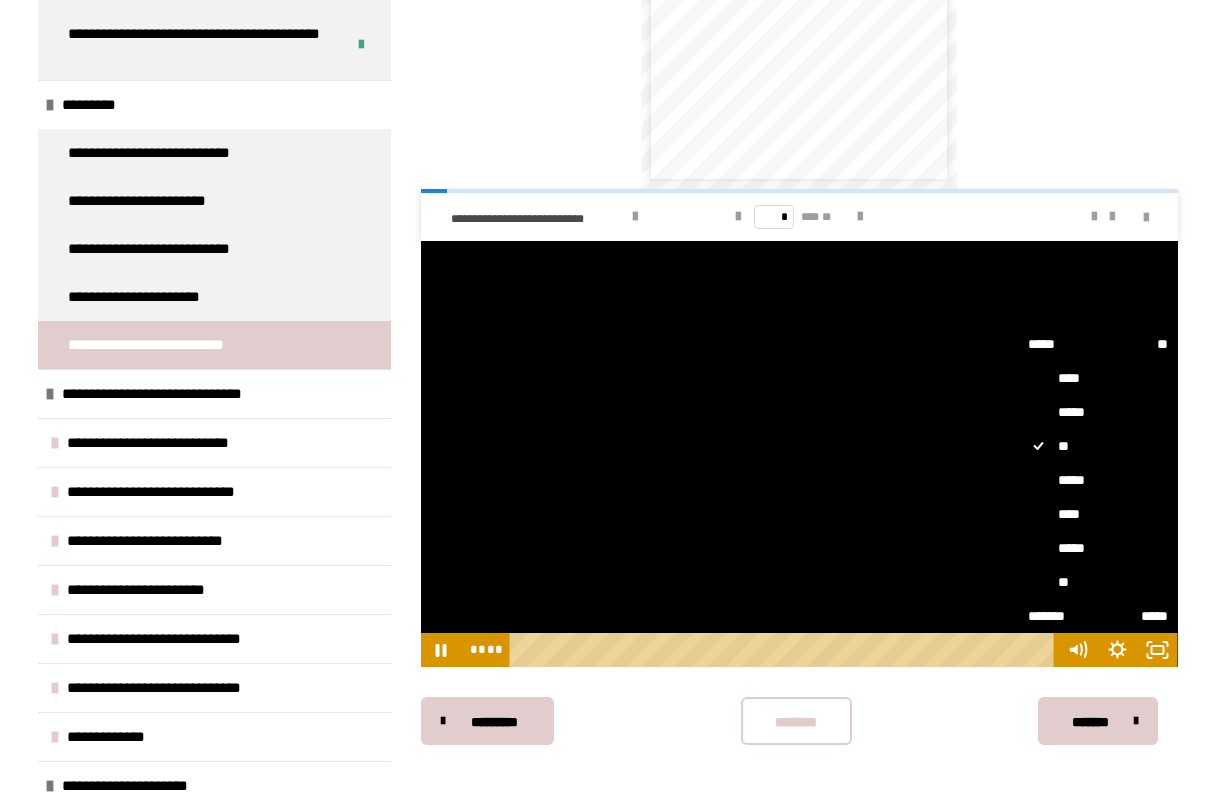 click on "****" at bounding box center [1098, 514] 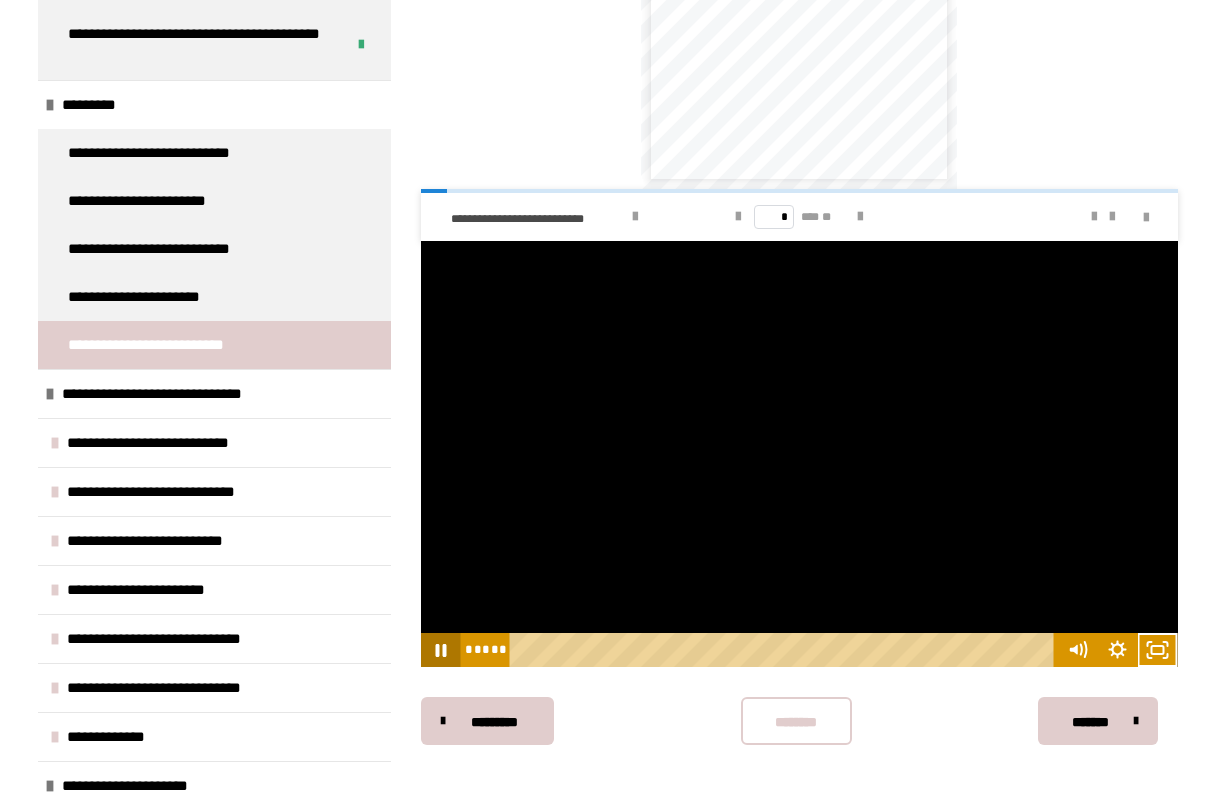 click 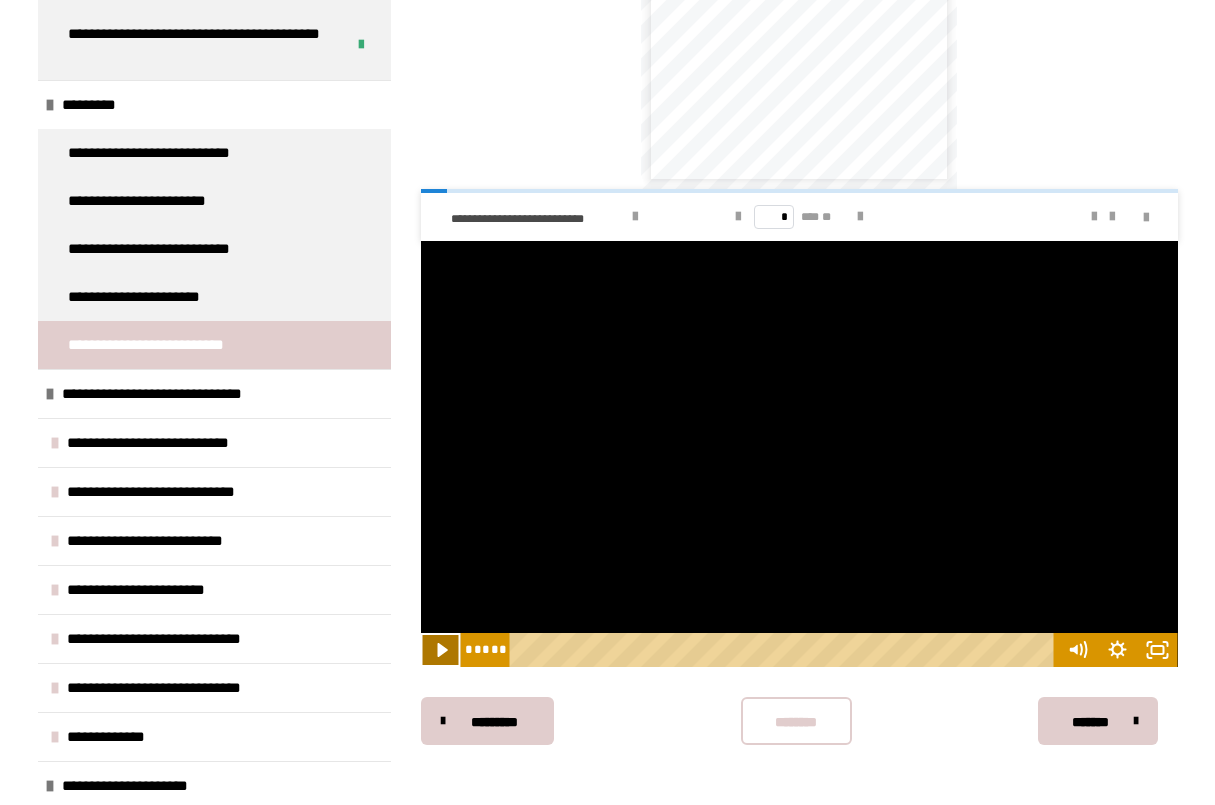 click 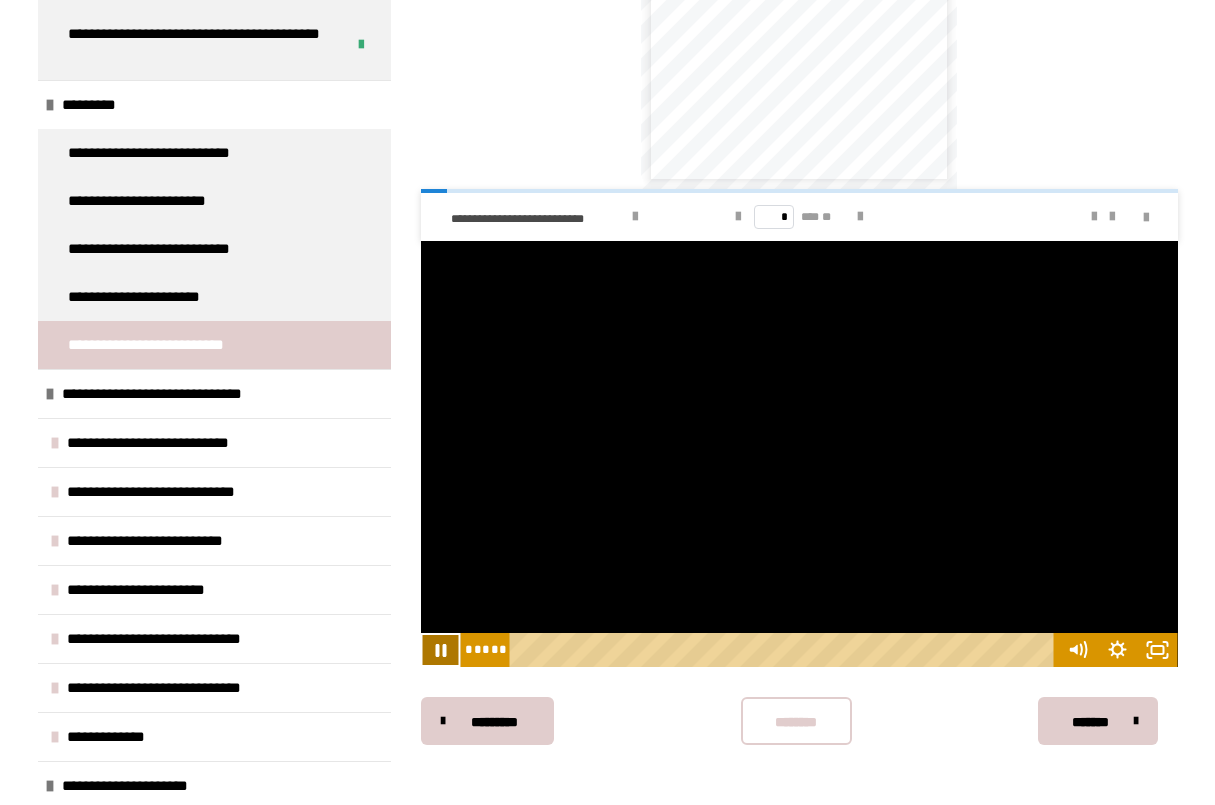 click 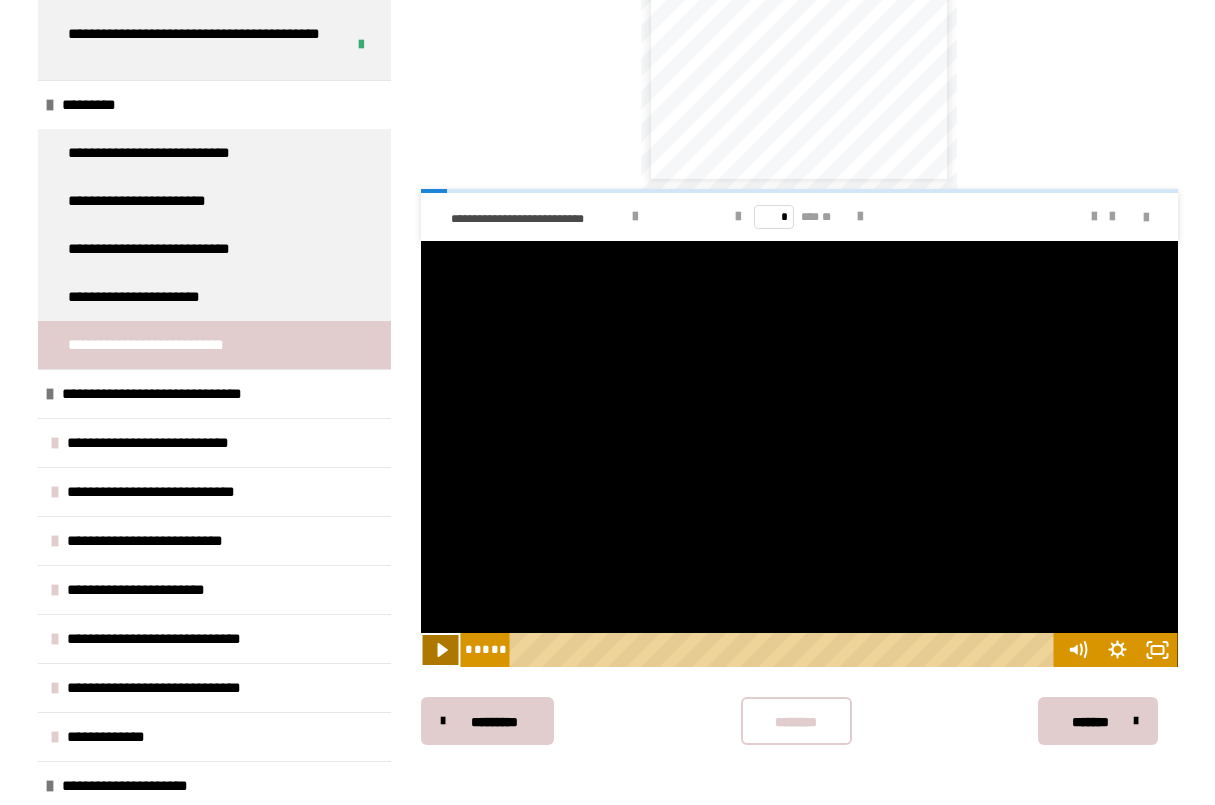 click 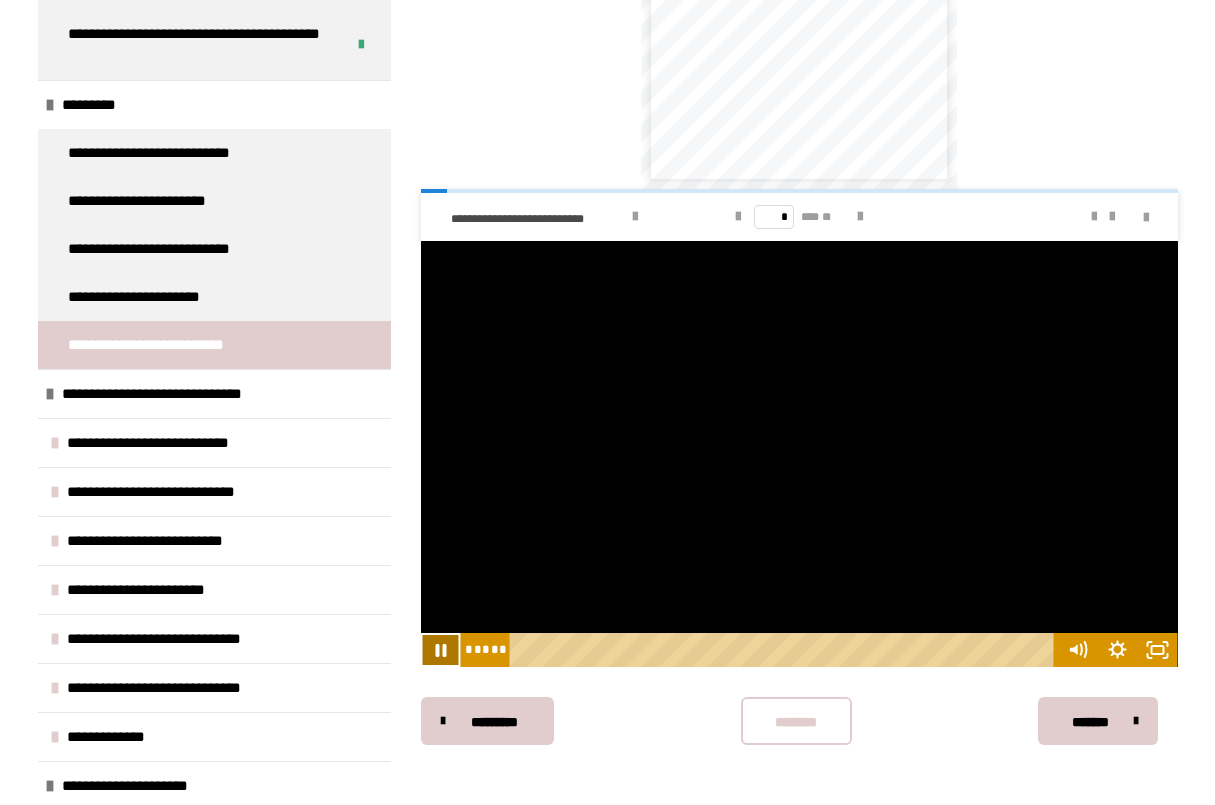 click 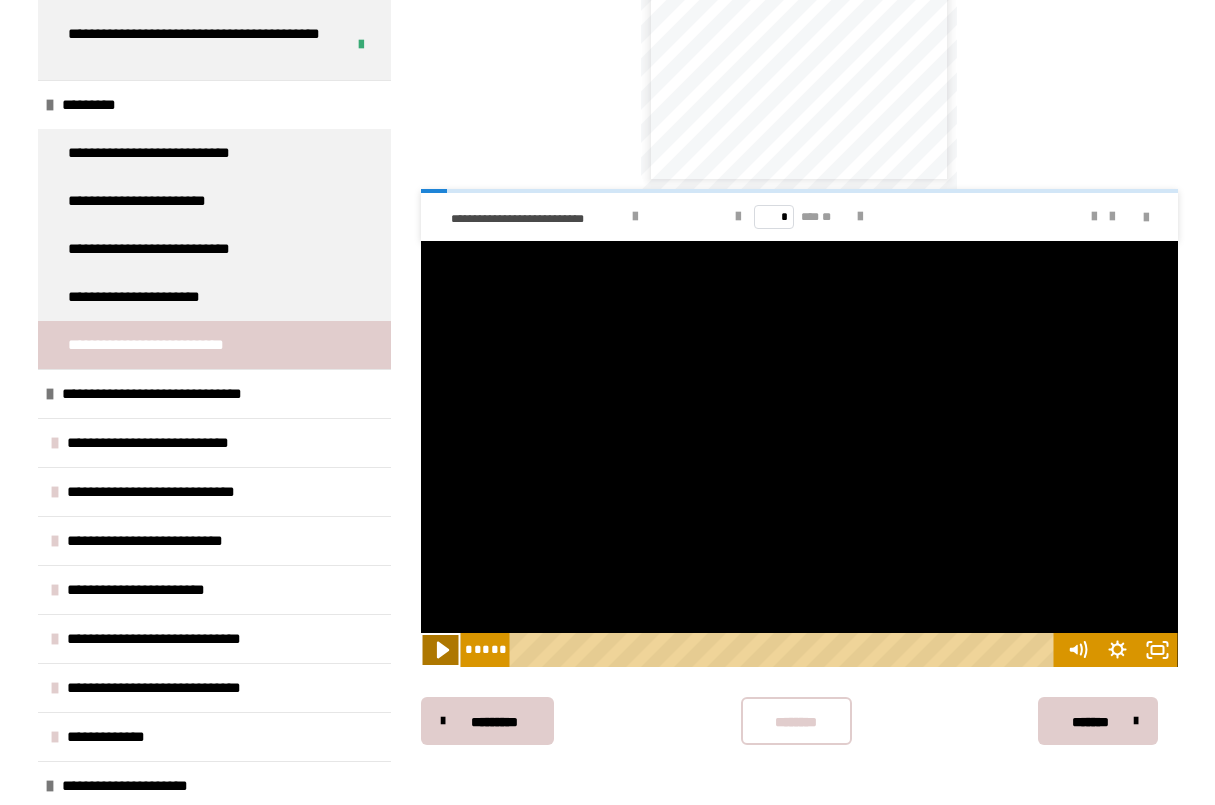 click 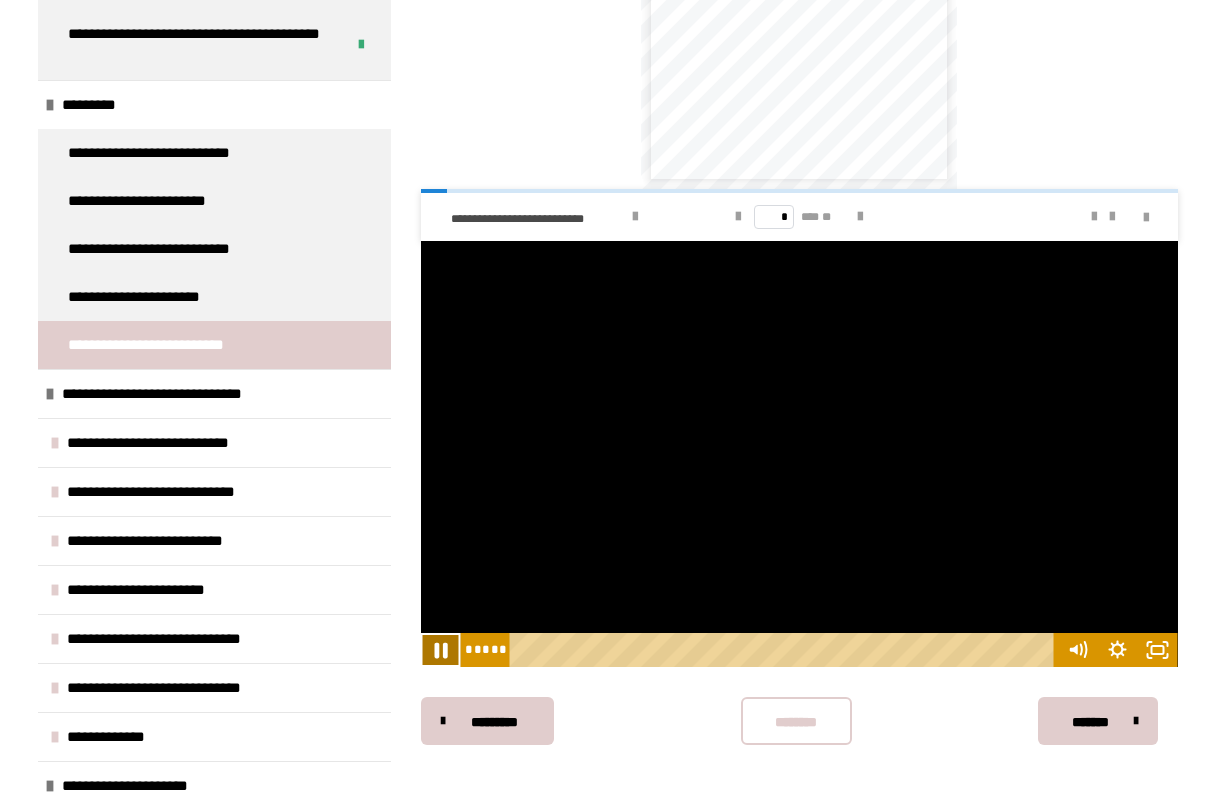 click 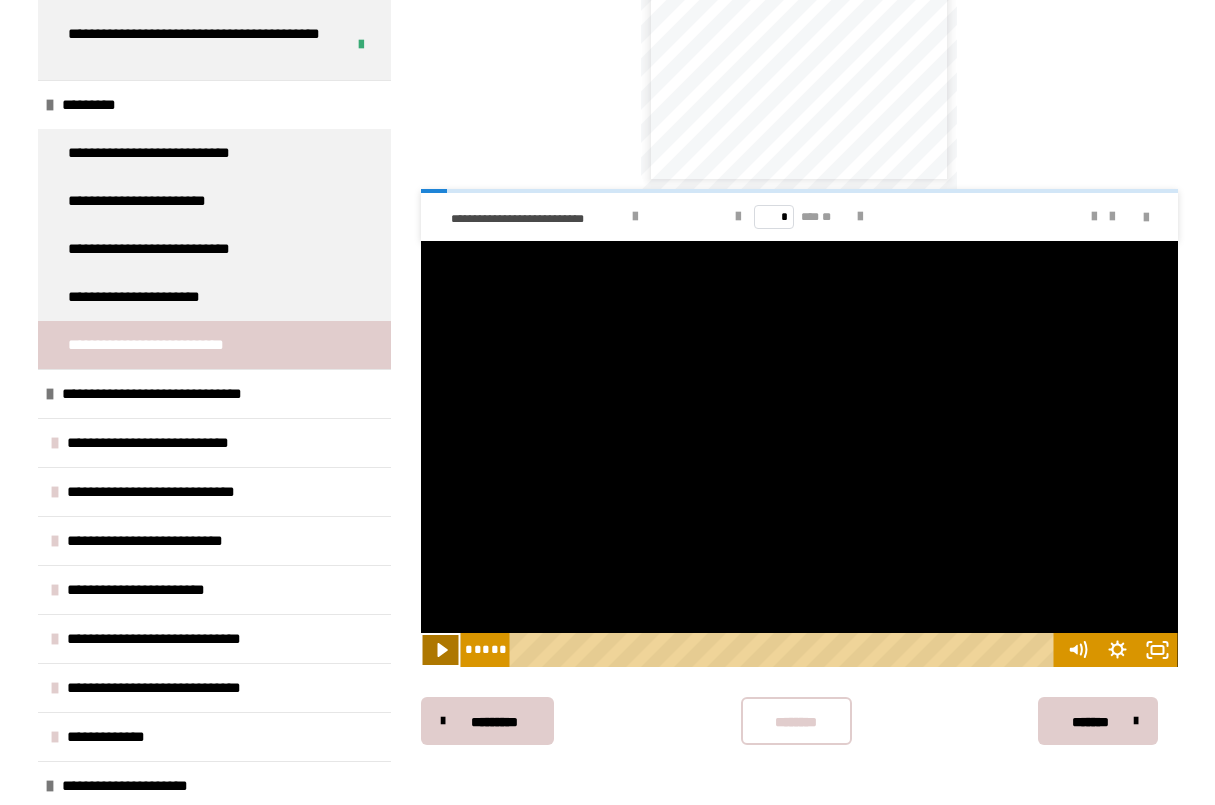 click 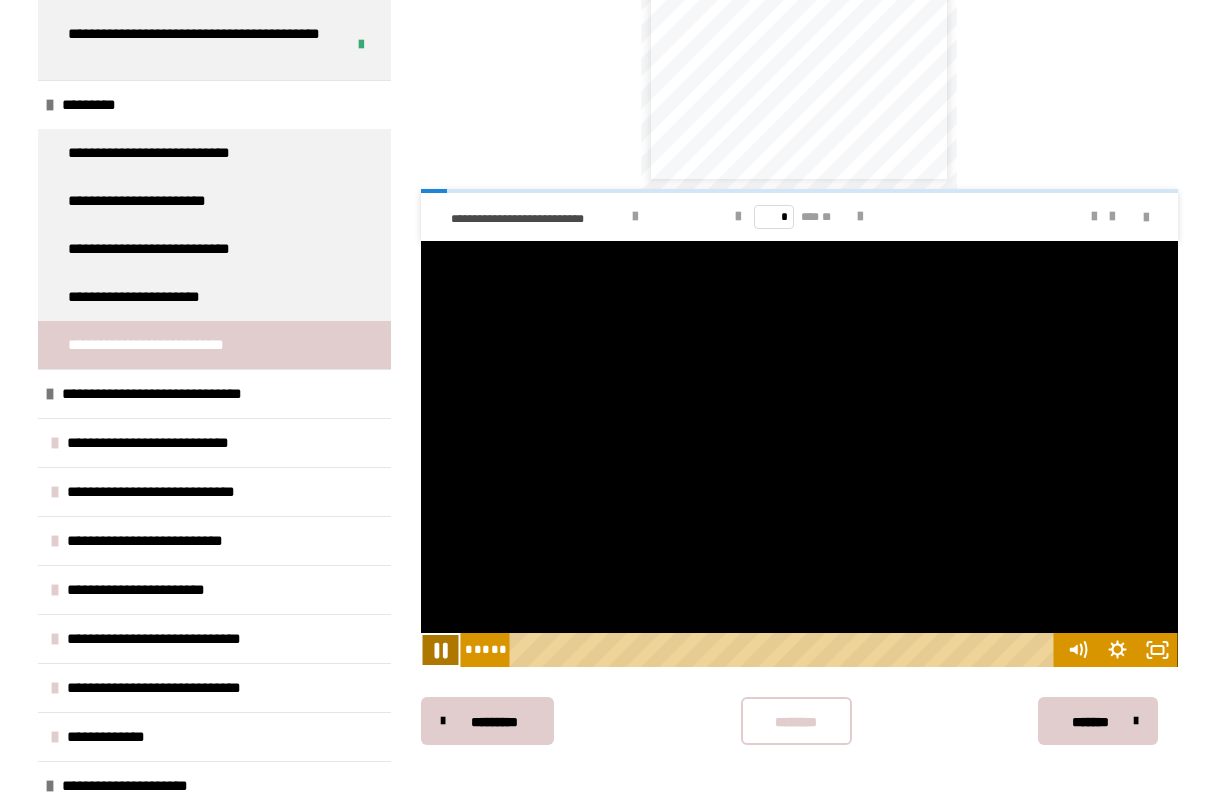 click 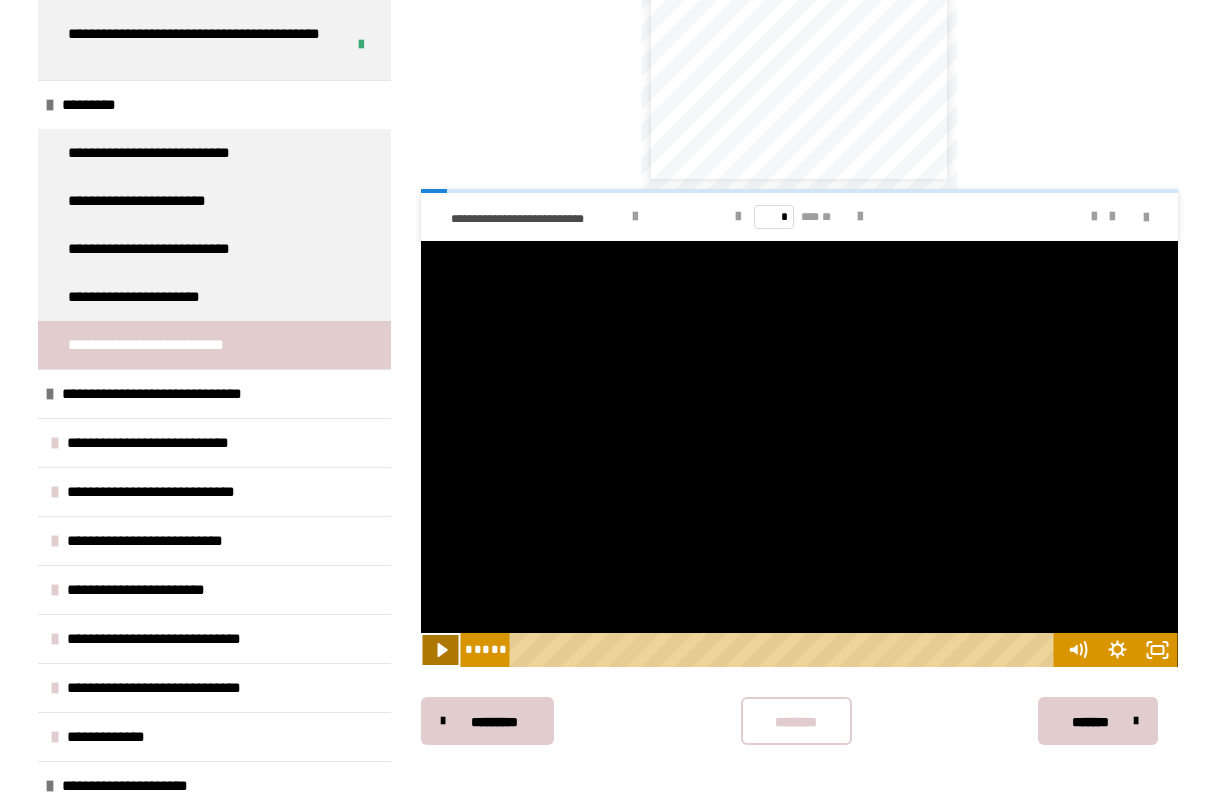 click 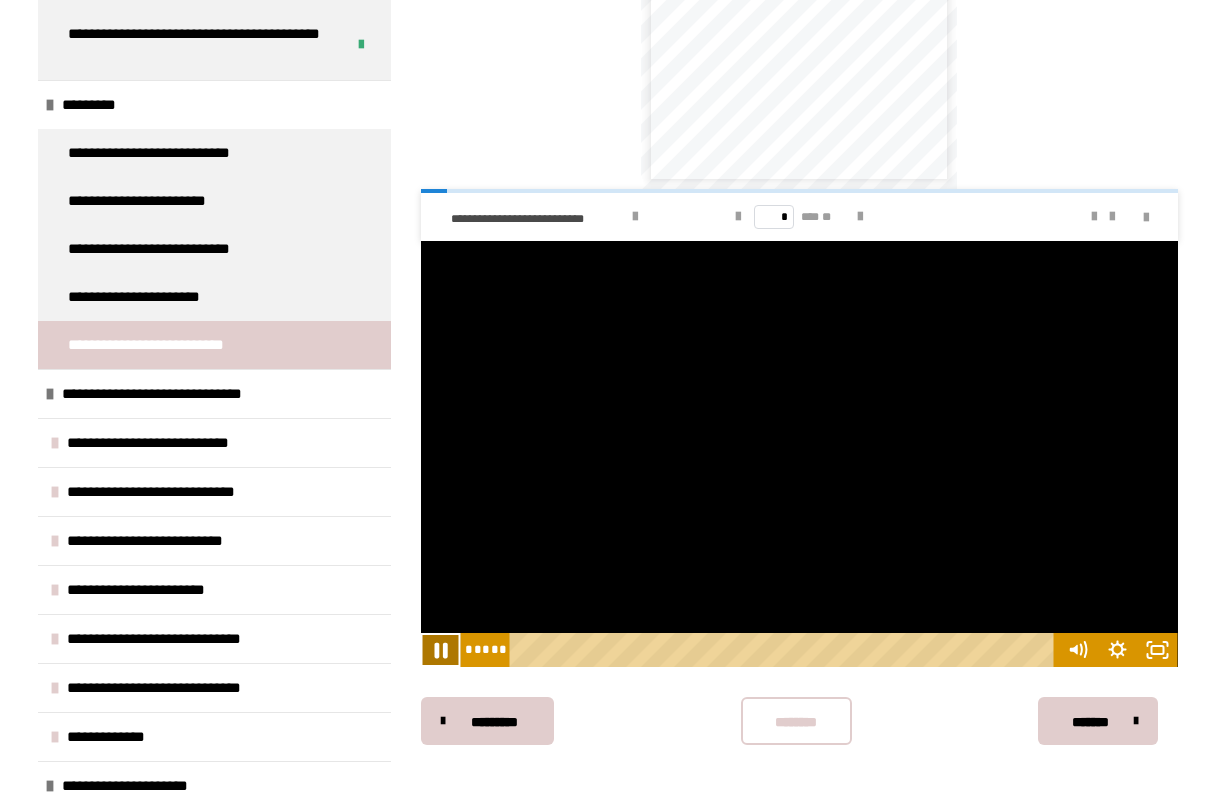 click 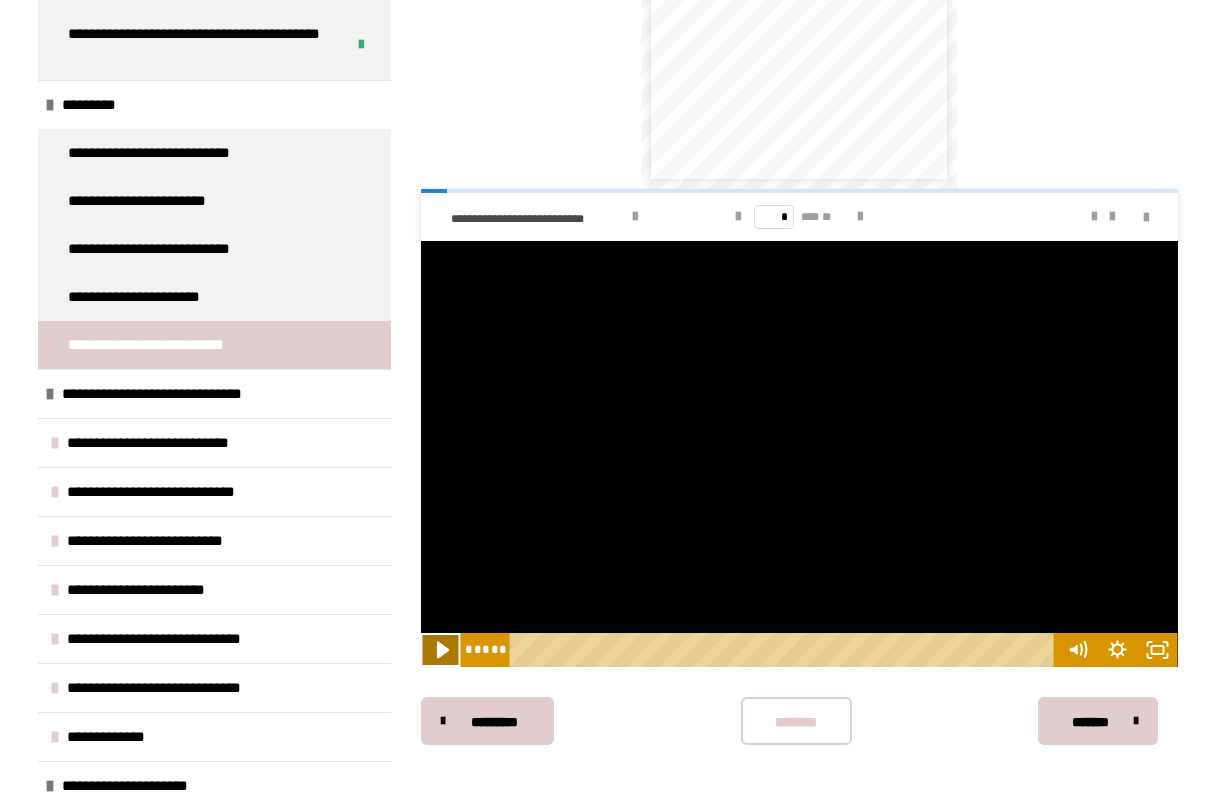 click 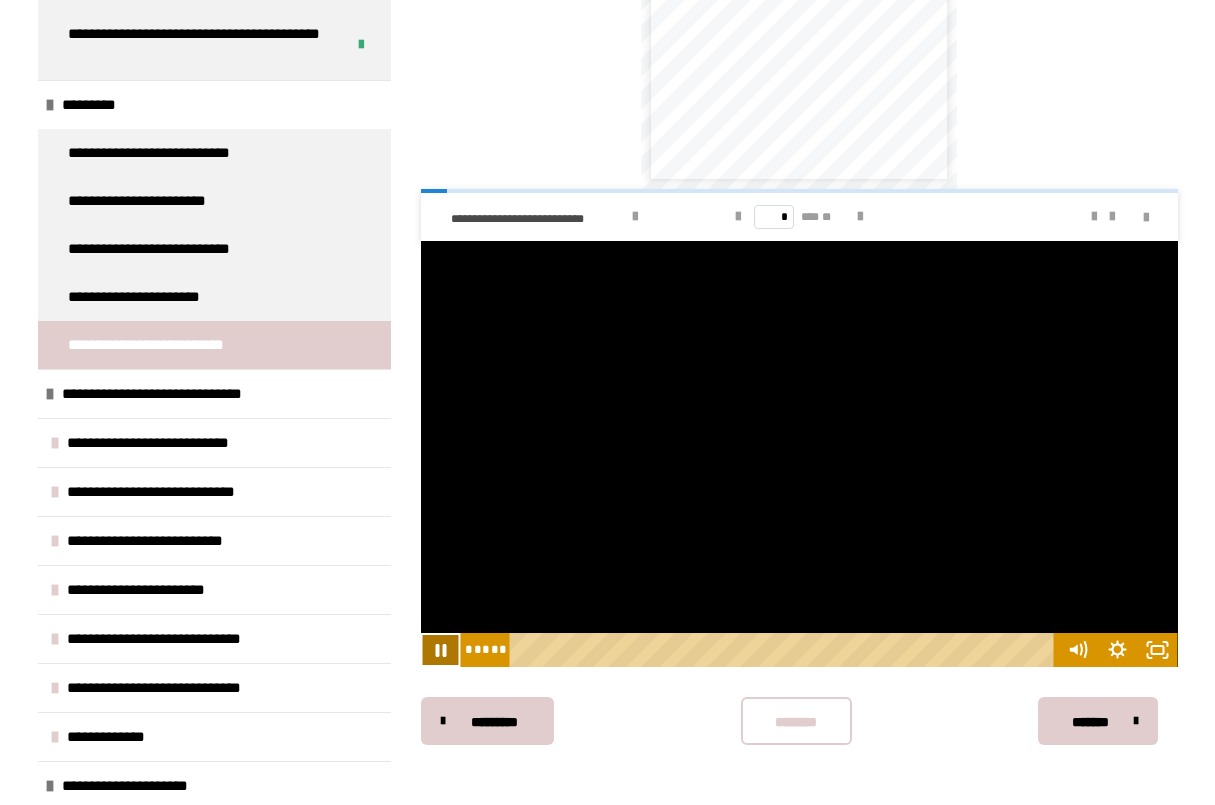 click 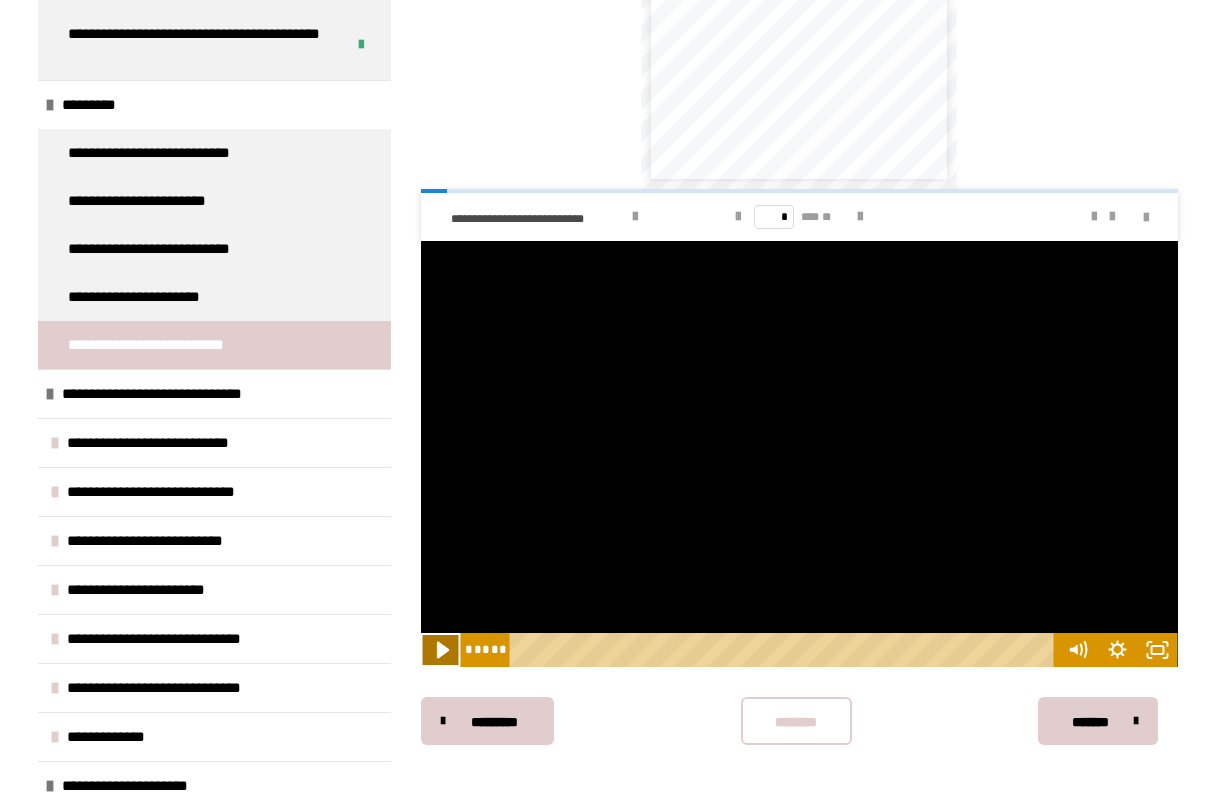 click 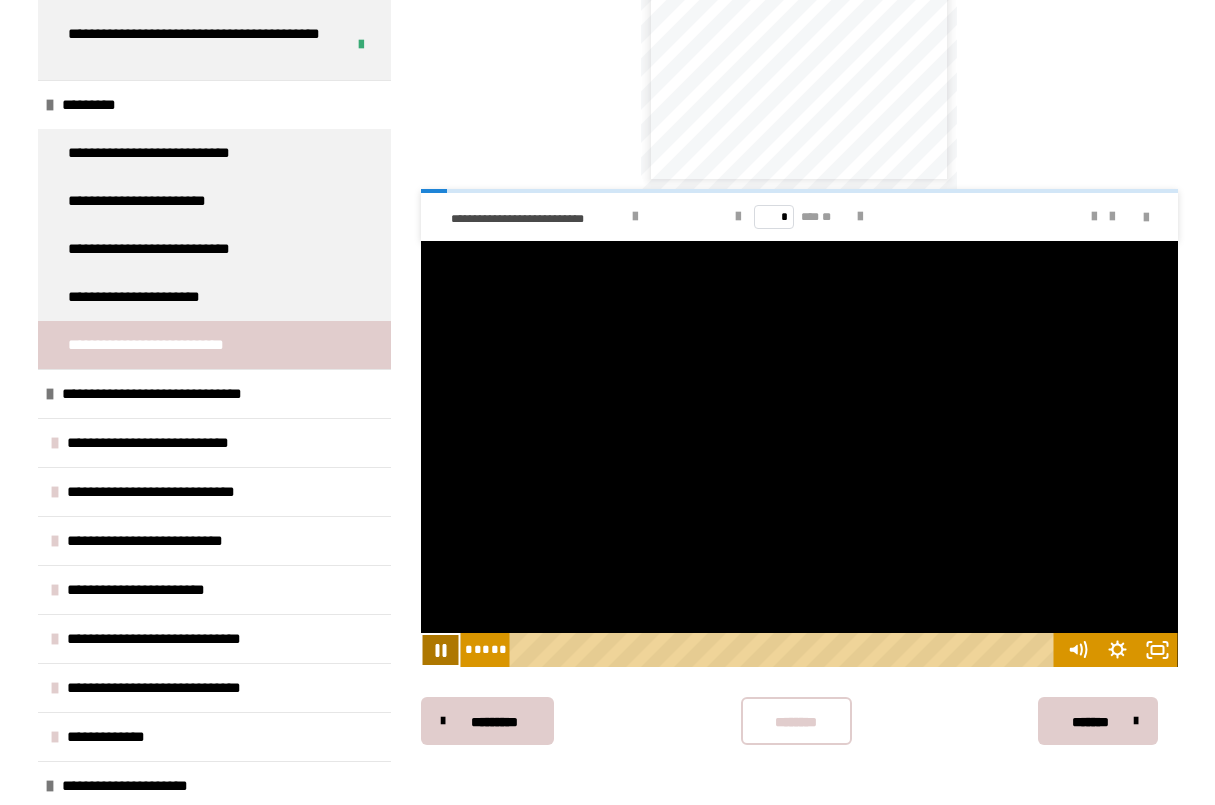 click 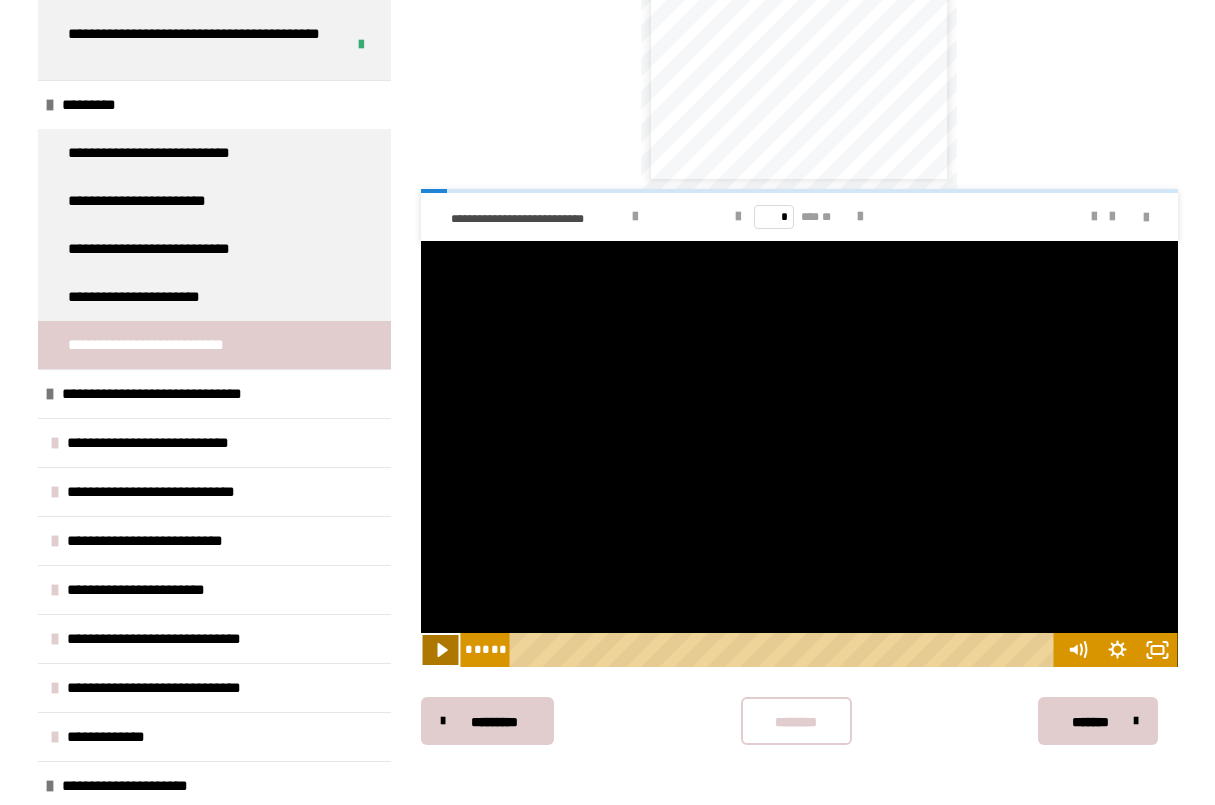 click 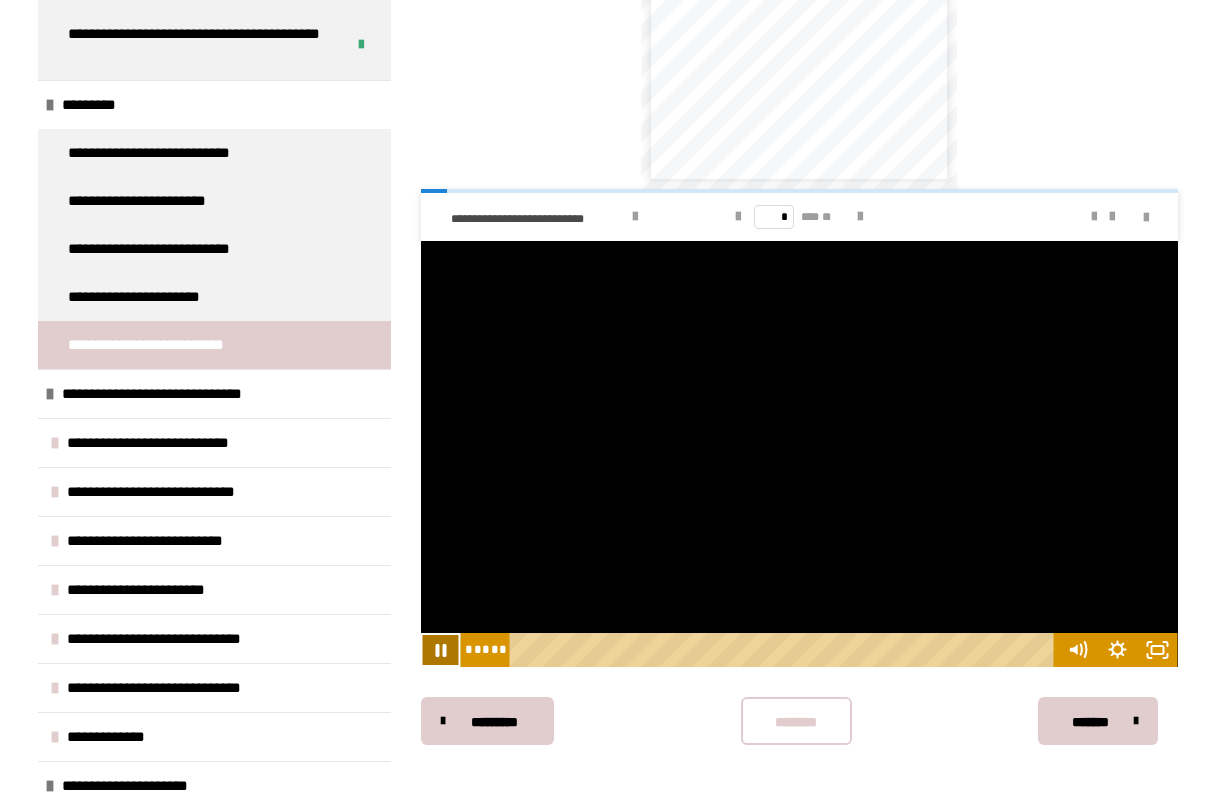 click 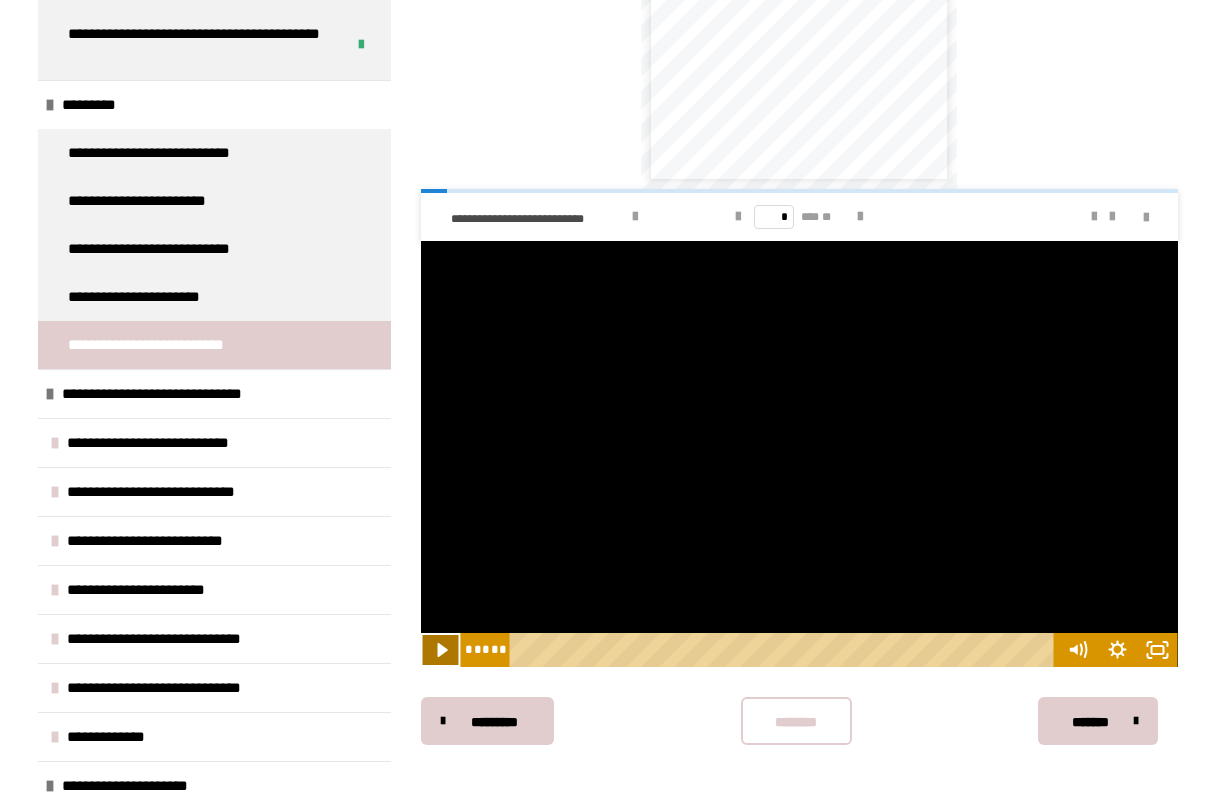 click 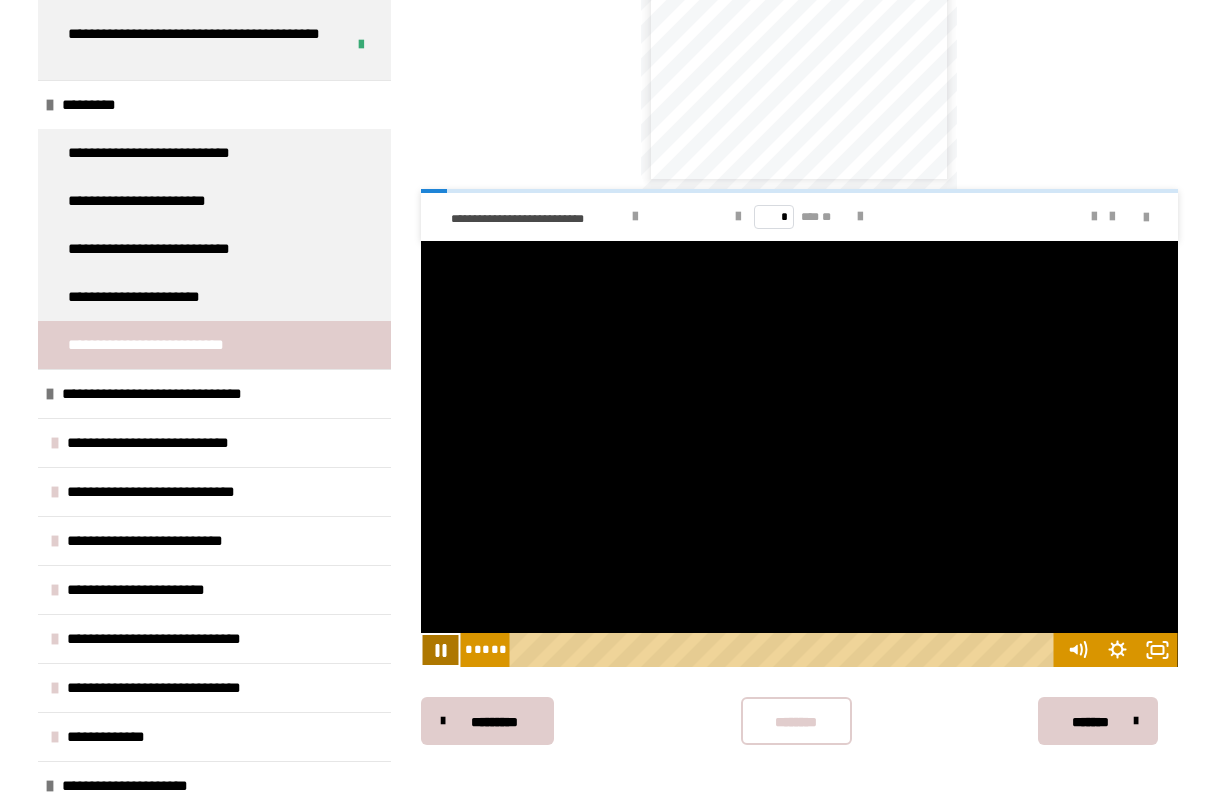 click 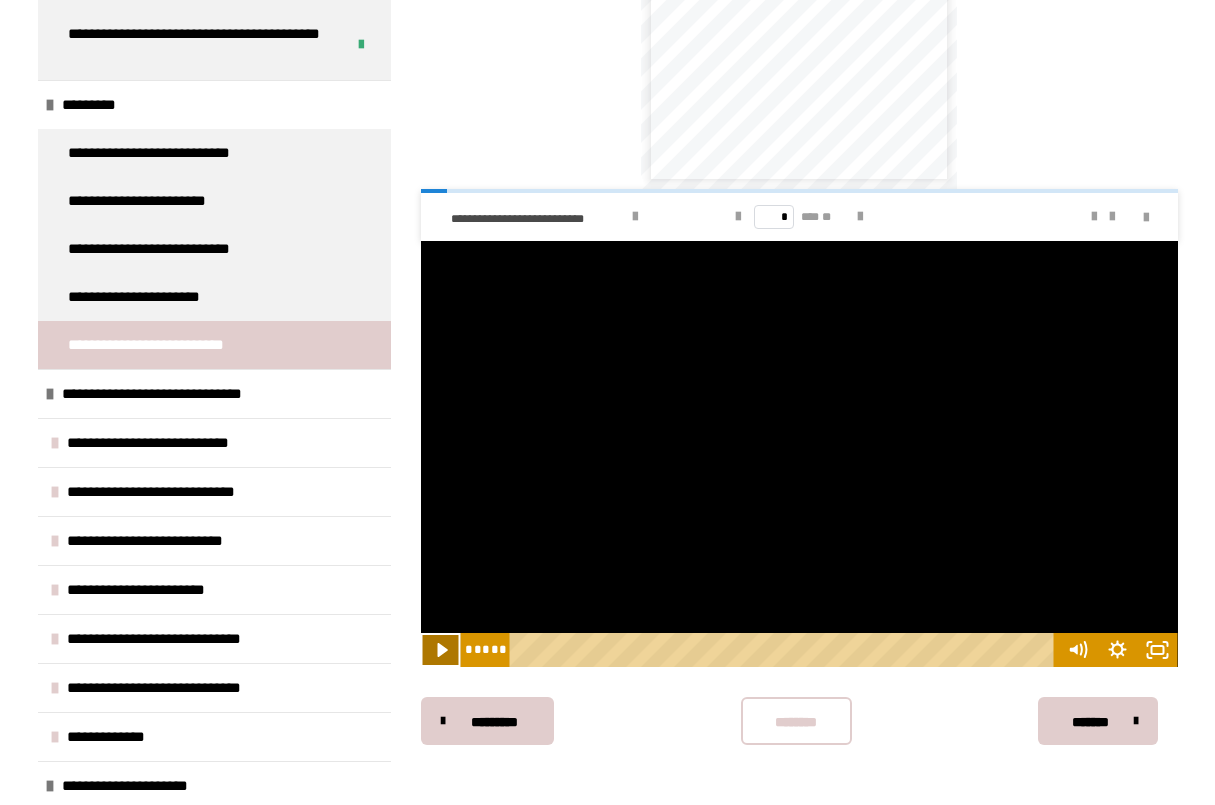click 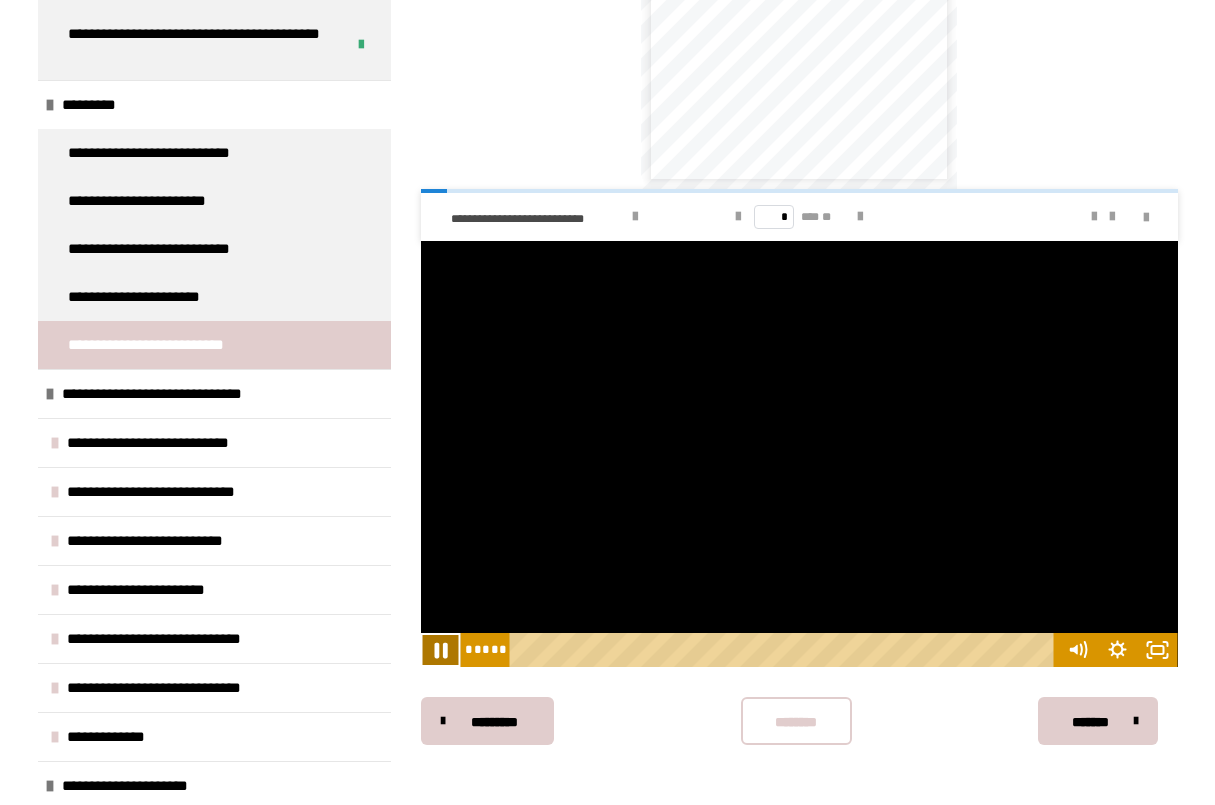click 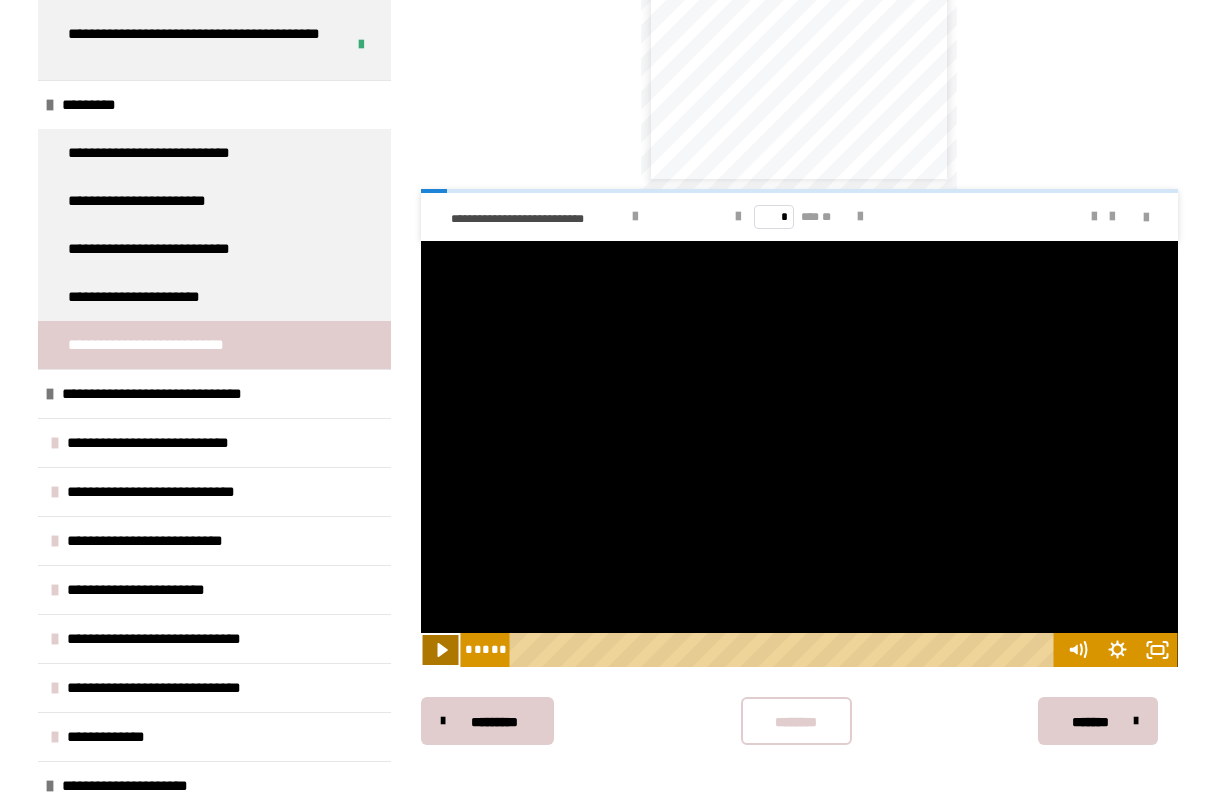 click 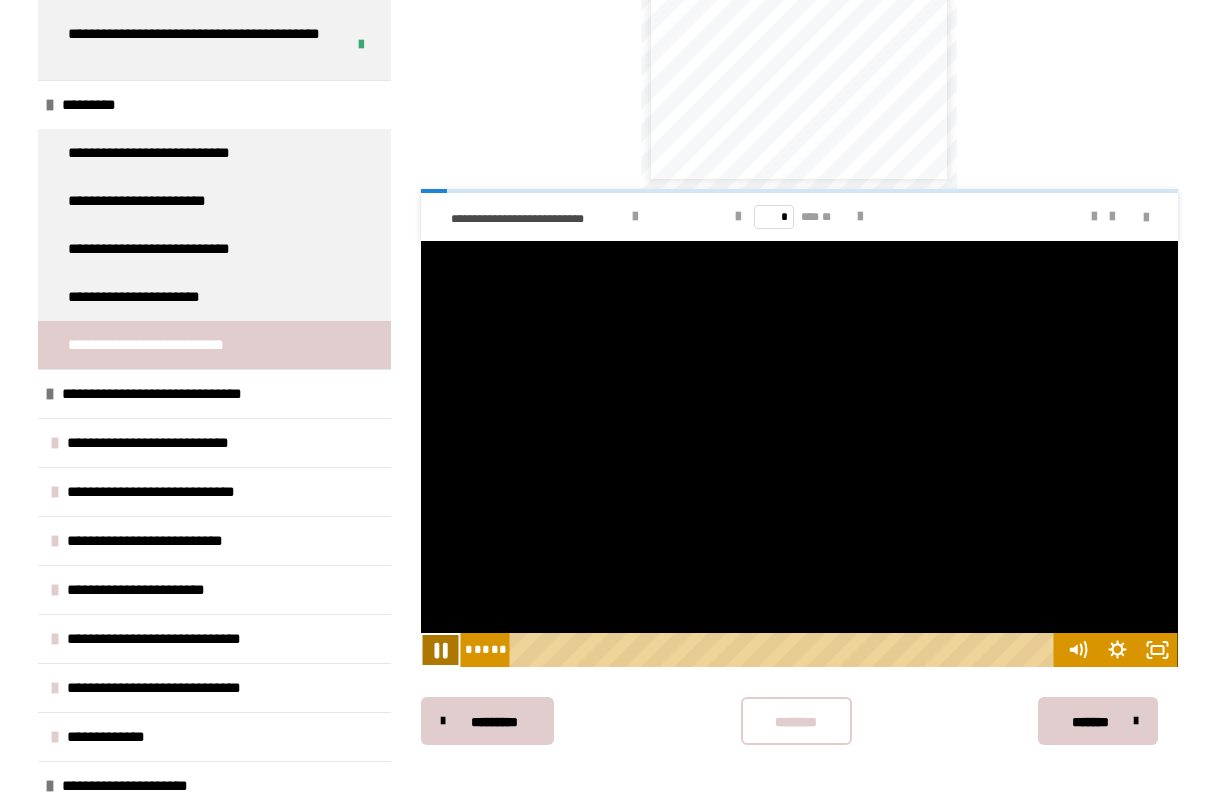 click 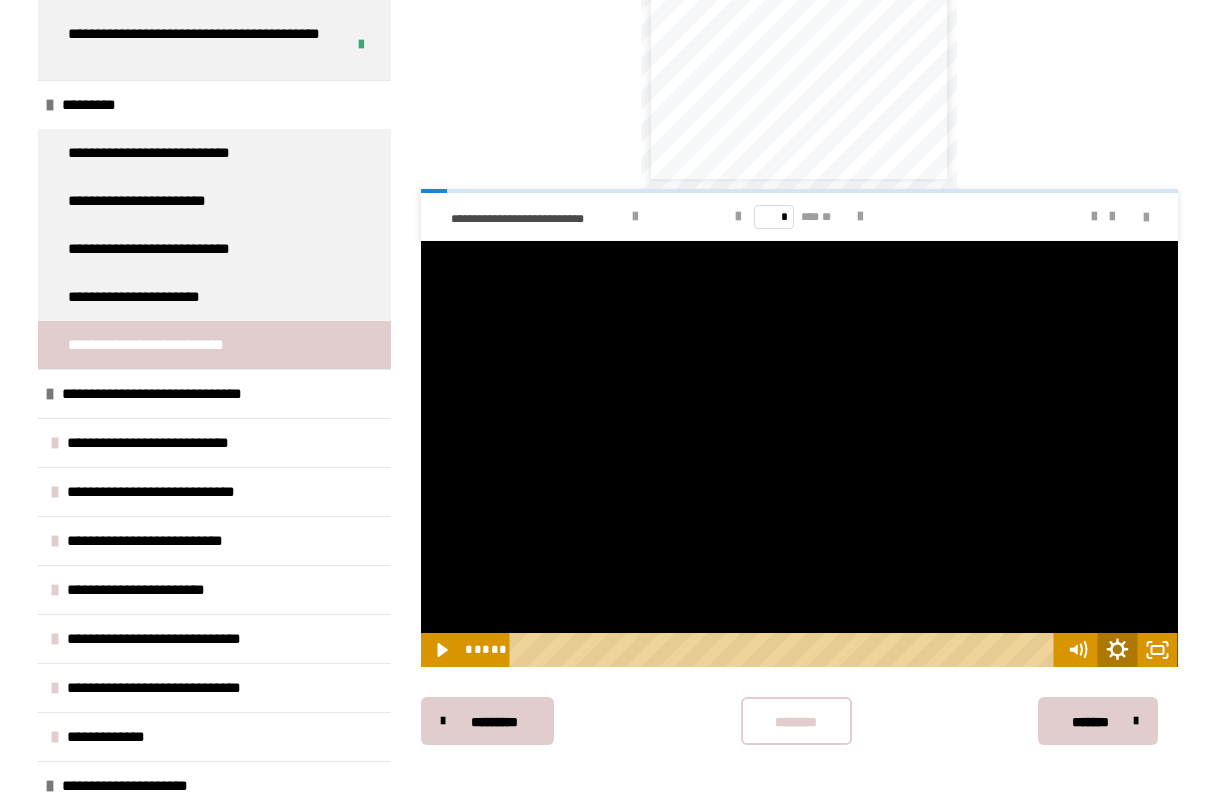 click 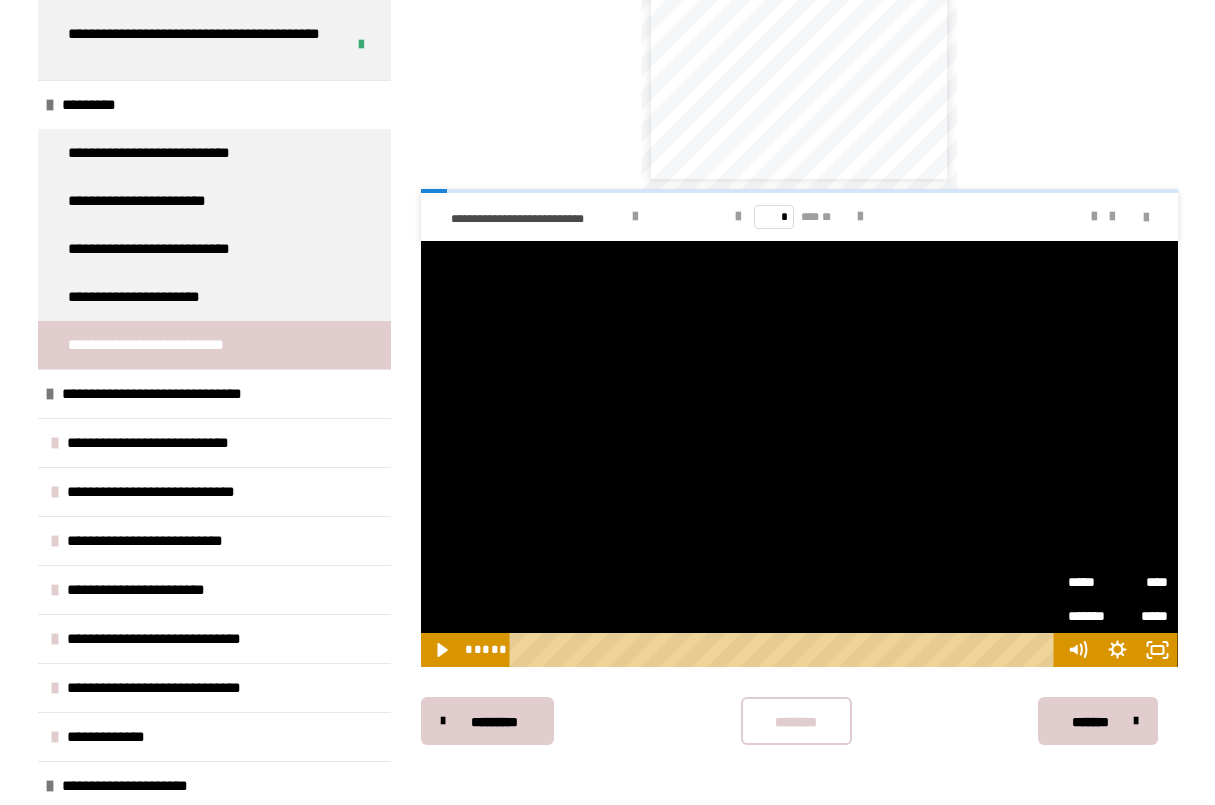 click on "*****" at bounding box center [1093, 582] 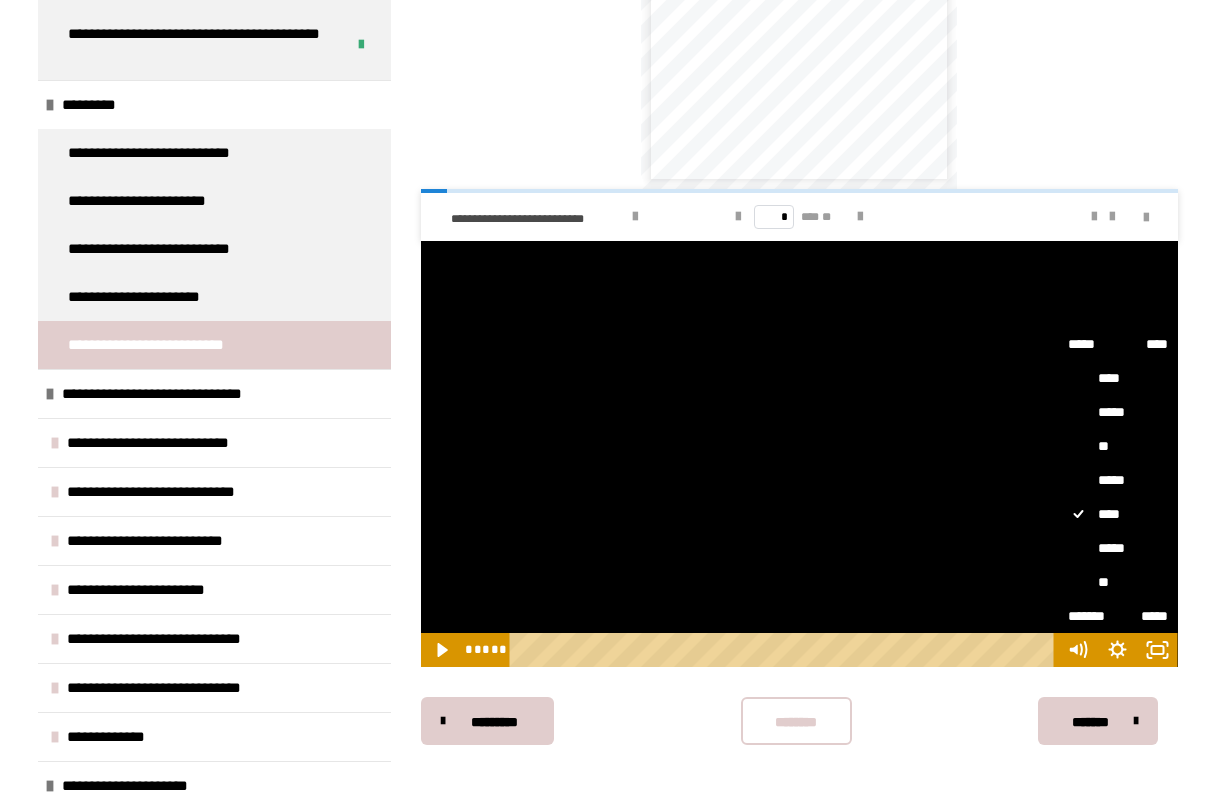 click on "**" at bounding box center [1118, 446] 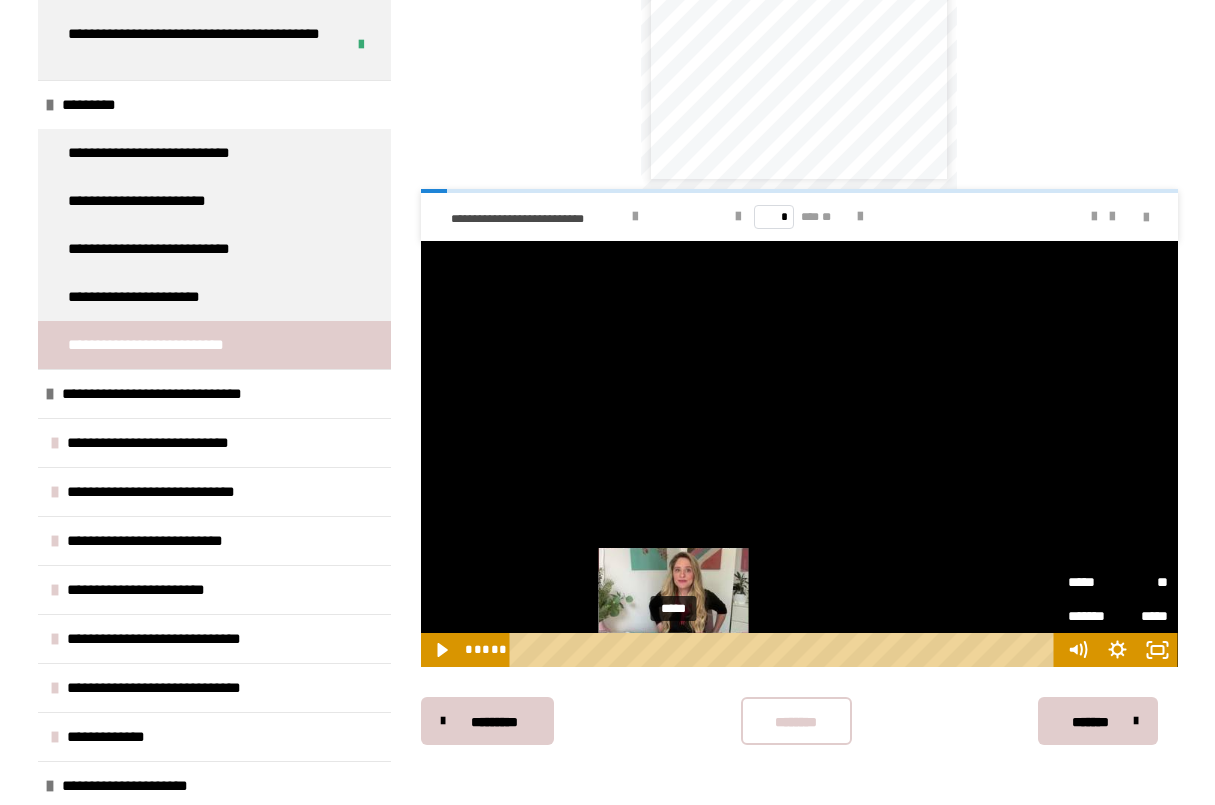 click on "*****" at bounding box center [785, 650] 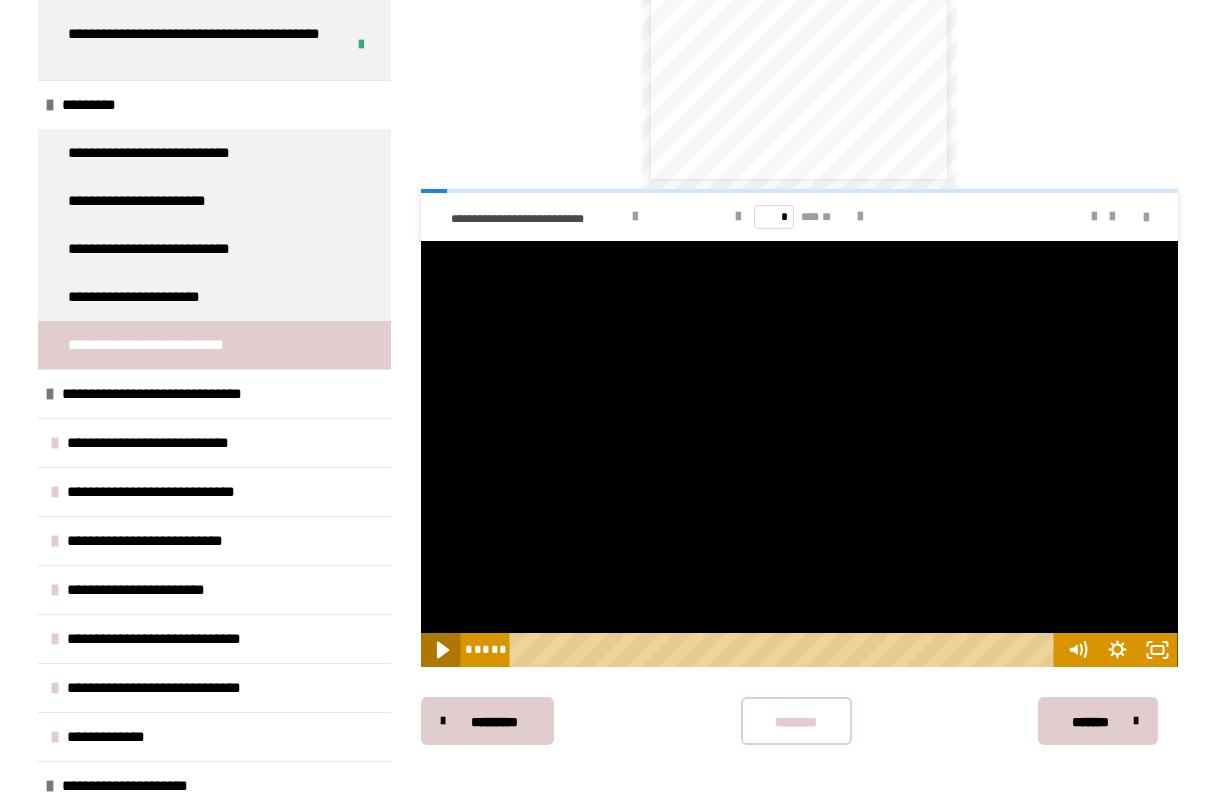 click 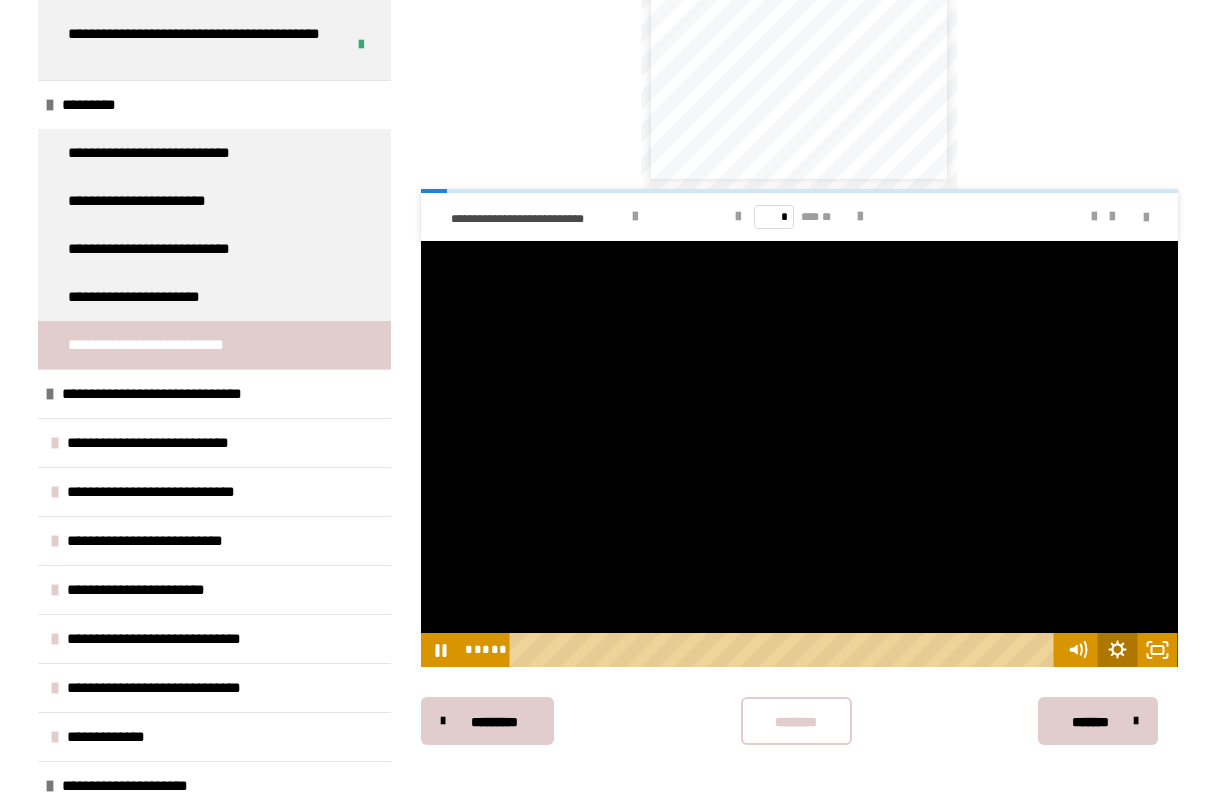 click 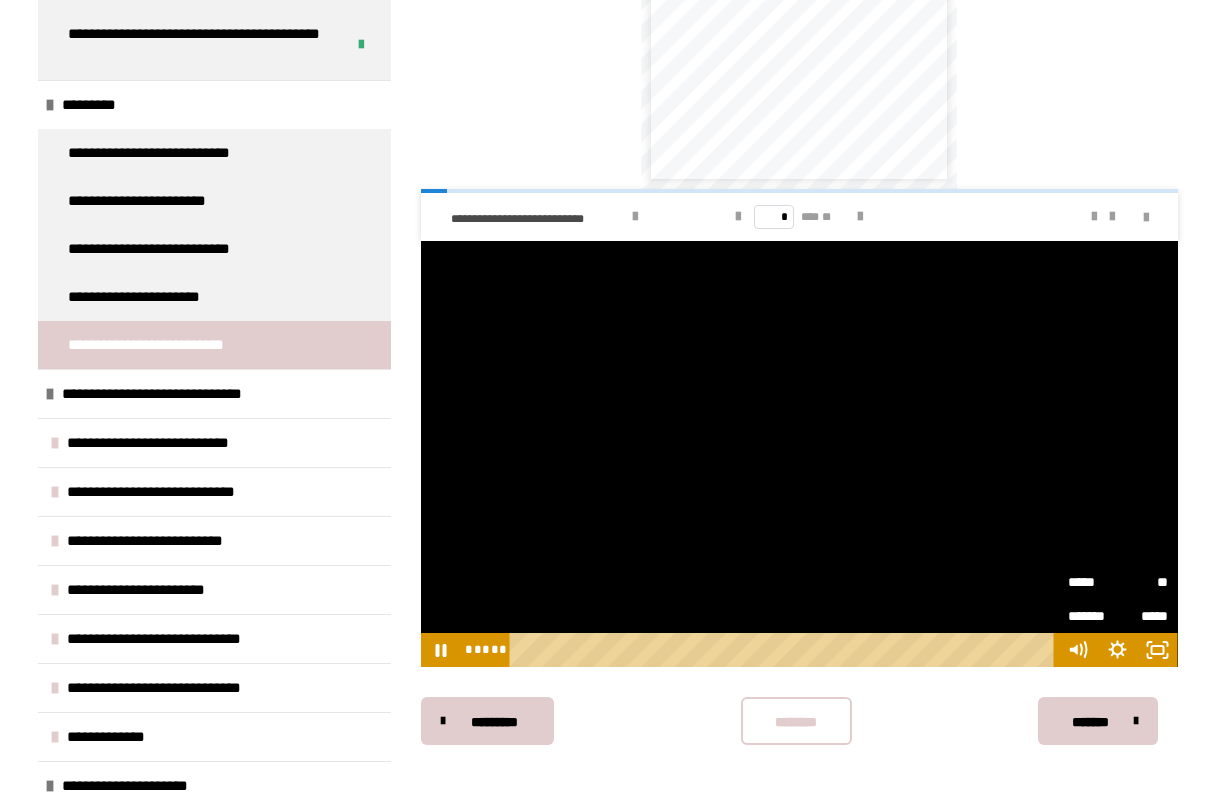 click on "**" at bounding box center [1143, 576] 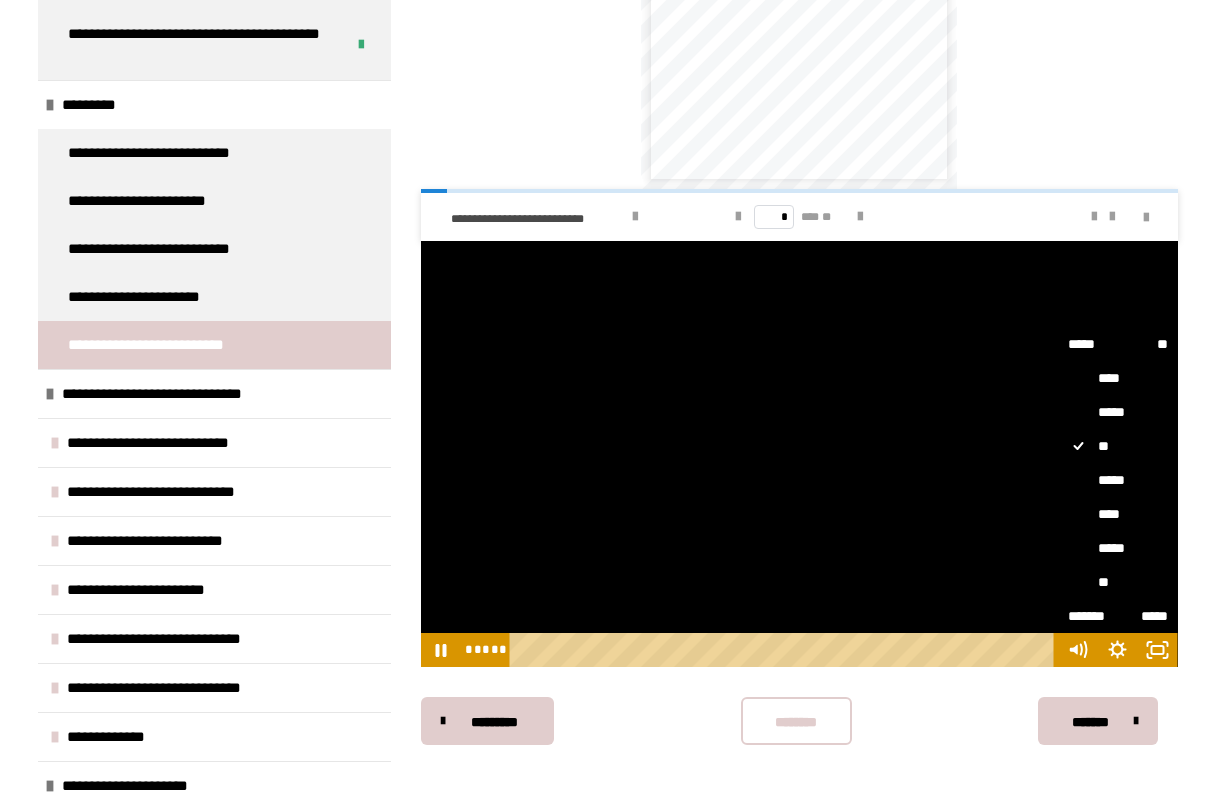 click on "*****" at bounding box center [1118, 412] 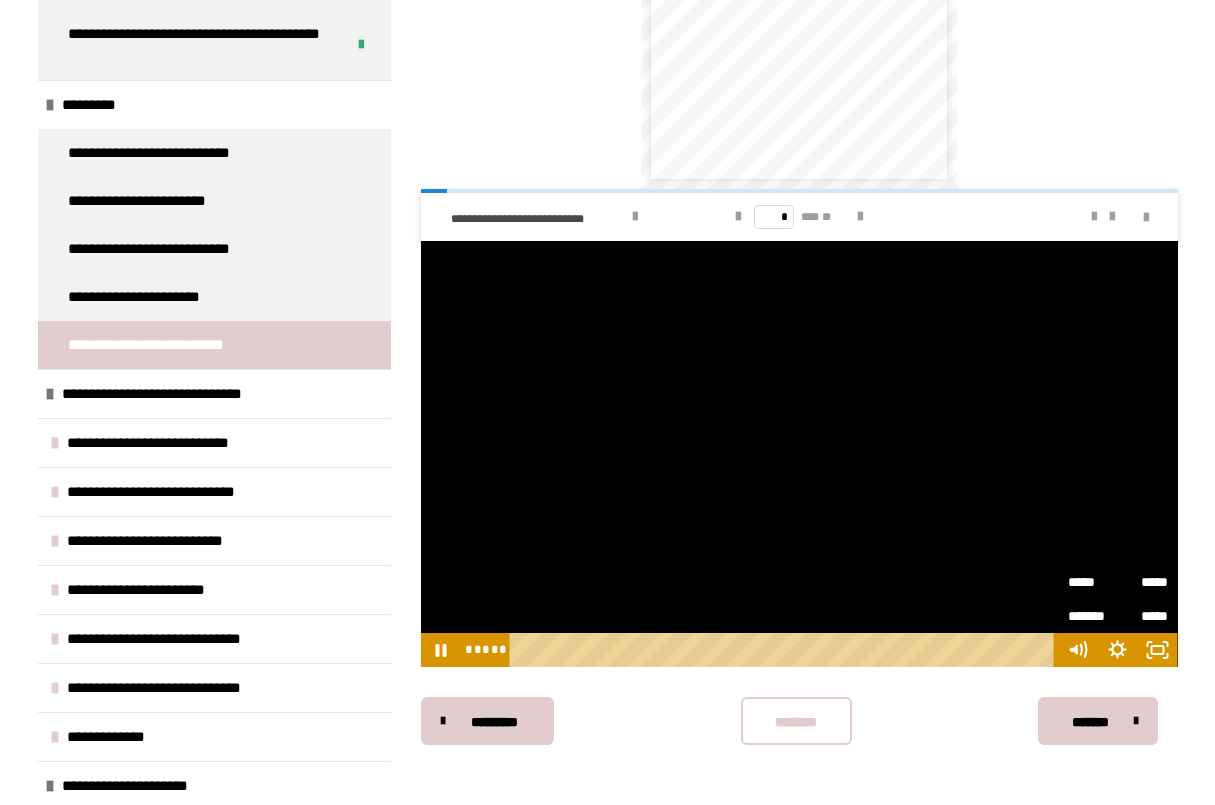 click on "********* ******** *******" at bounding box center [799, 721] 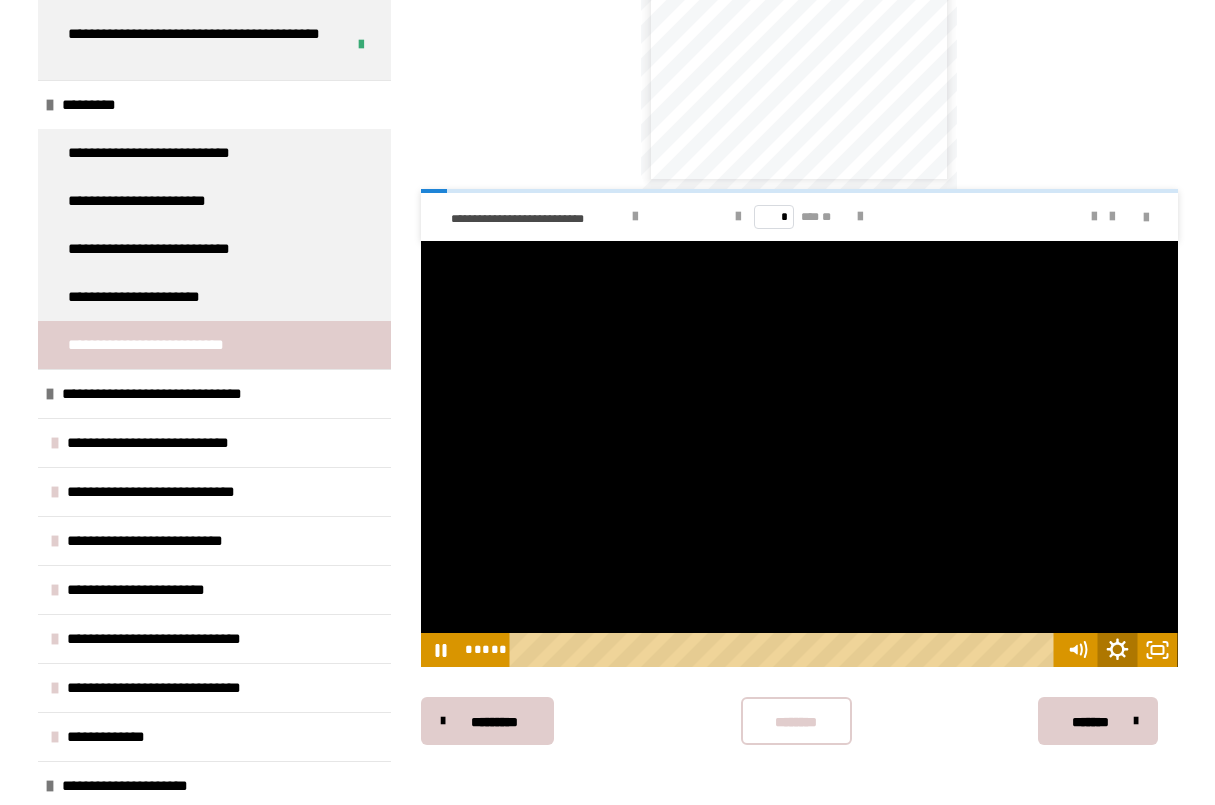 click 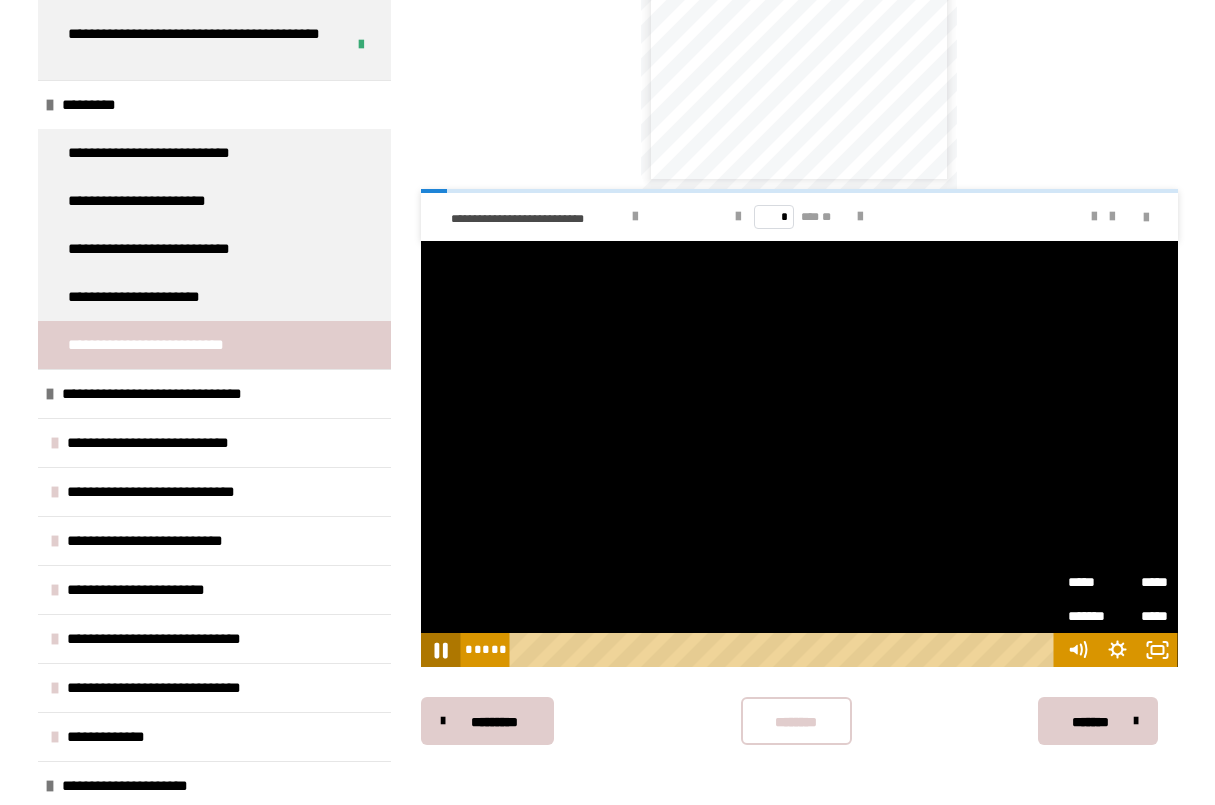 click 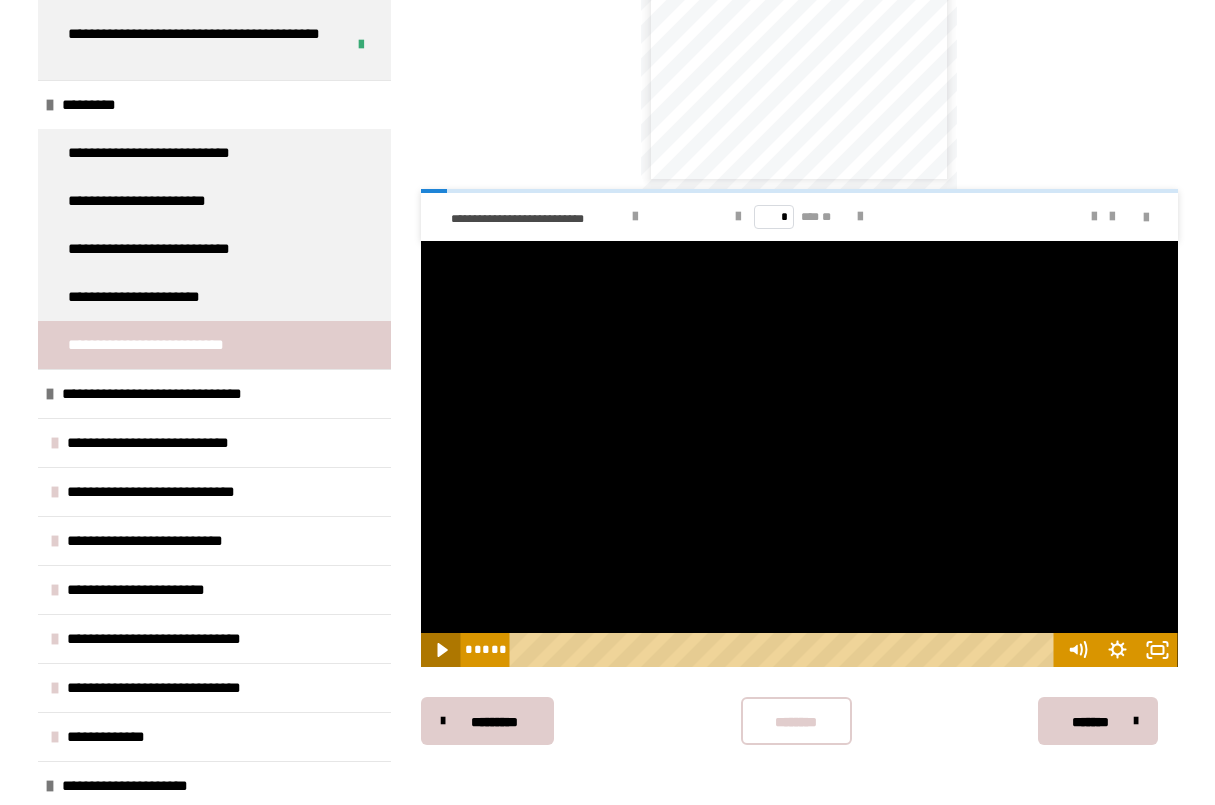 click 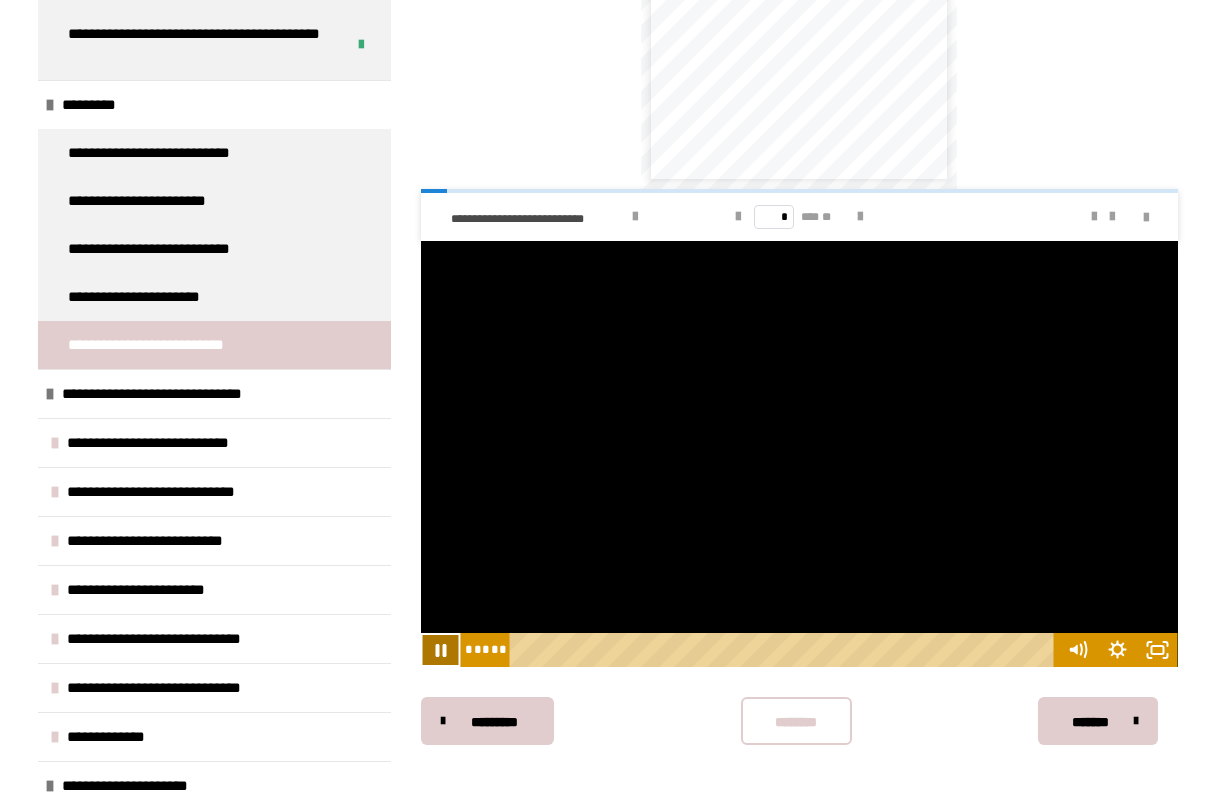 click 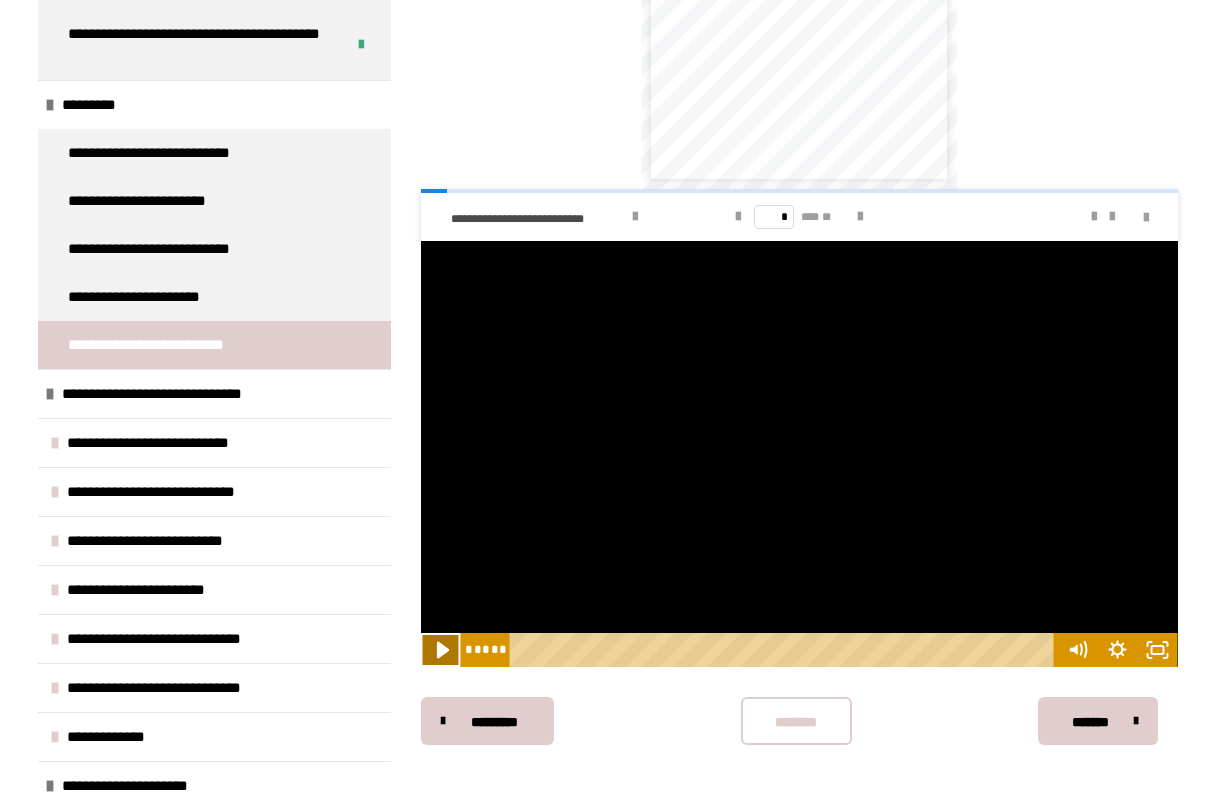click 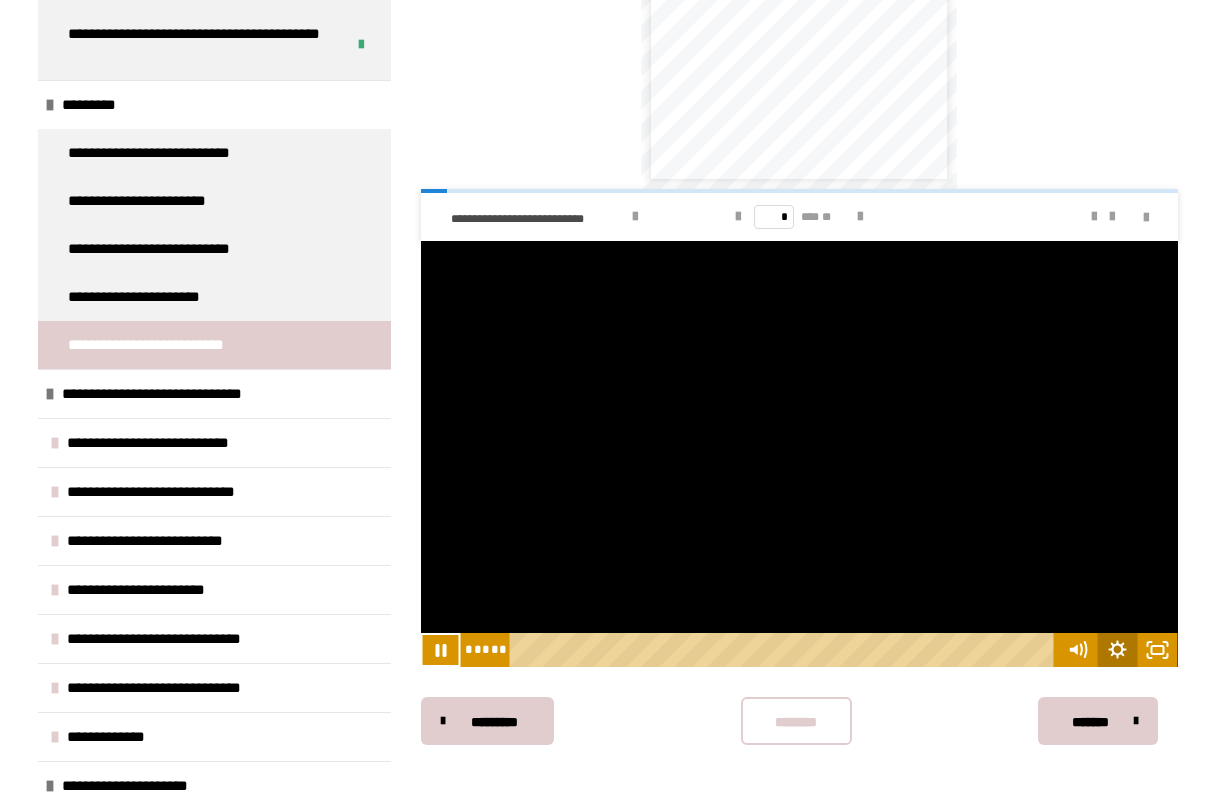 click 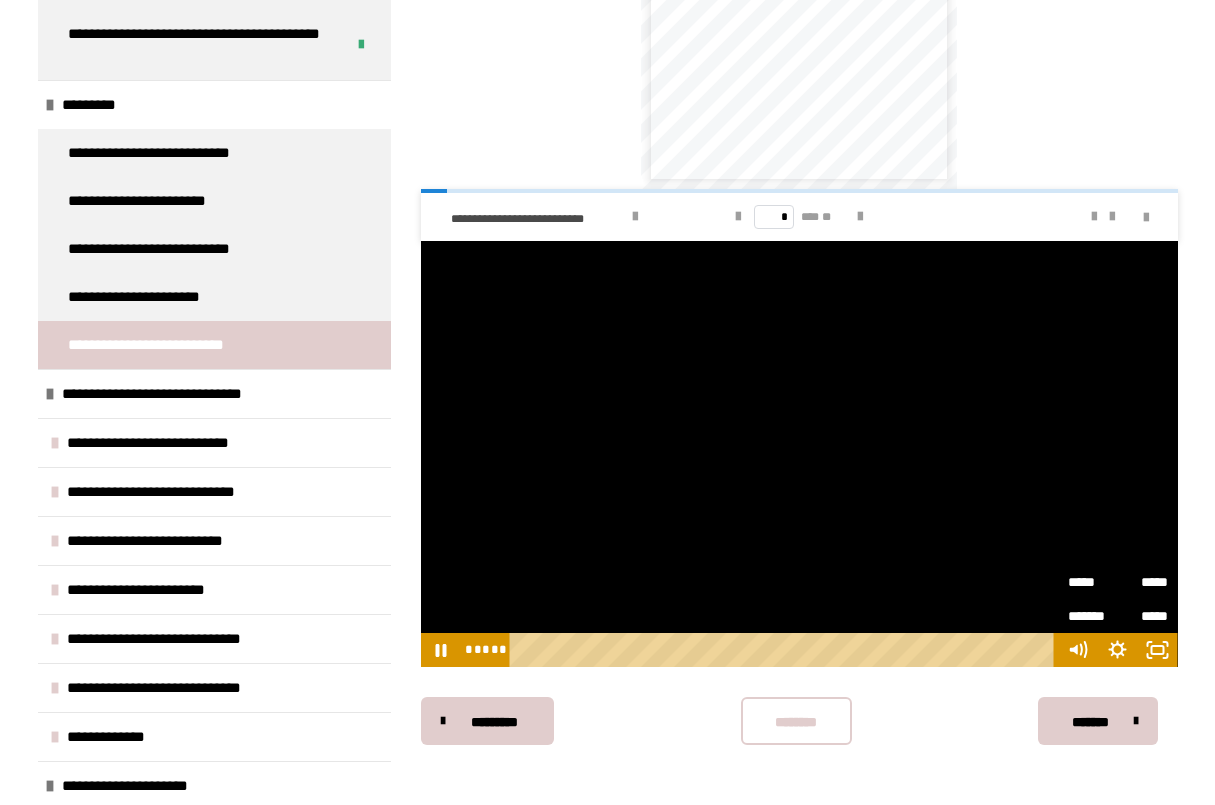 click on "*****" at bounding box center [1143, 576] 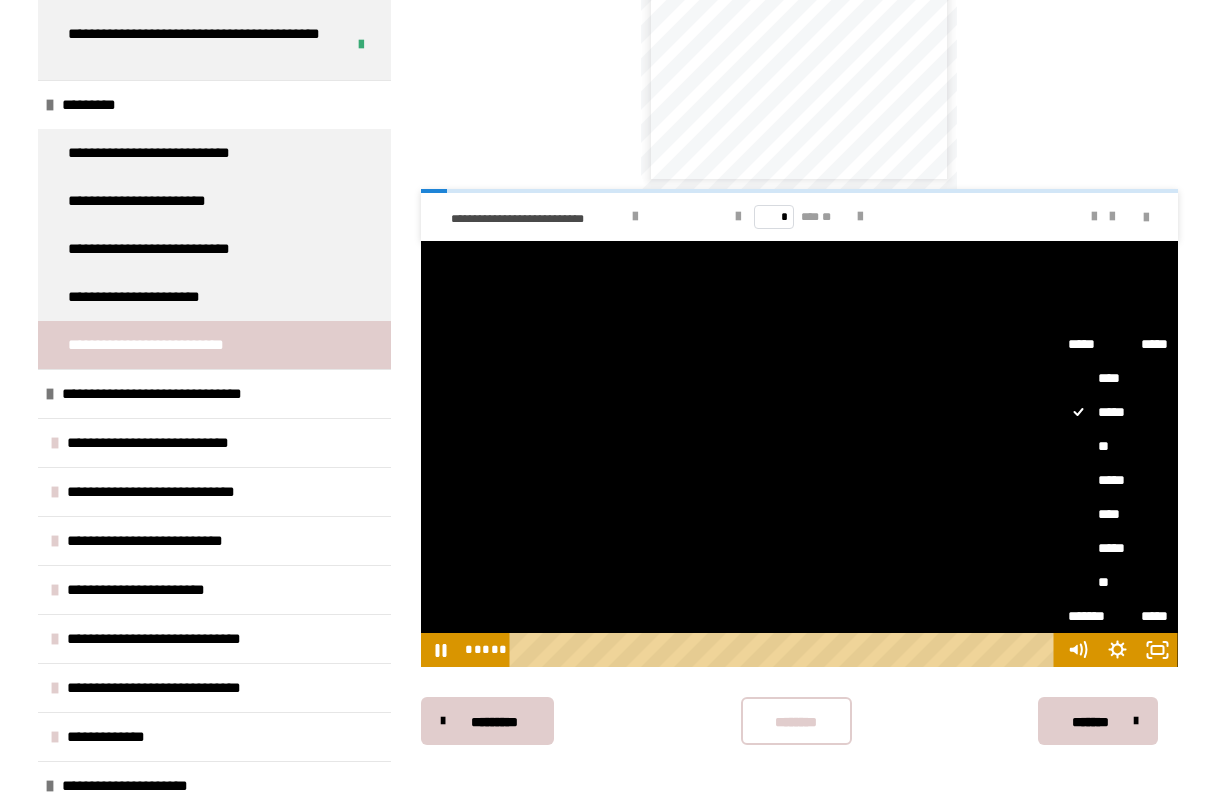 click on "**" at bounding box center (1118, 446) 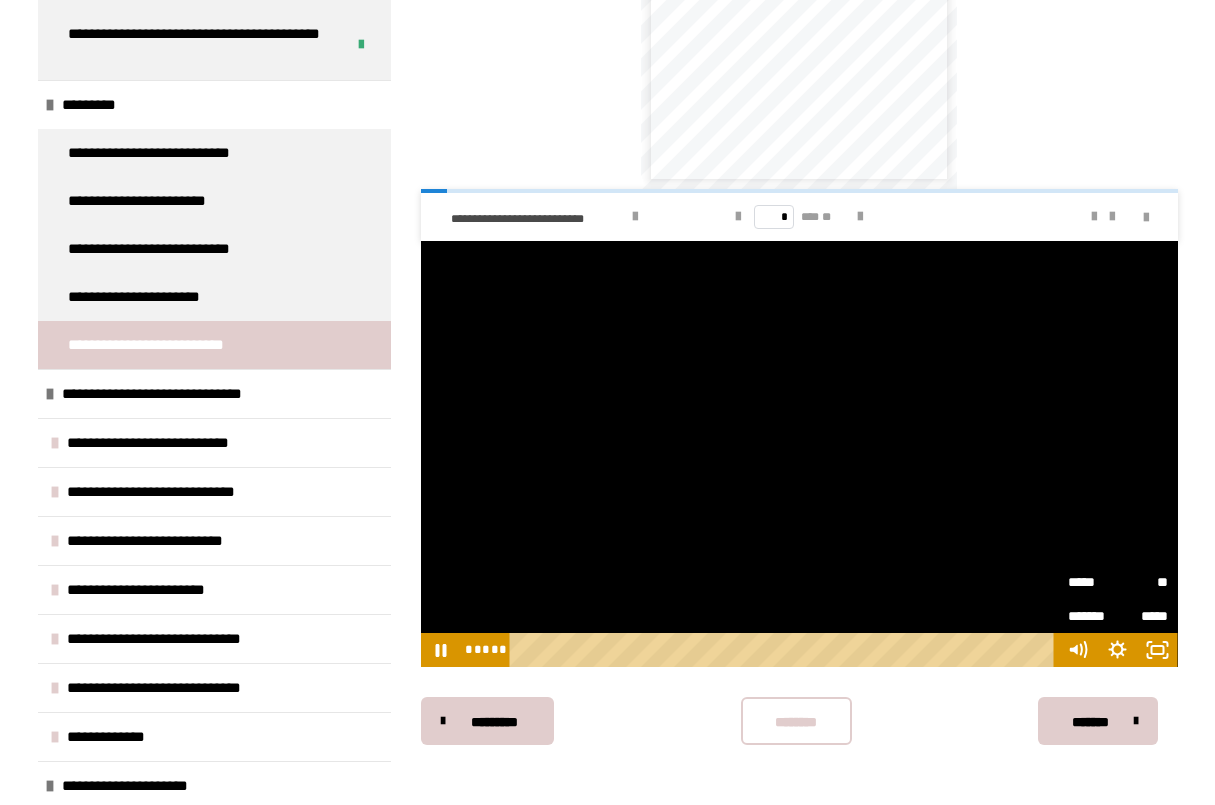 click on "**" at bounding box center [1143, 576] 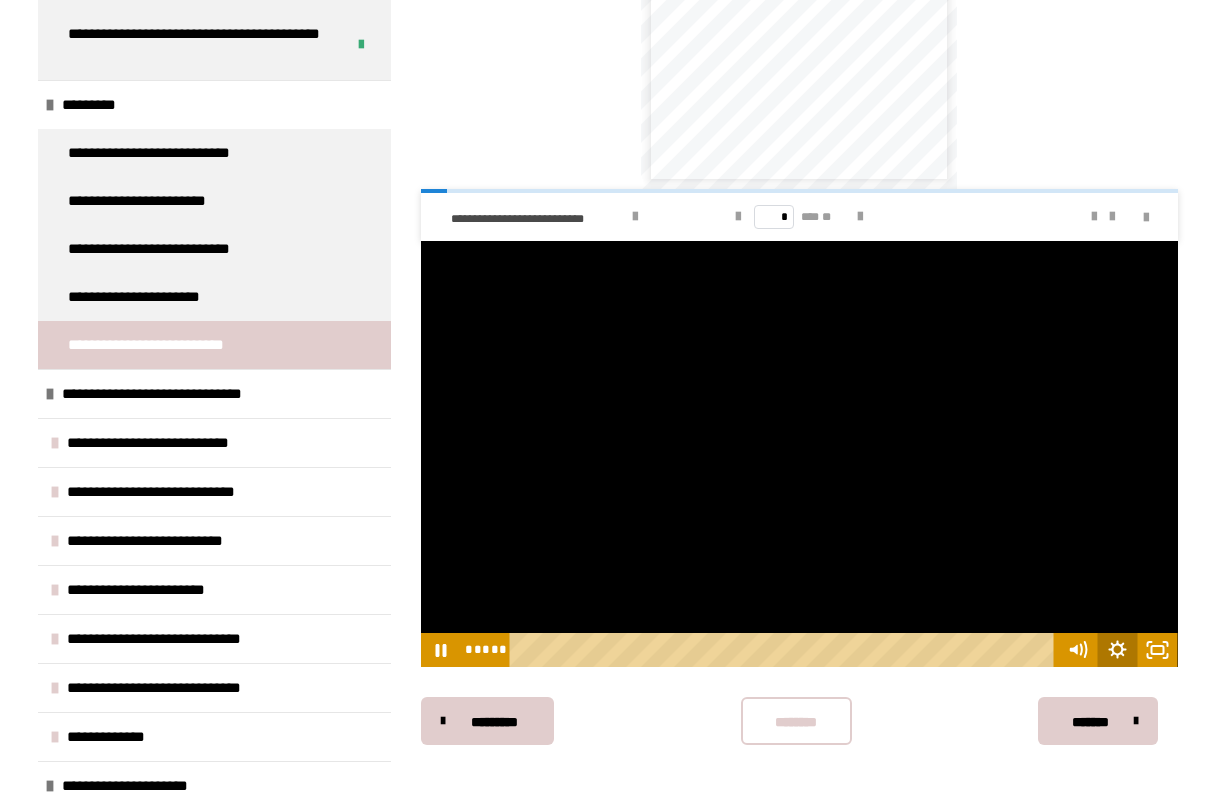 click 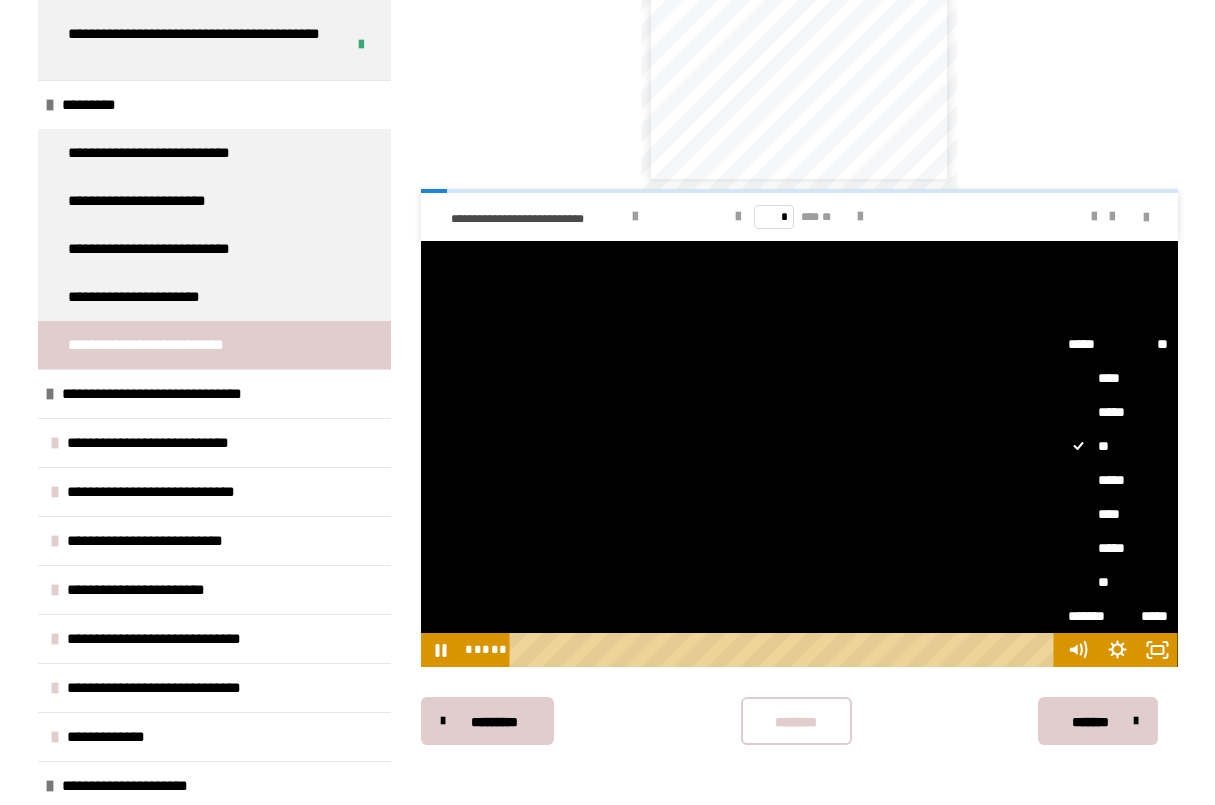 click on "*****" at bounding box center [1118, 480] 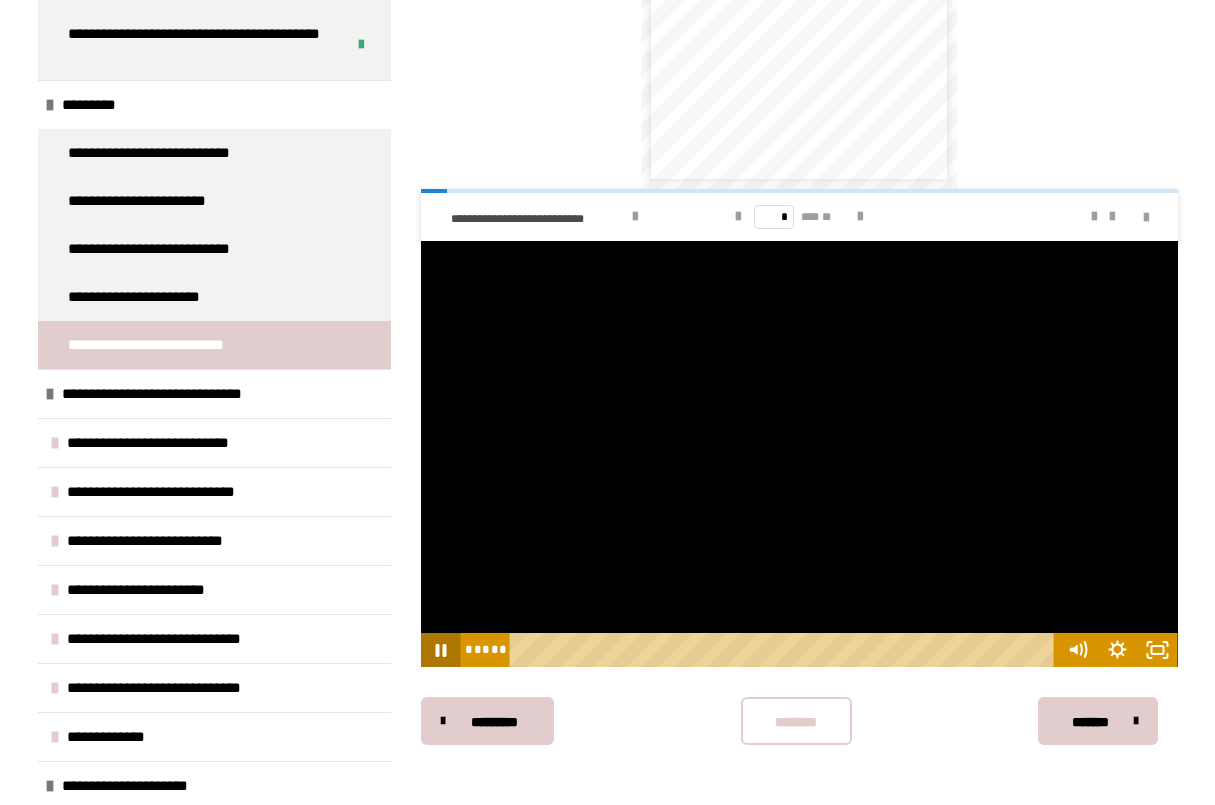 click 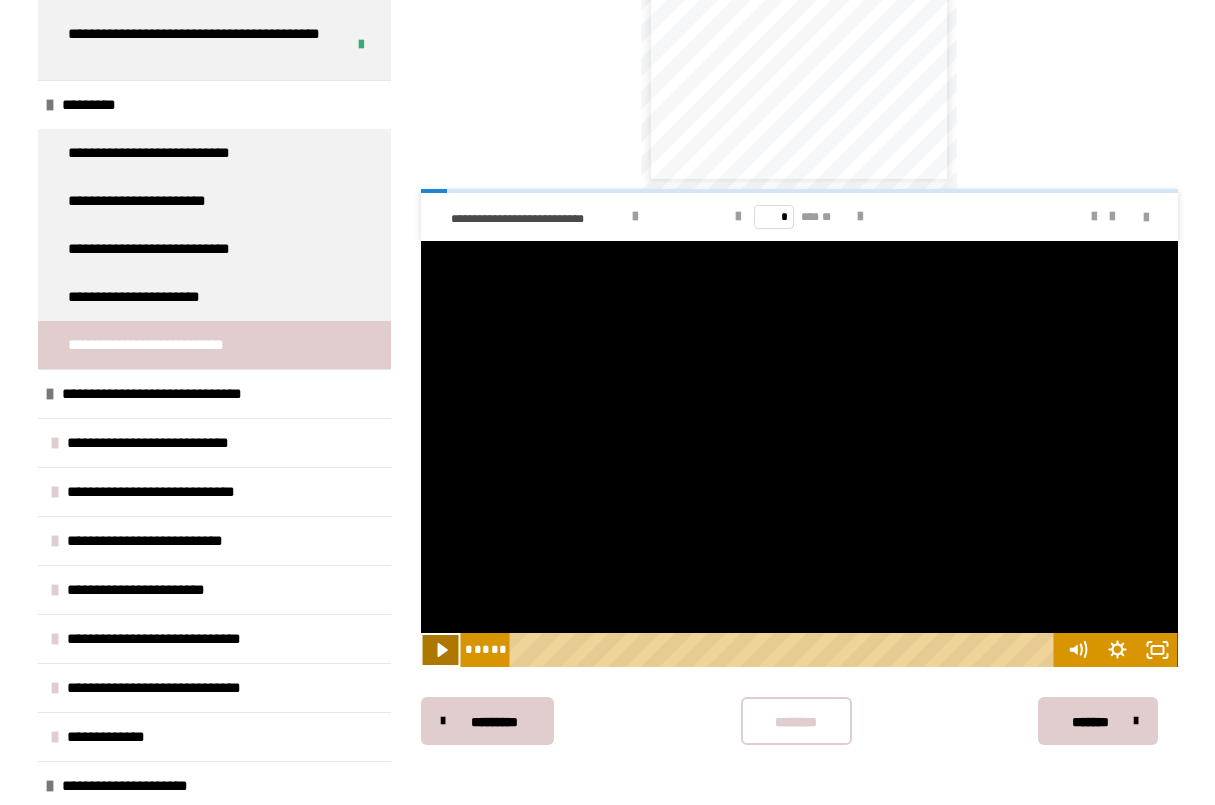 click 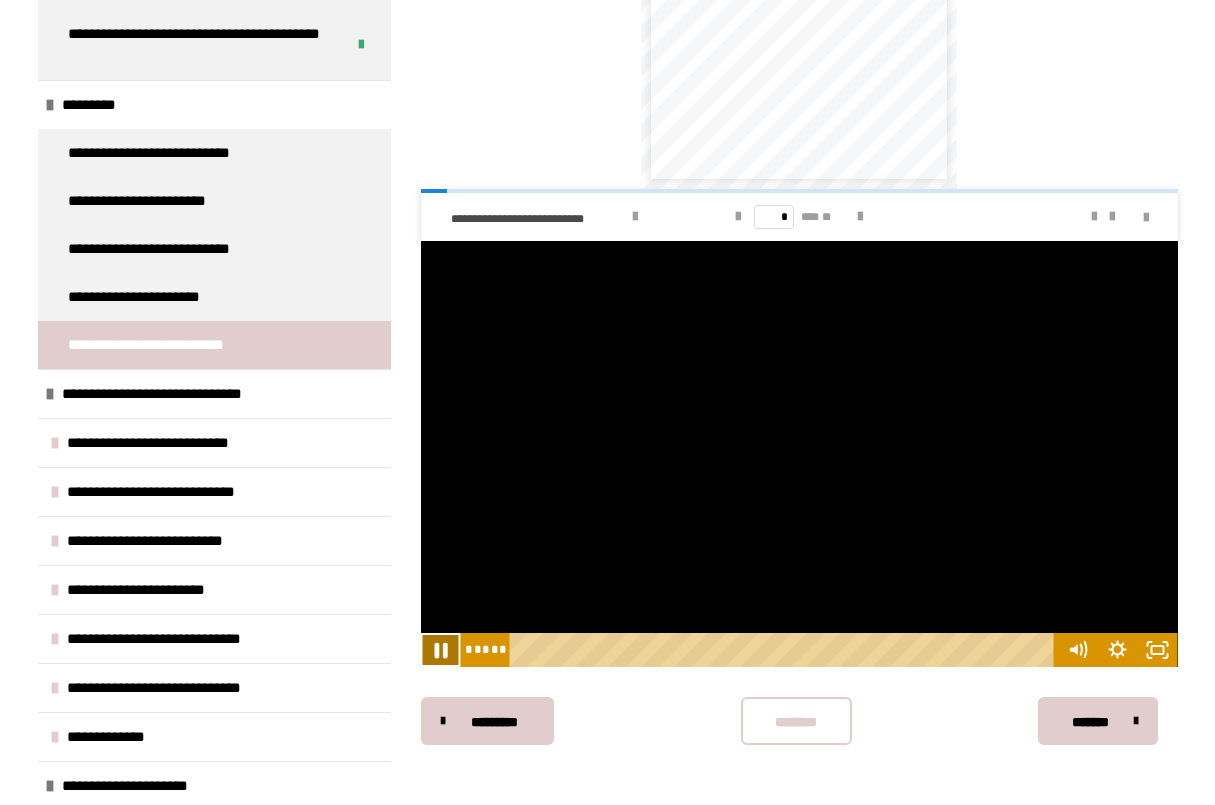 click 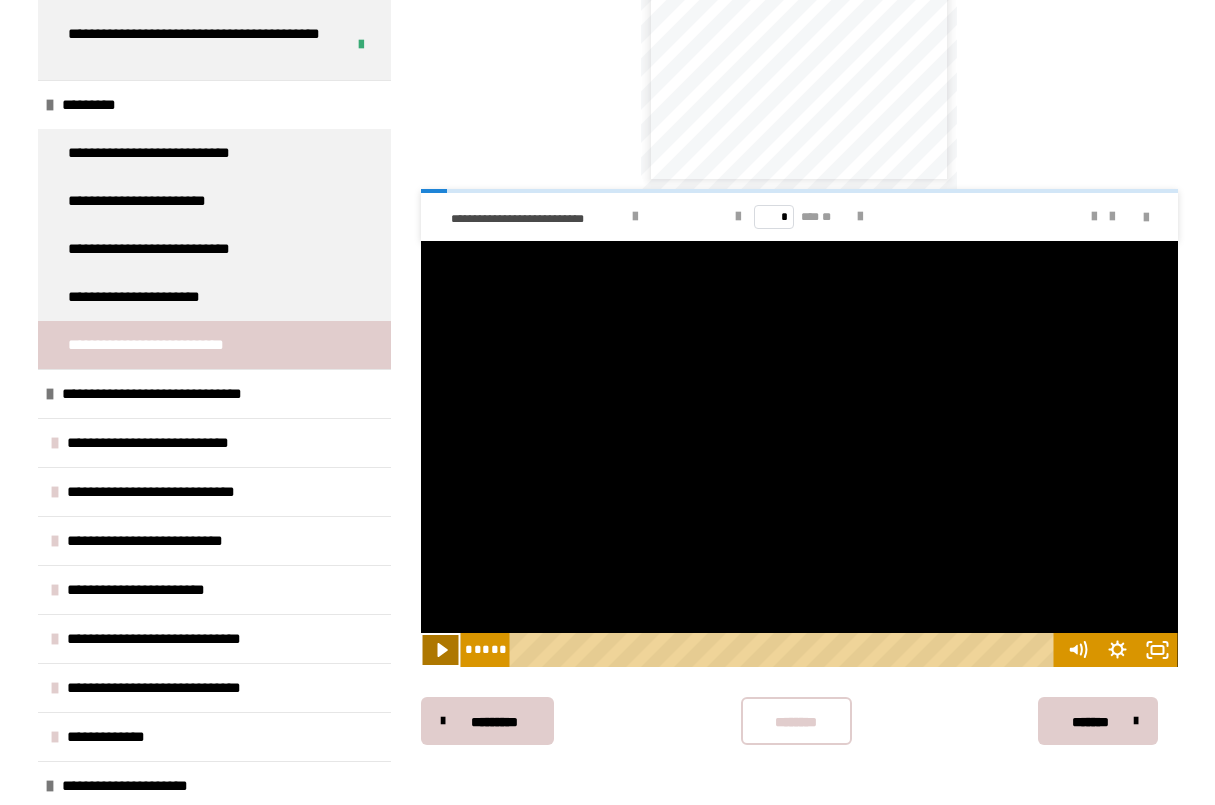 click 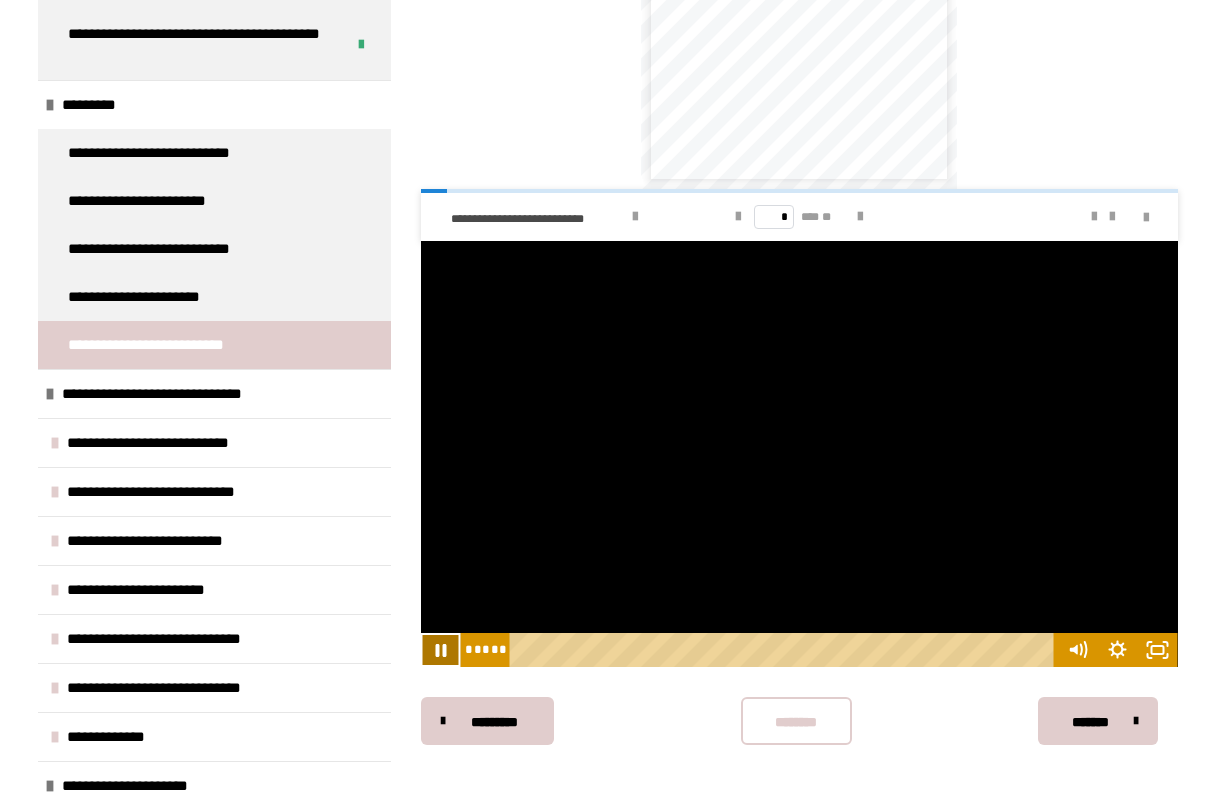 click 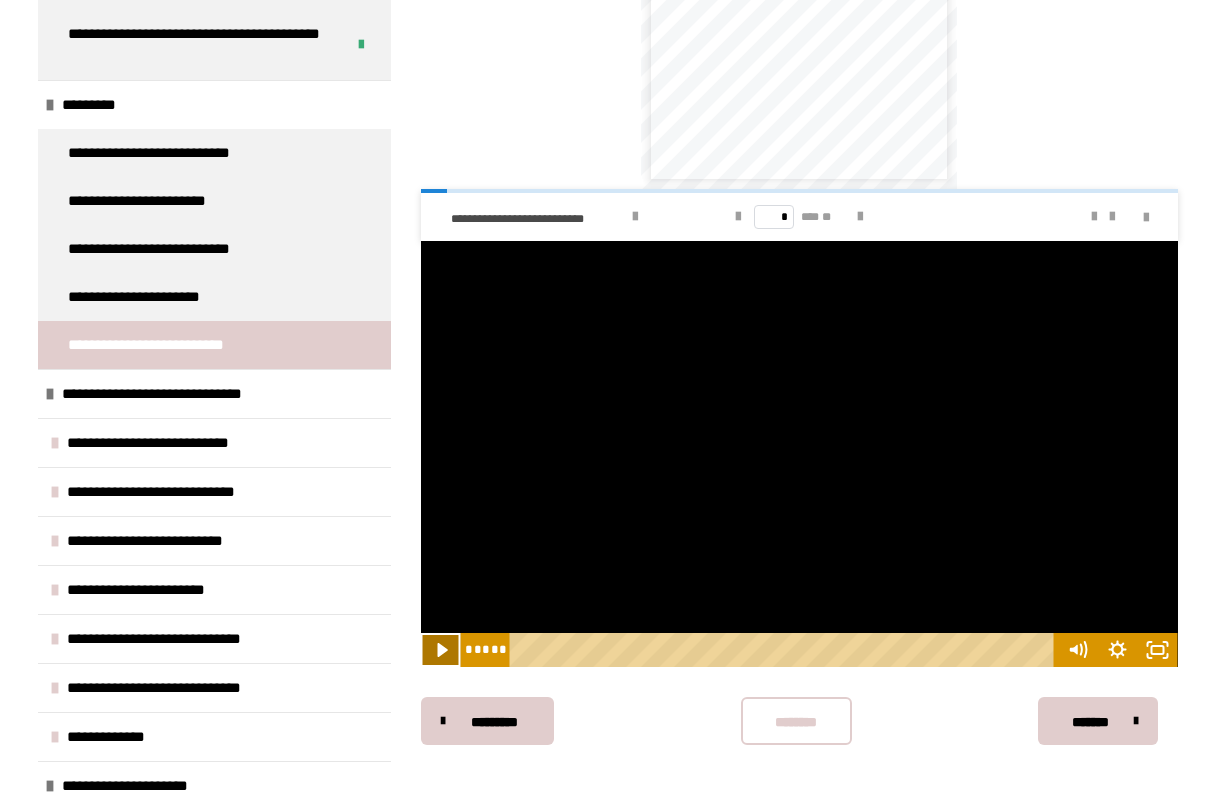 click 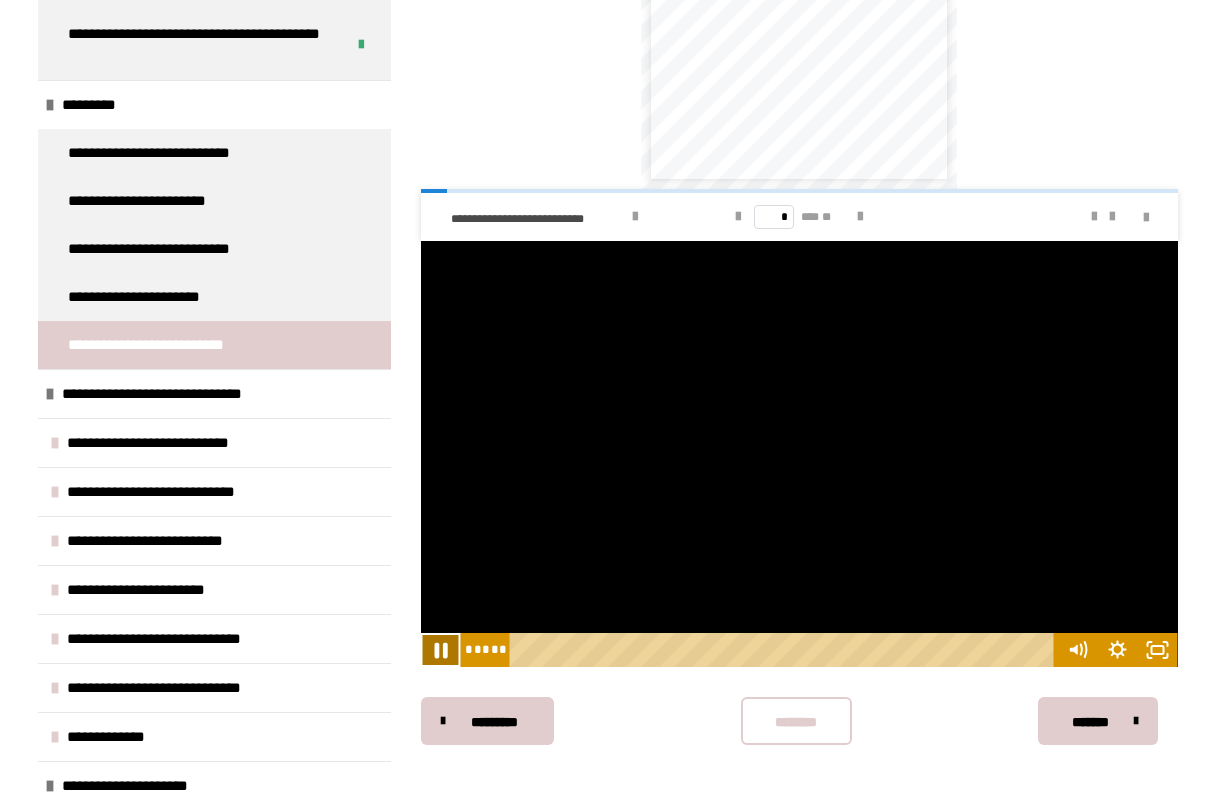click 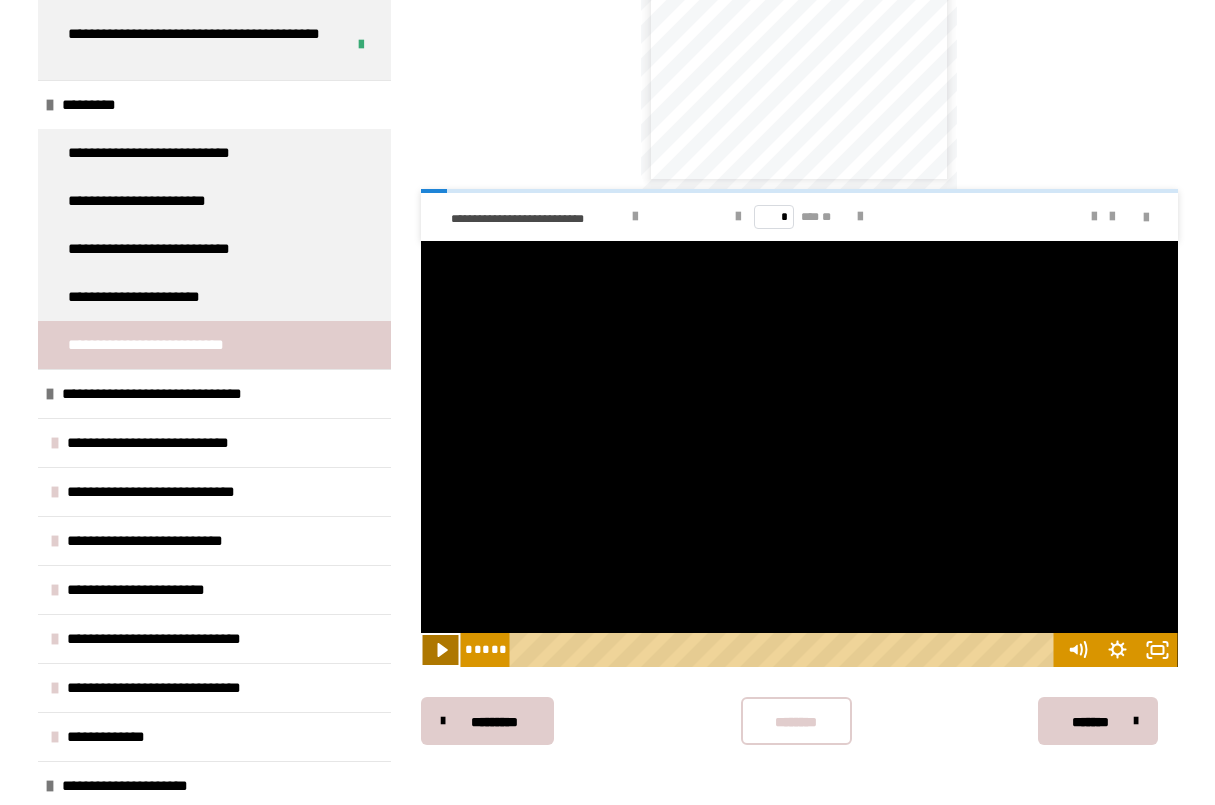 click 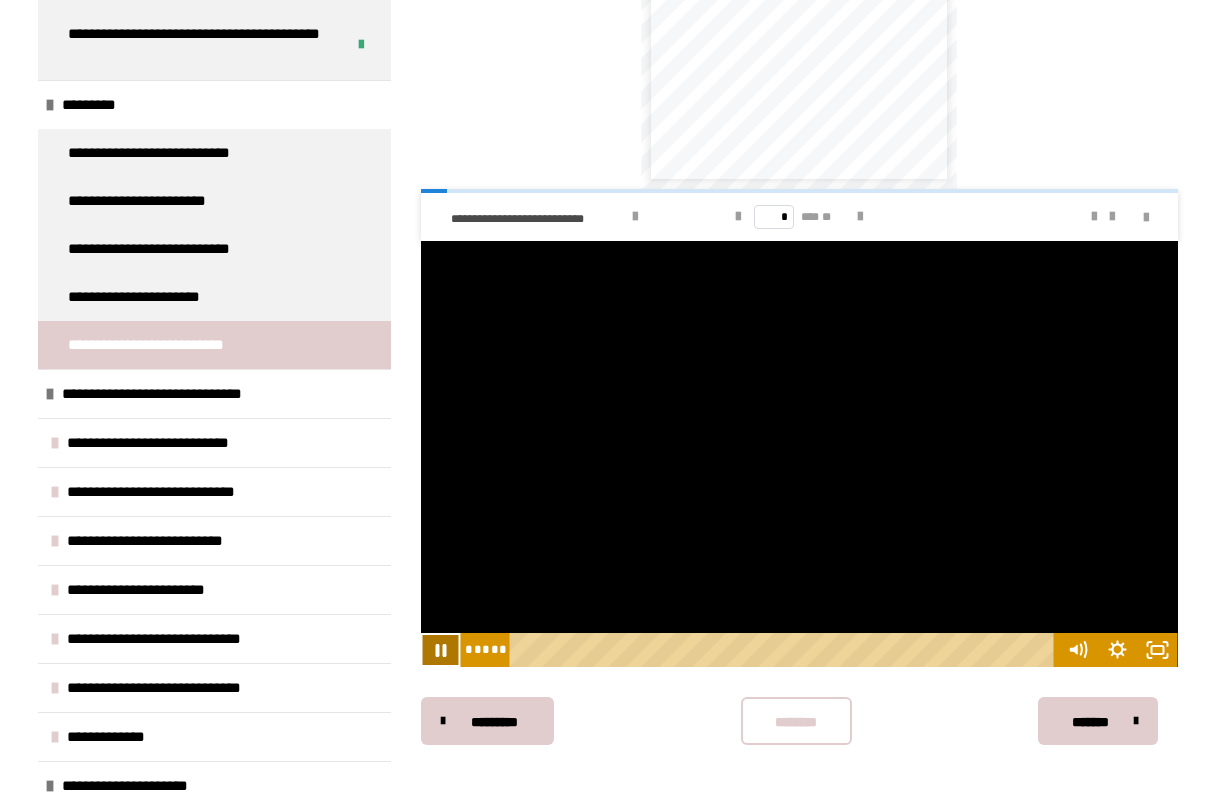 click 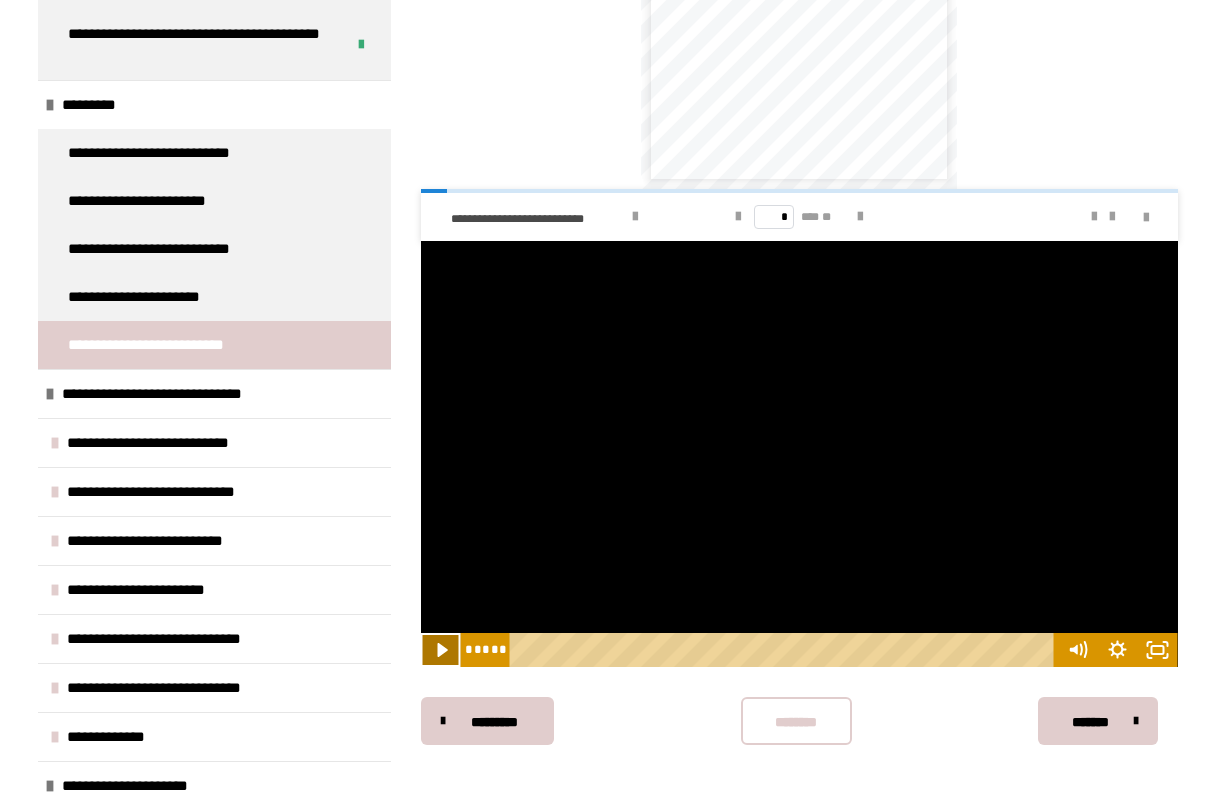 click 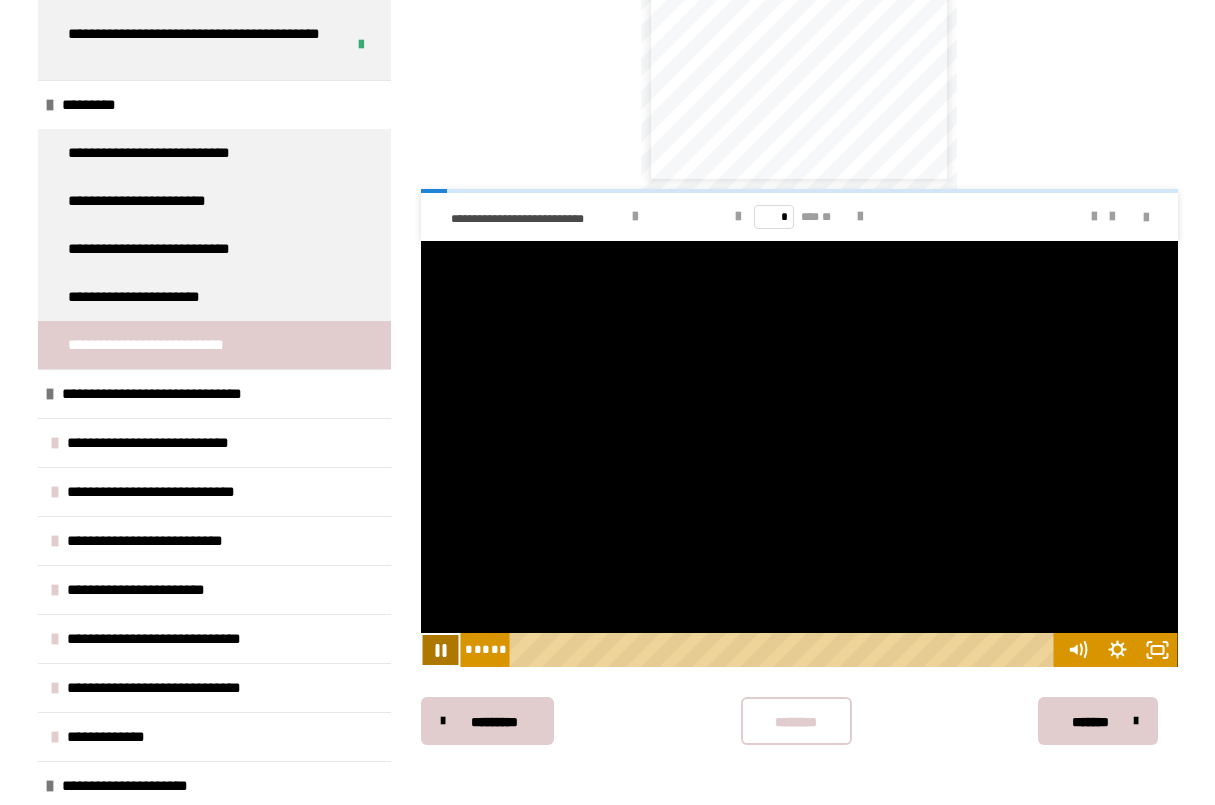 click 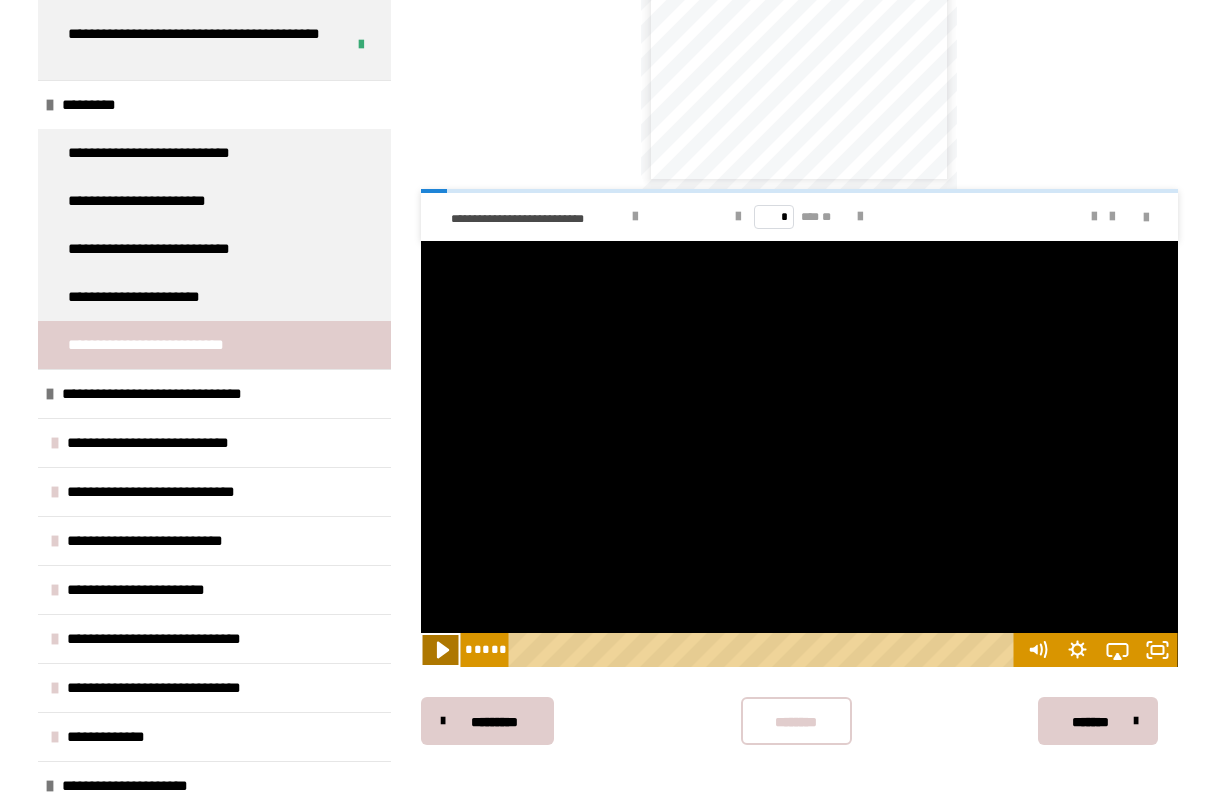 click 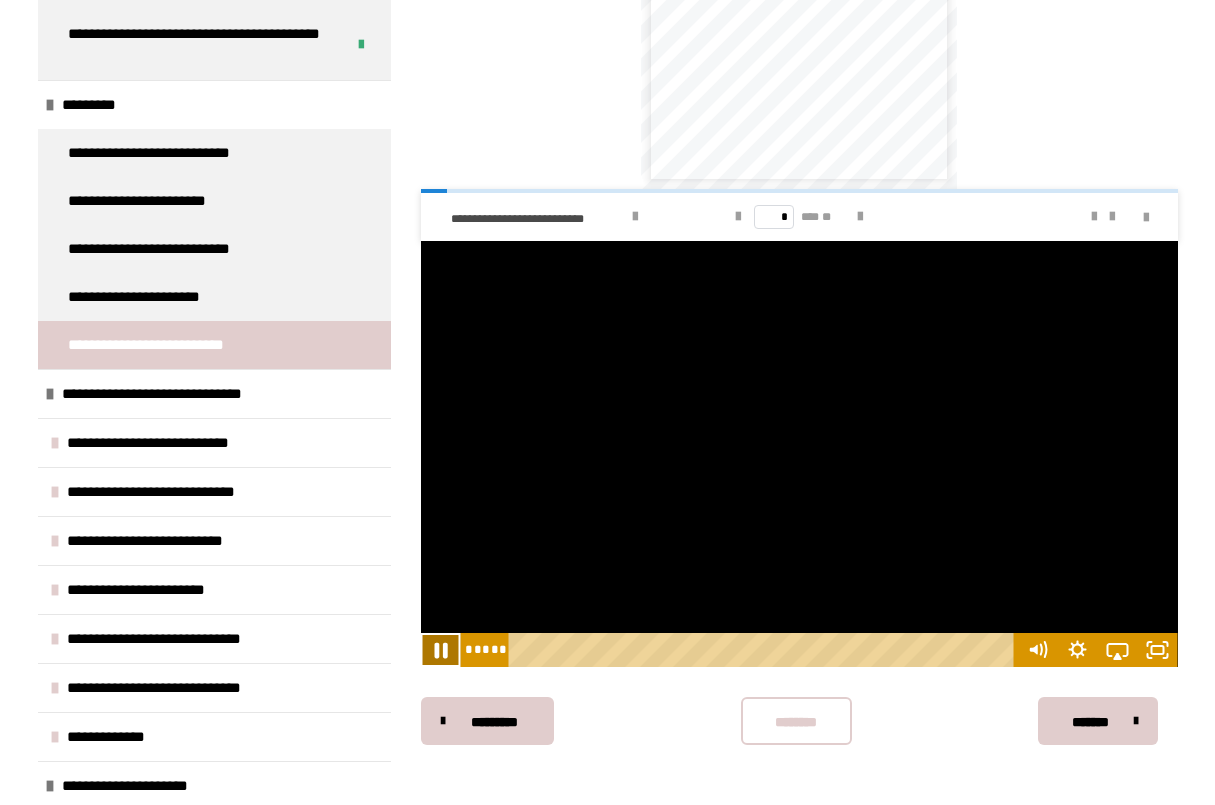 click 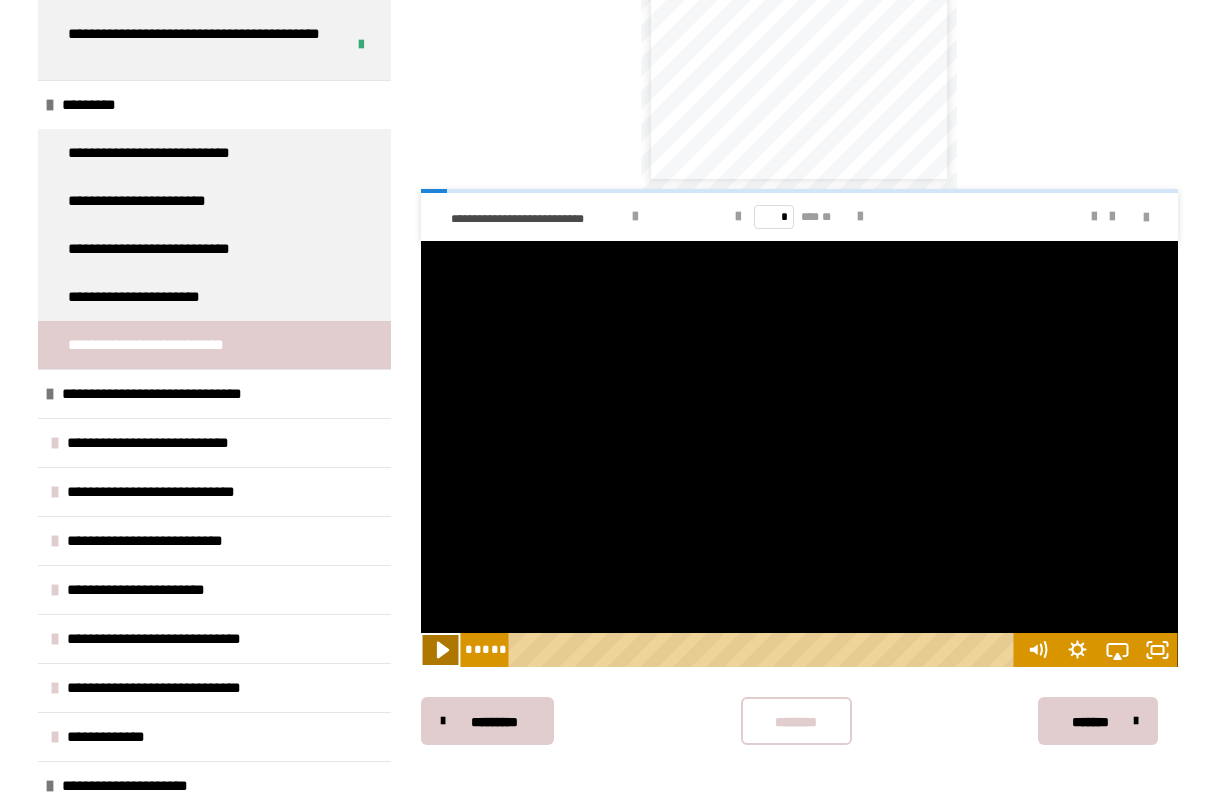 click 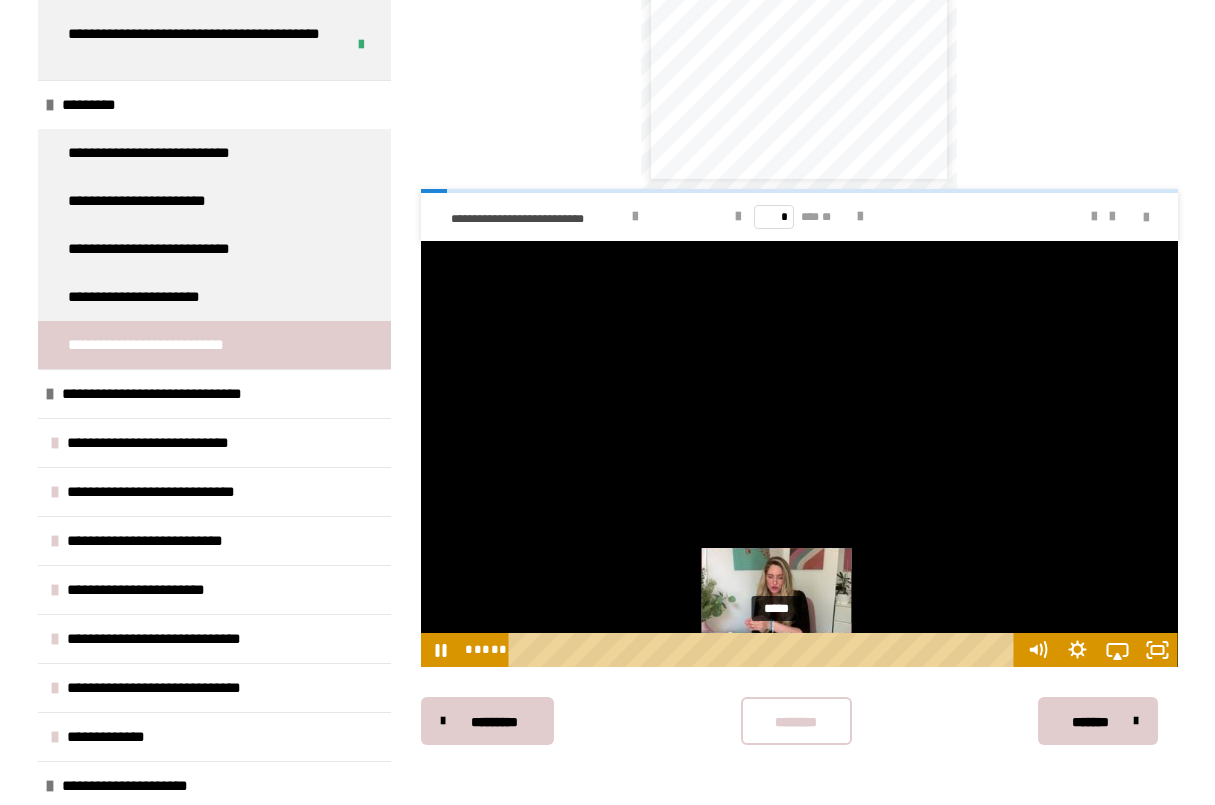 click at bounding box center (776, 649) 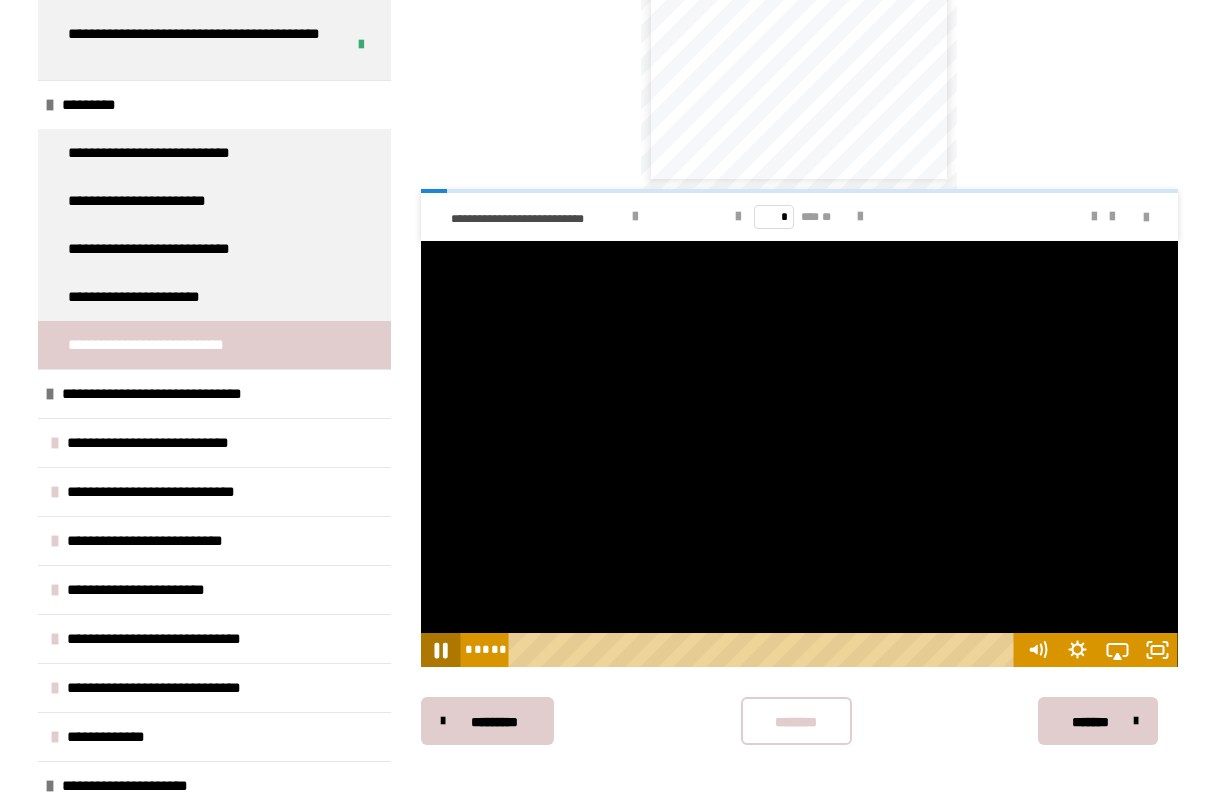 click 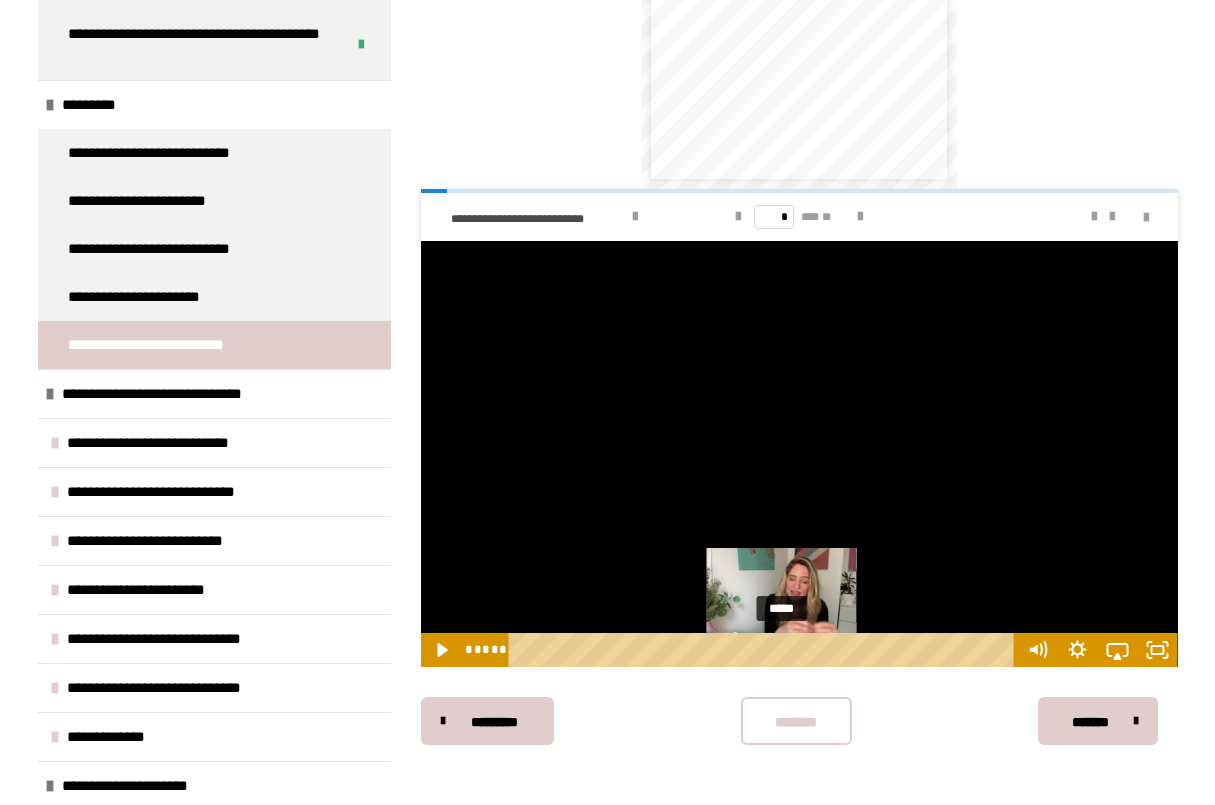 click on "*****" at bounding box center [765, 650] 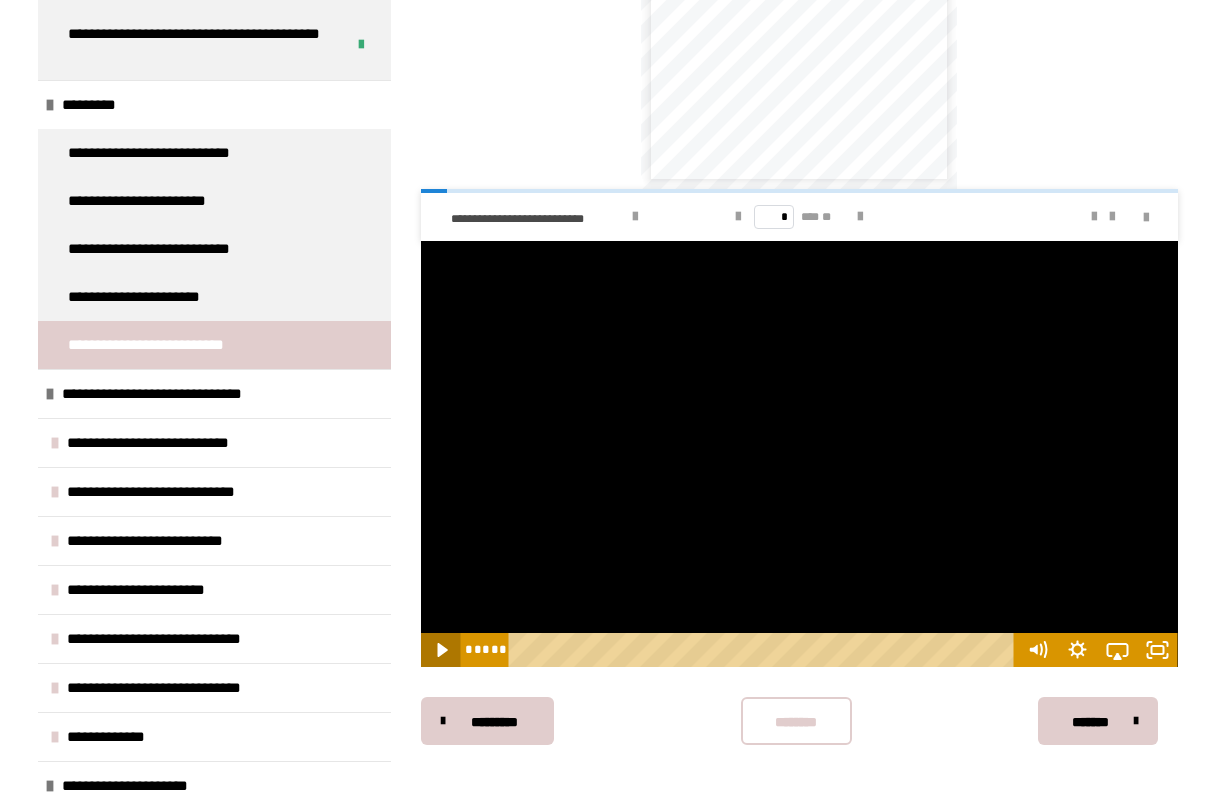 click 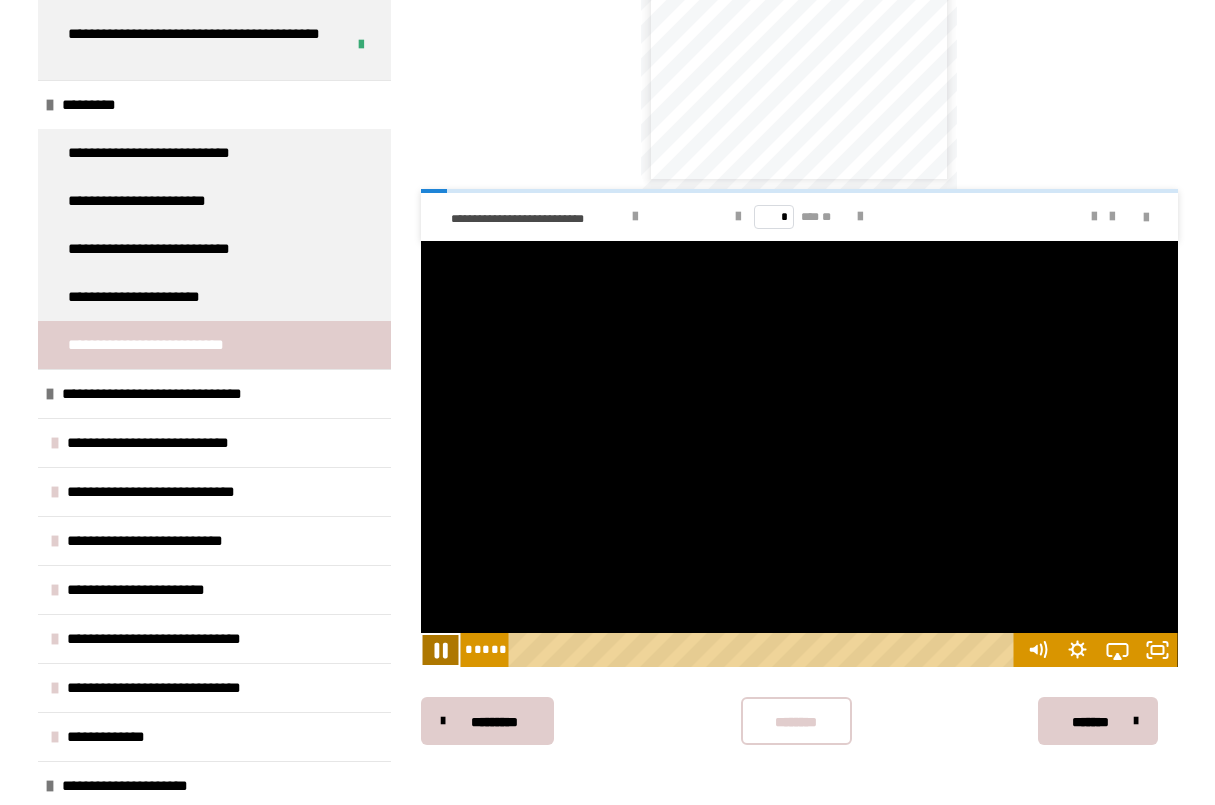 click 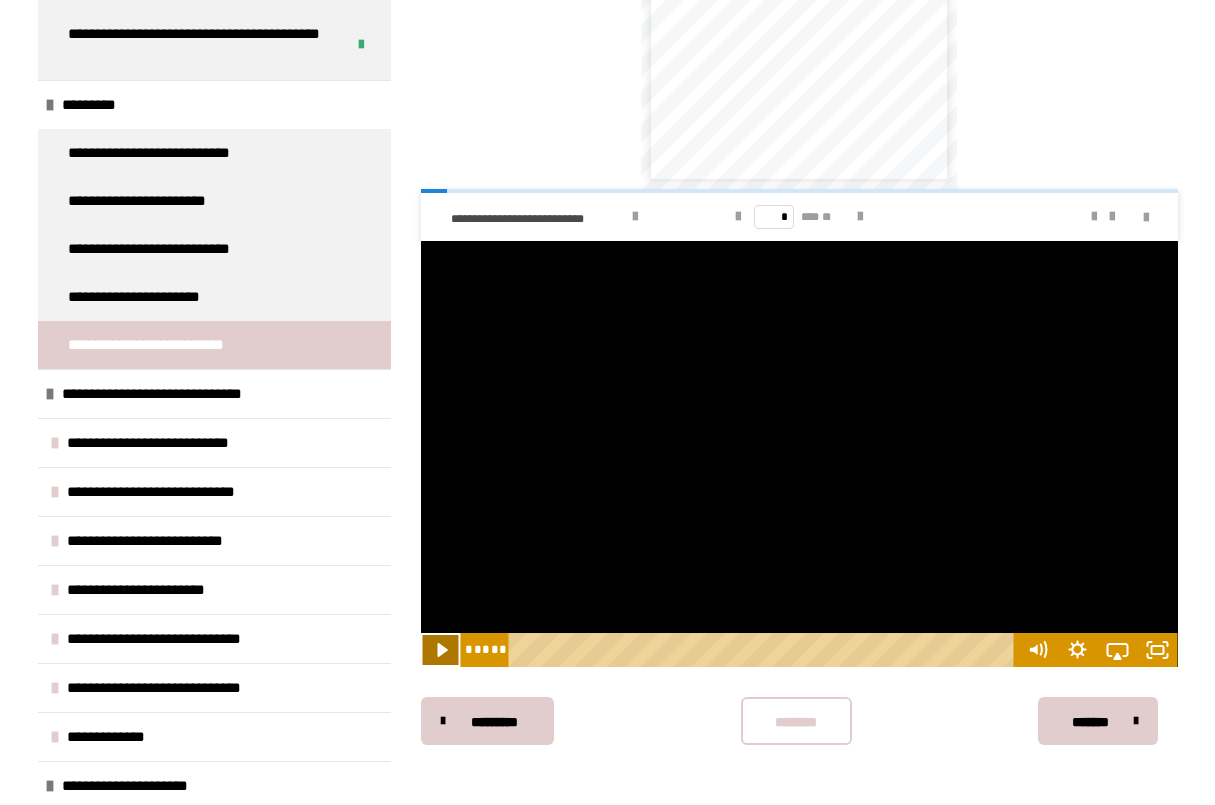 click 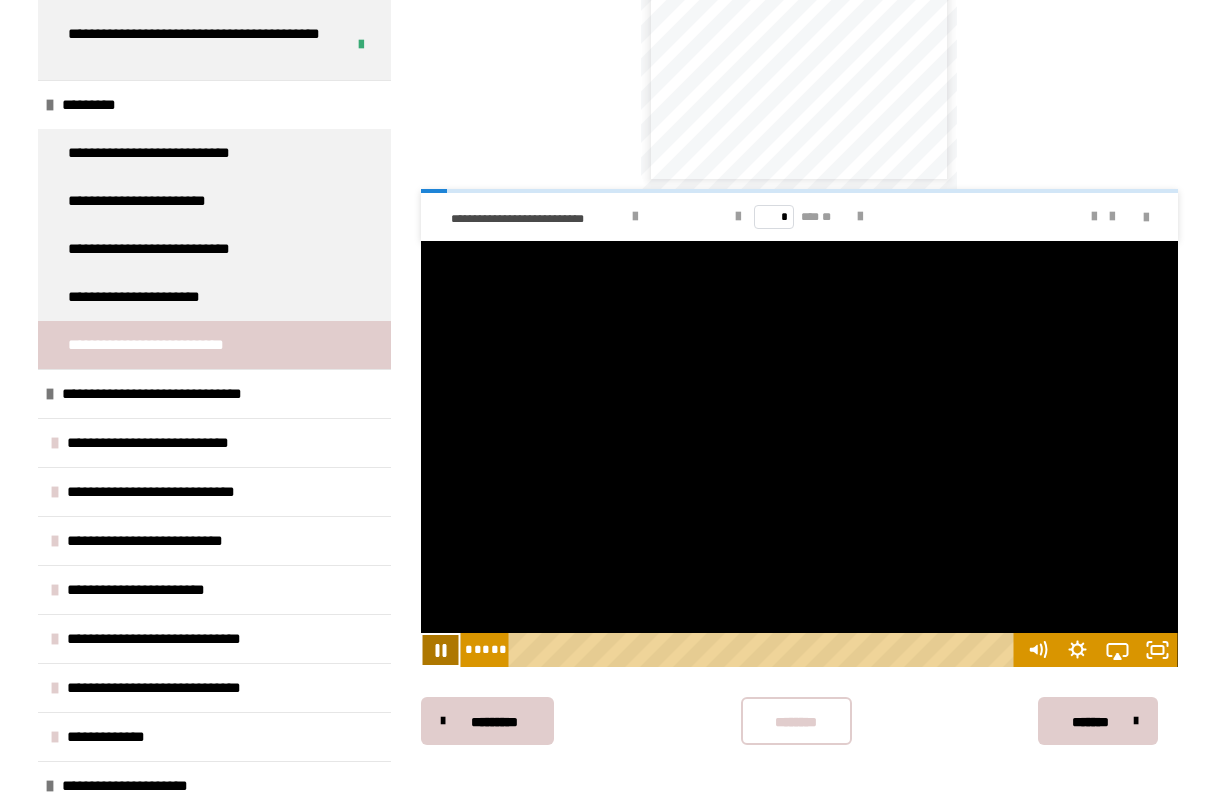 click 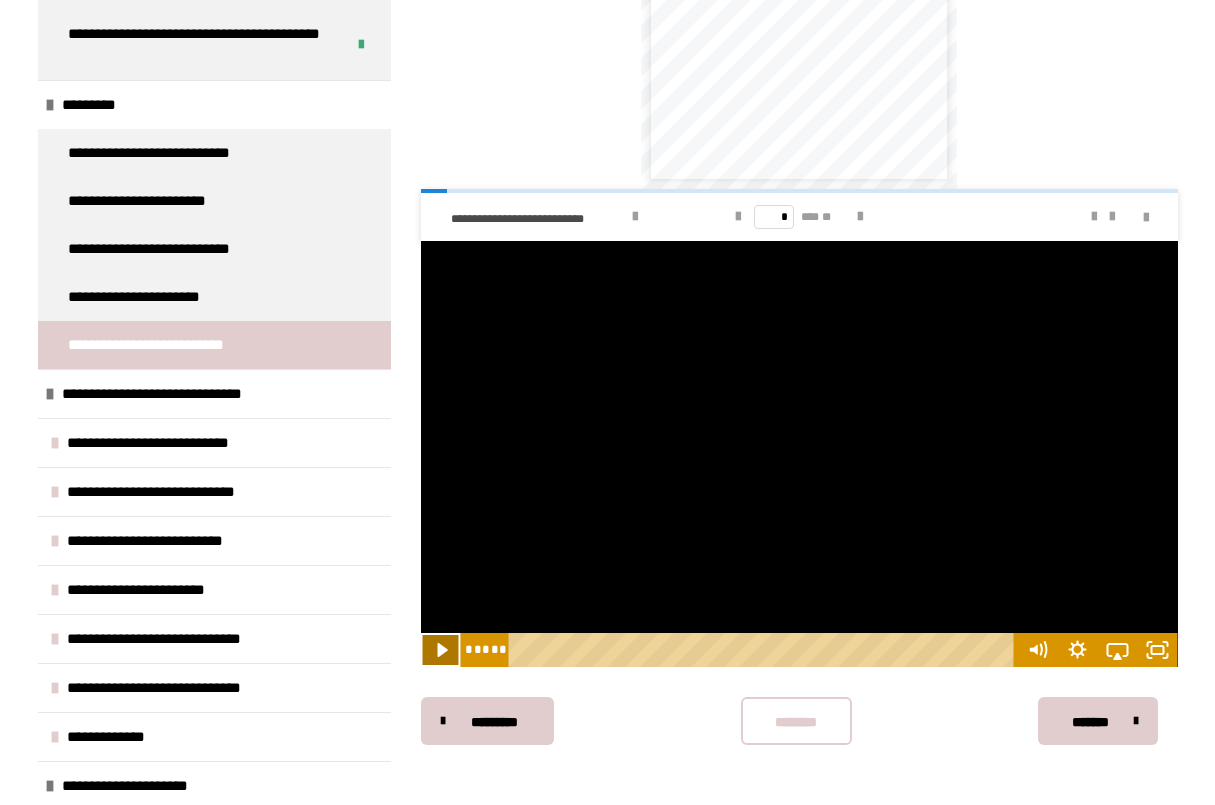 click 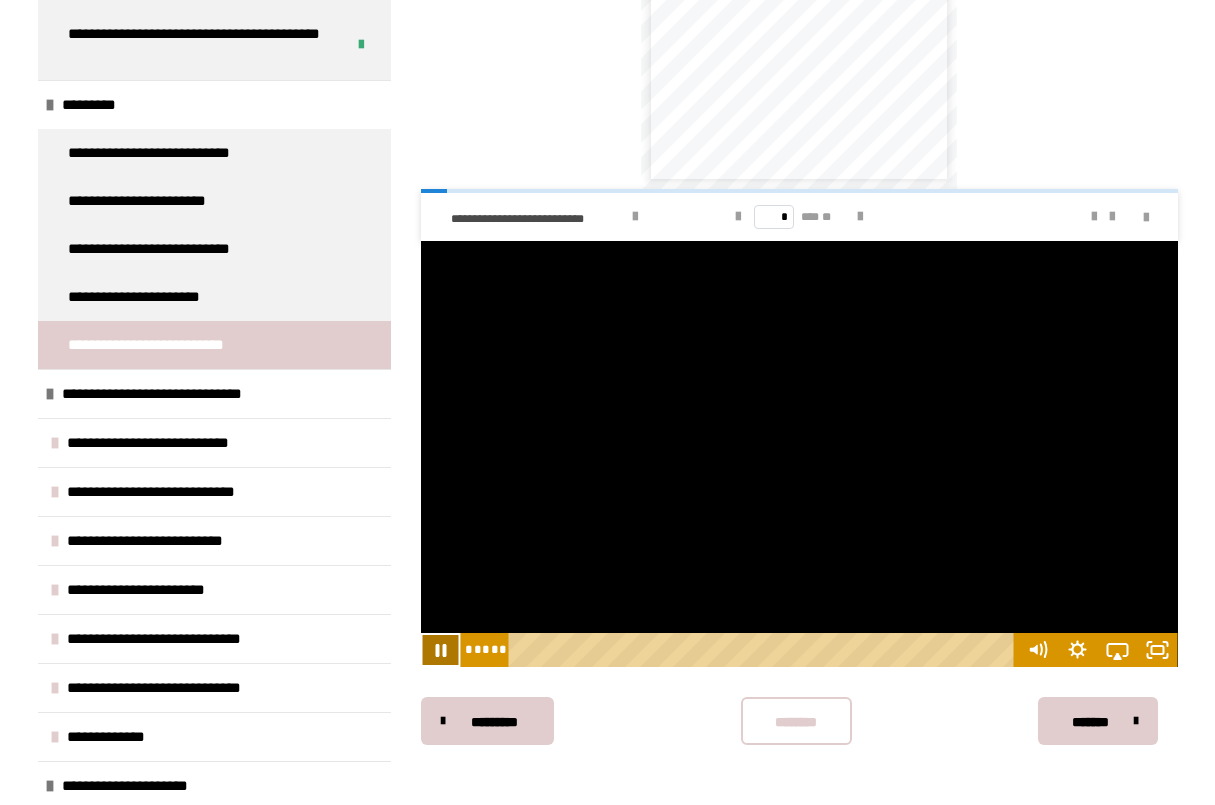 click 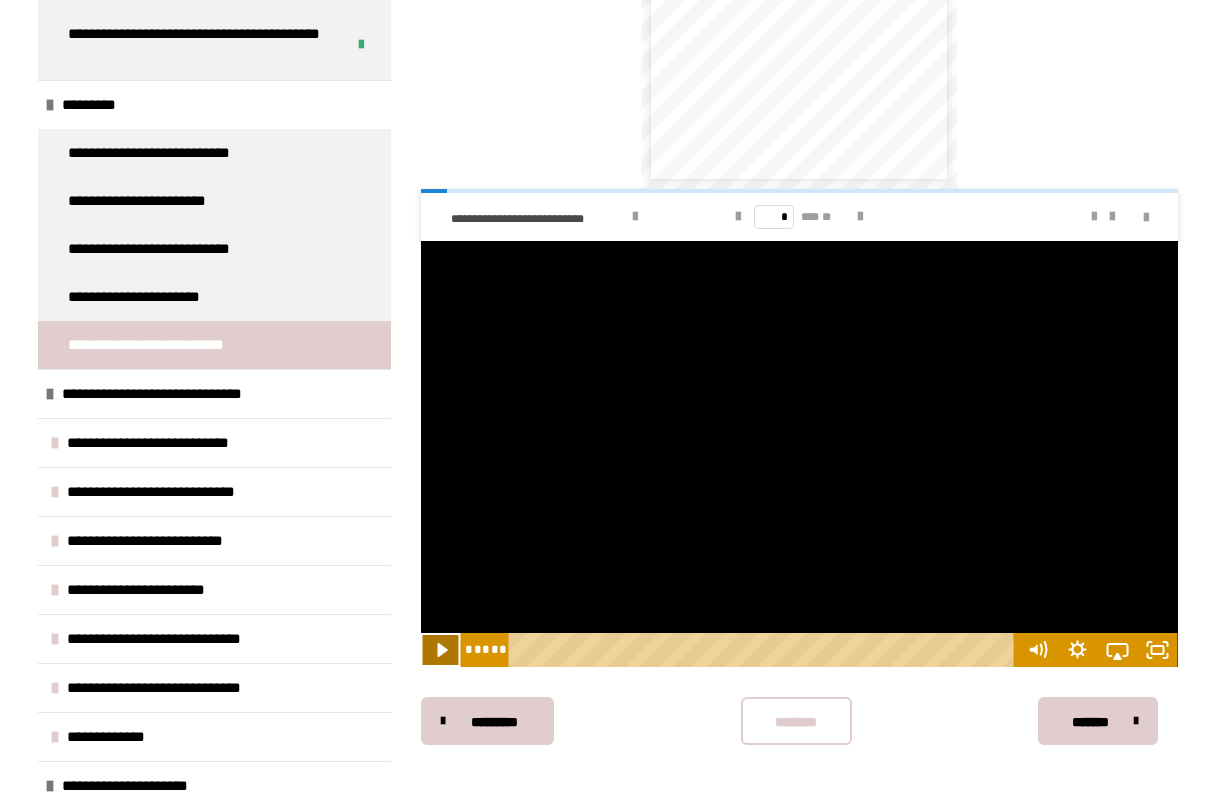 click 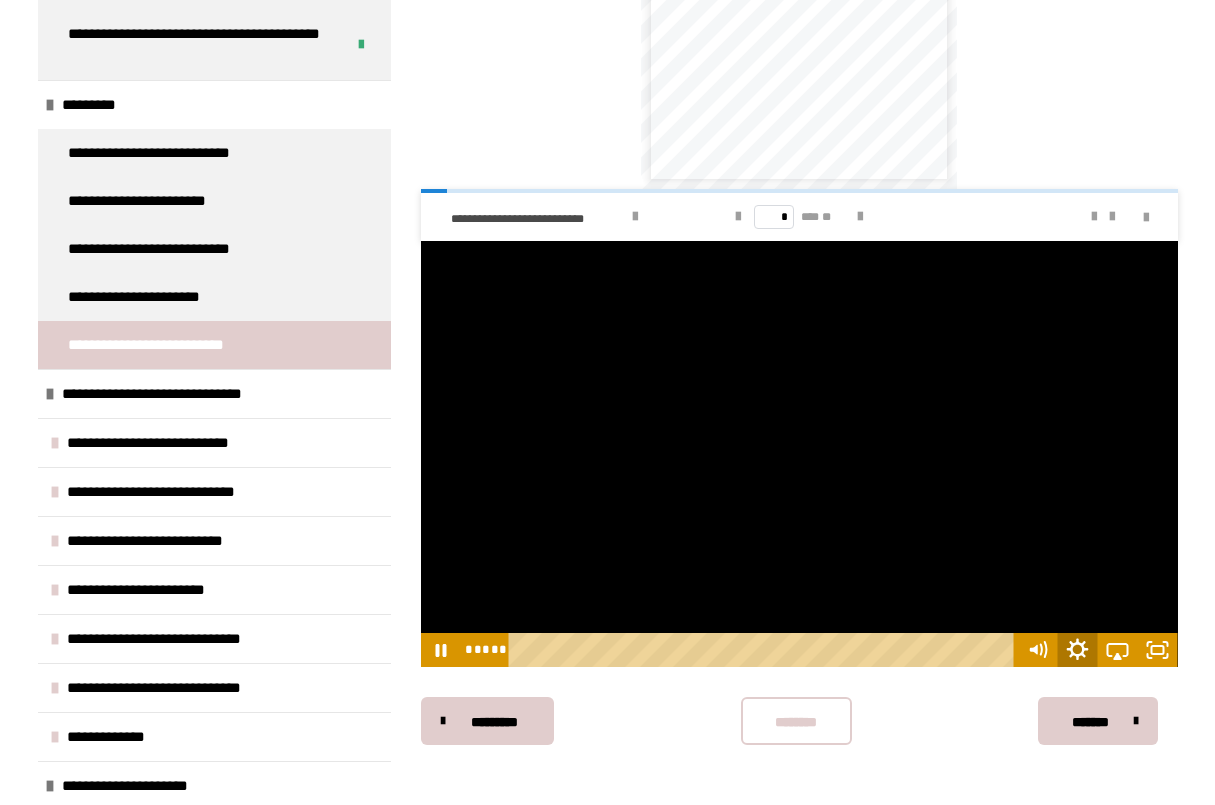click 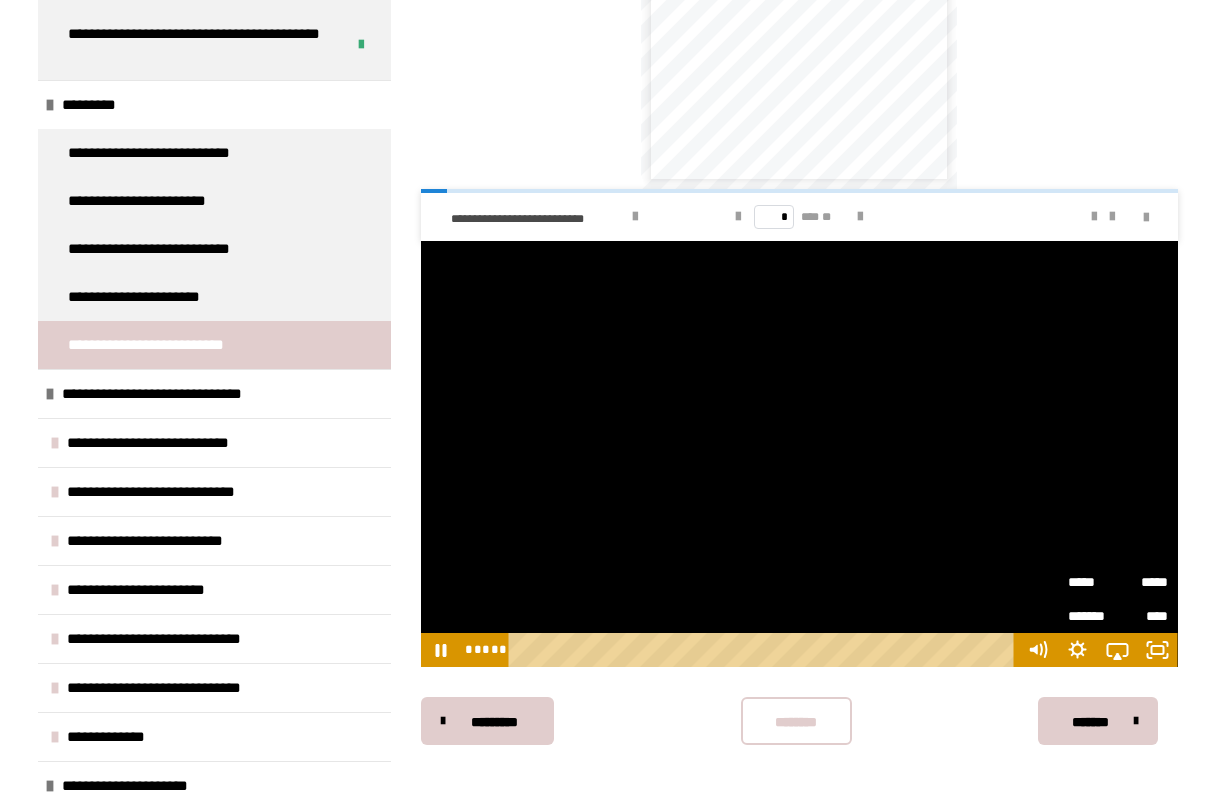 click on "*****" at bounding box center [1143, 576] 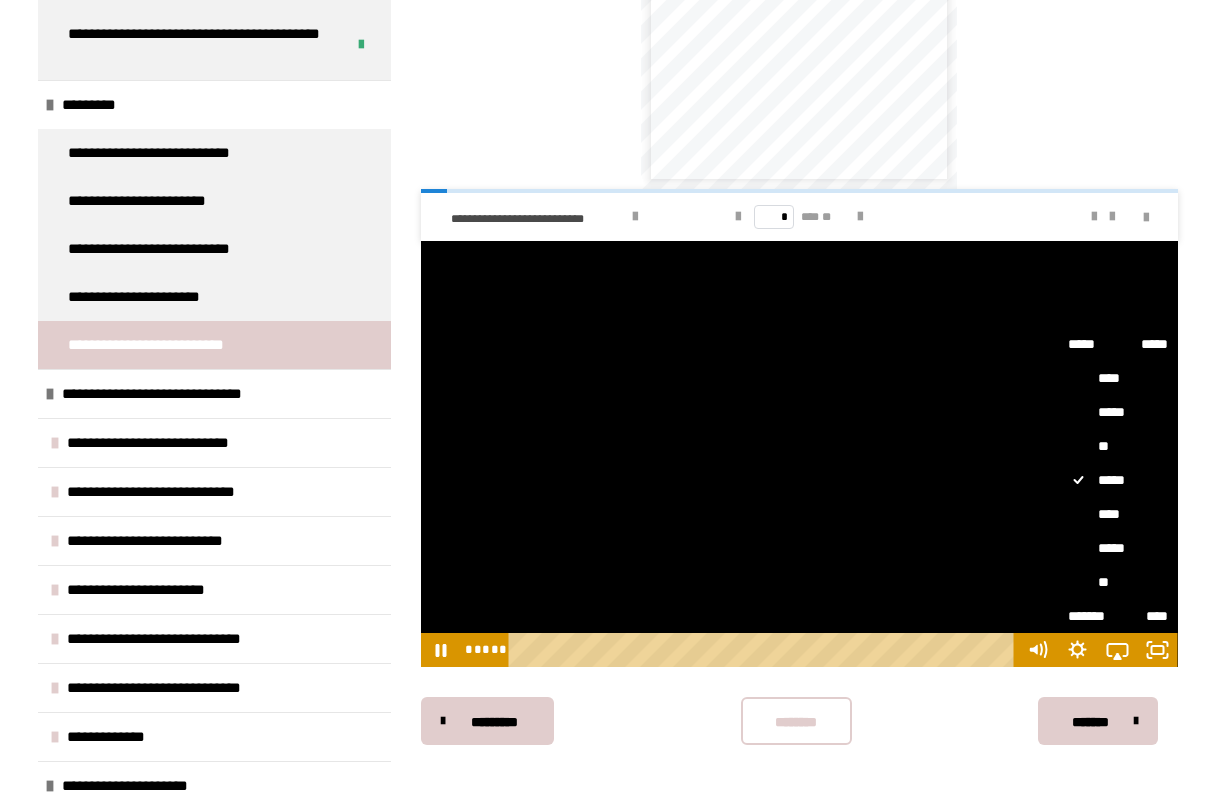 click on "****" at bounding box center (1118, 514) 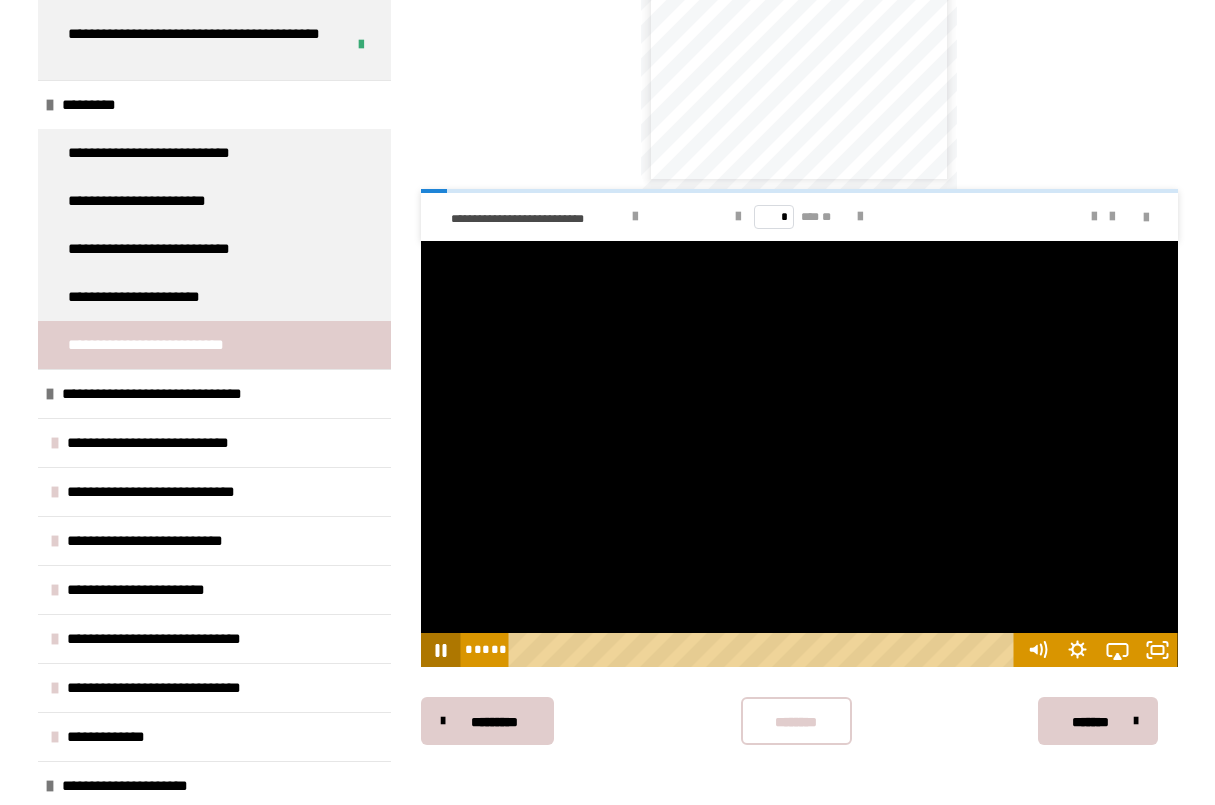 click 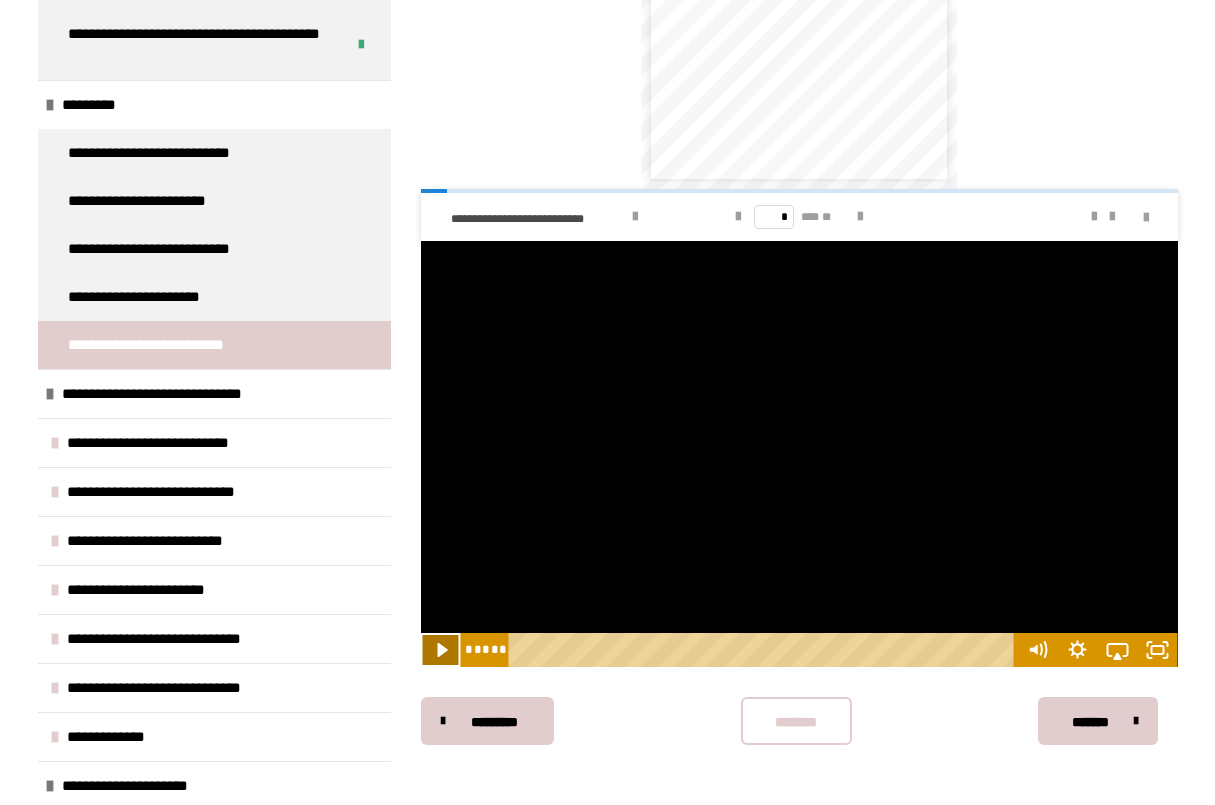 click 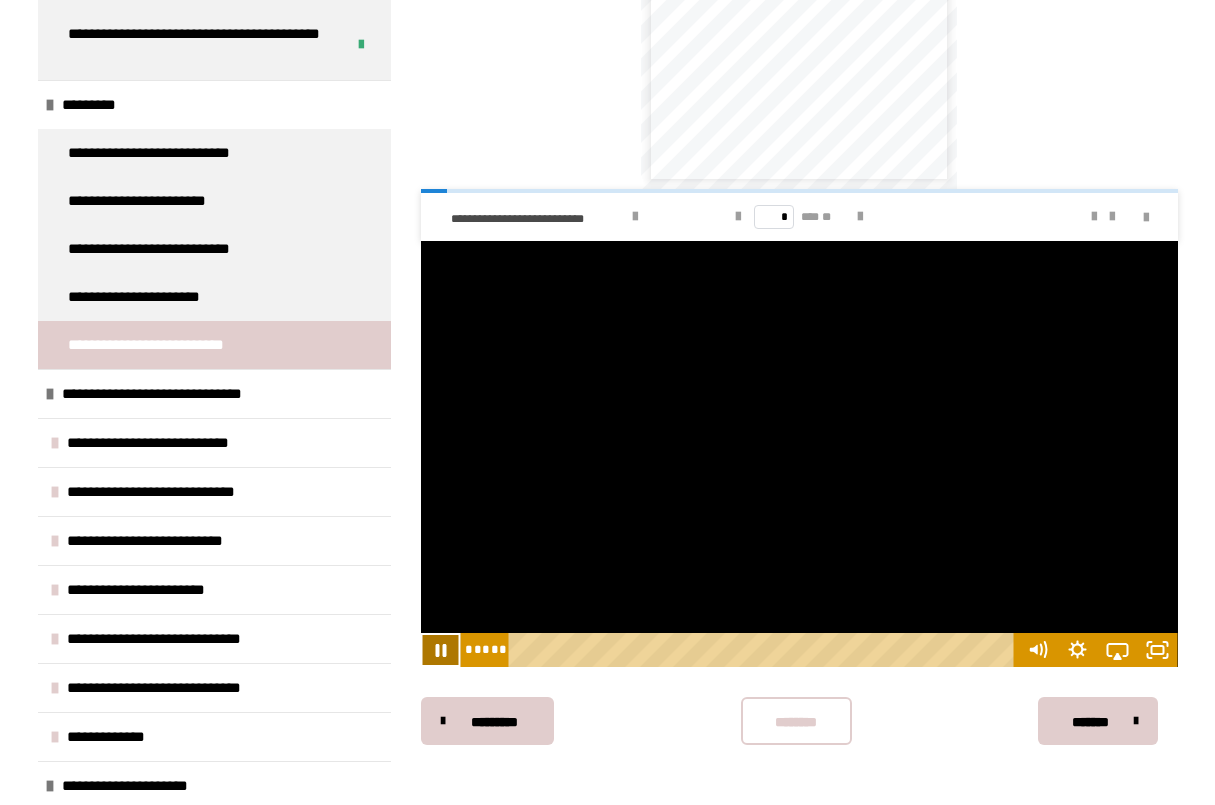 click 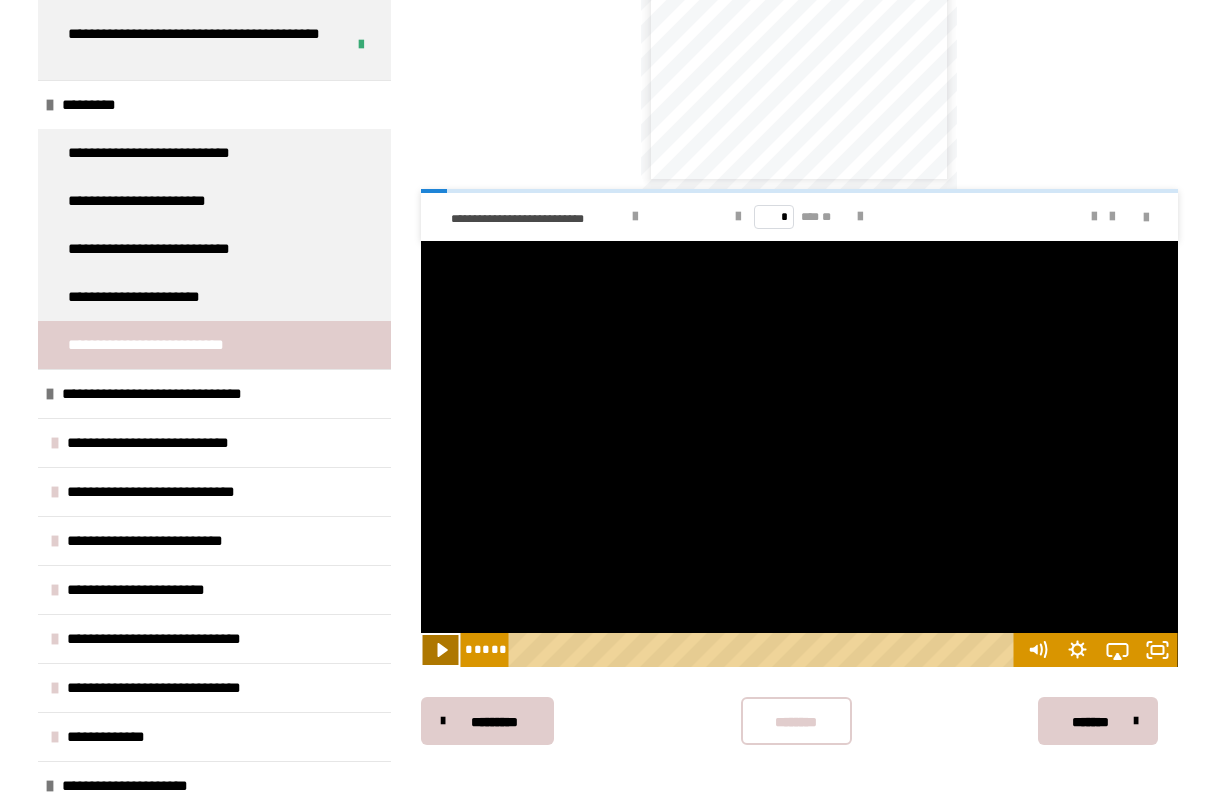 click 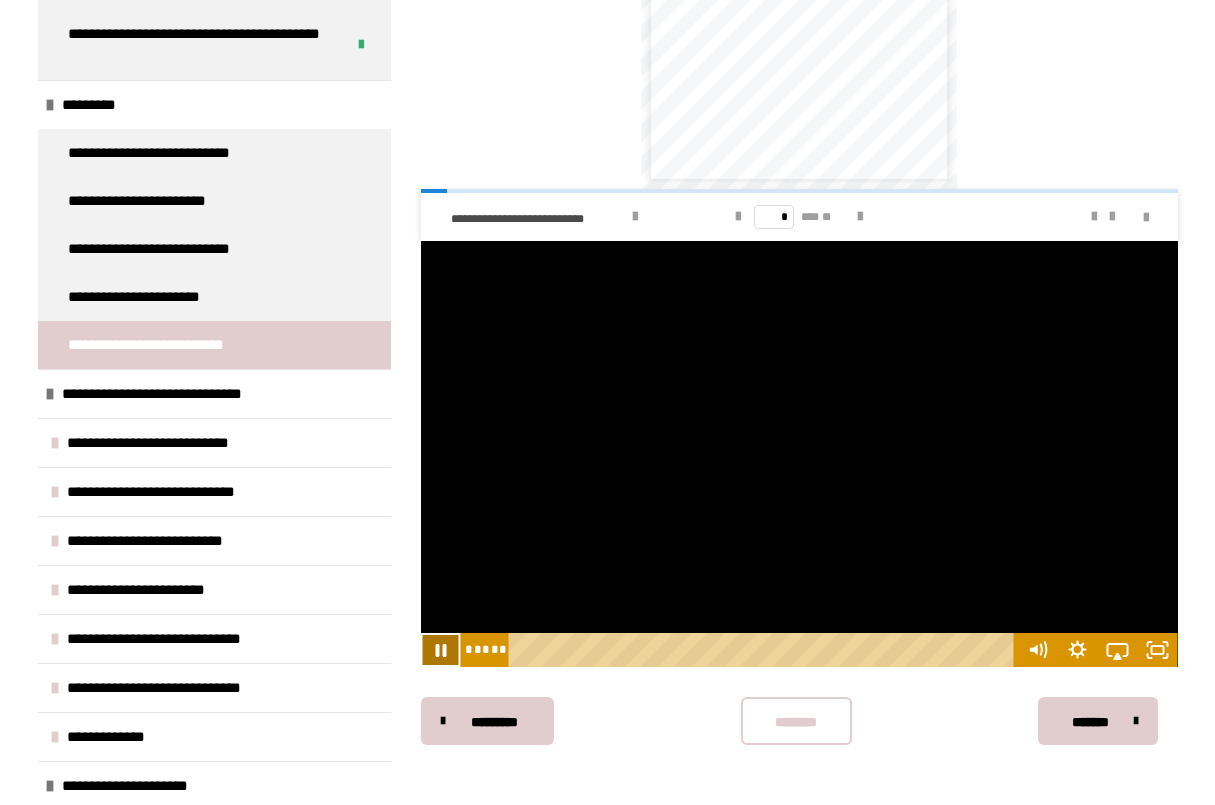 click 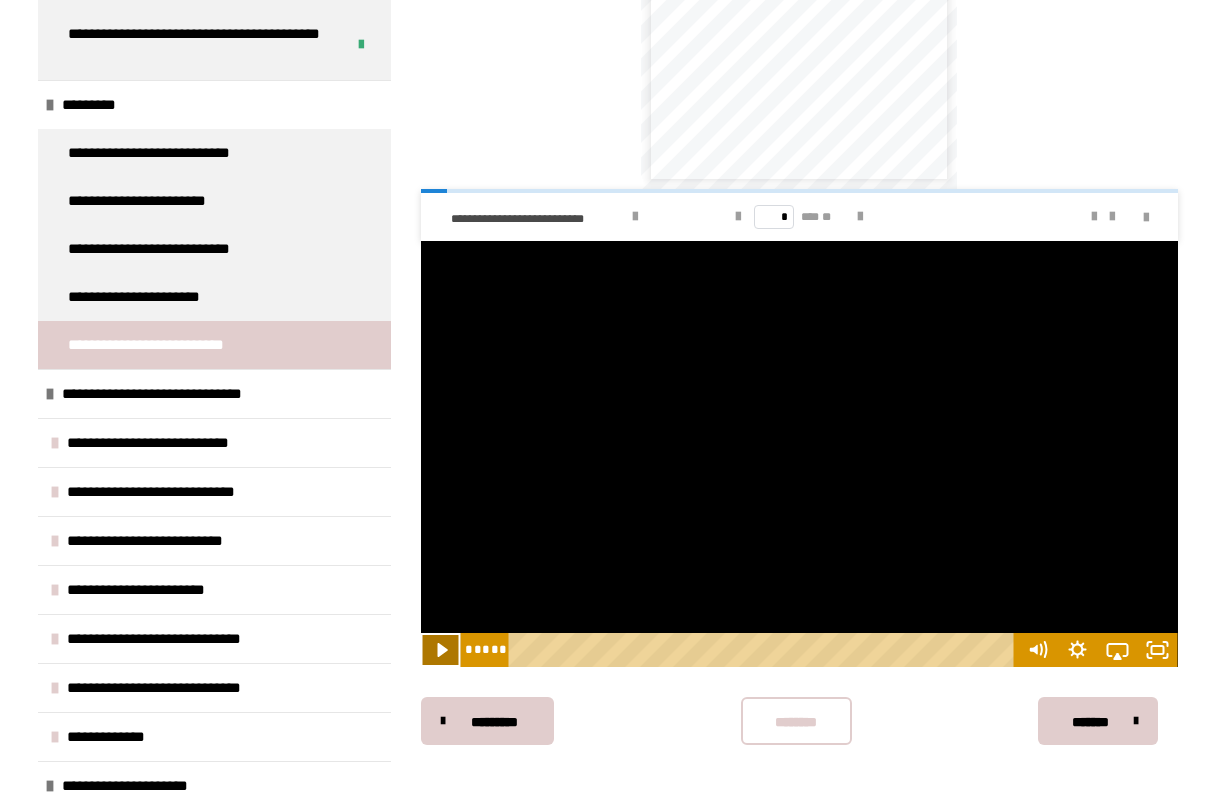 click 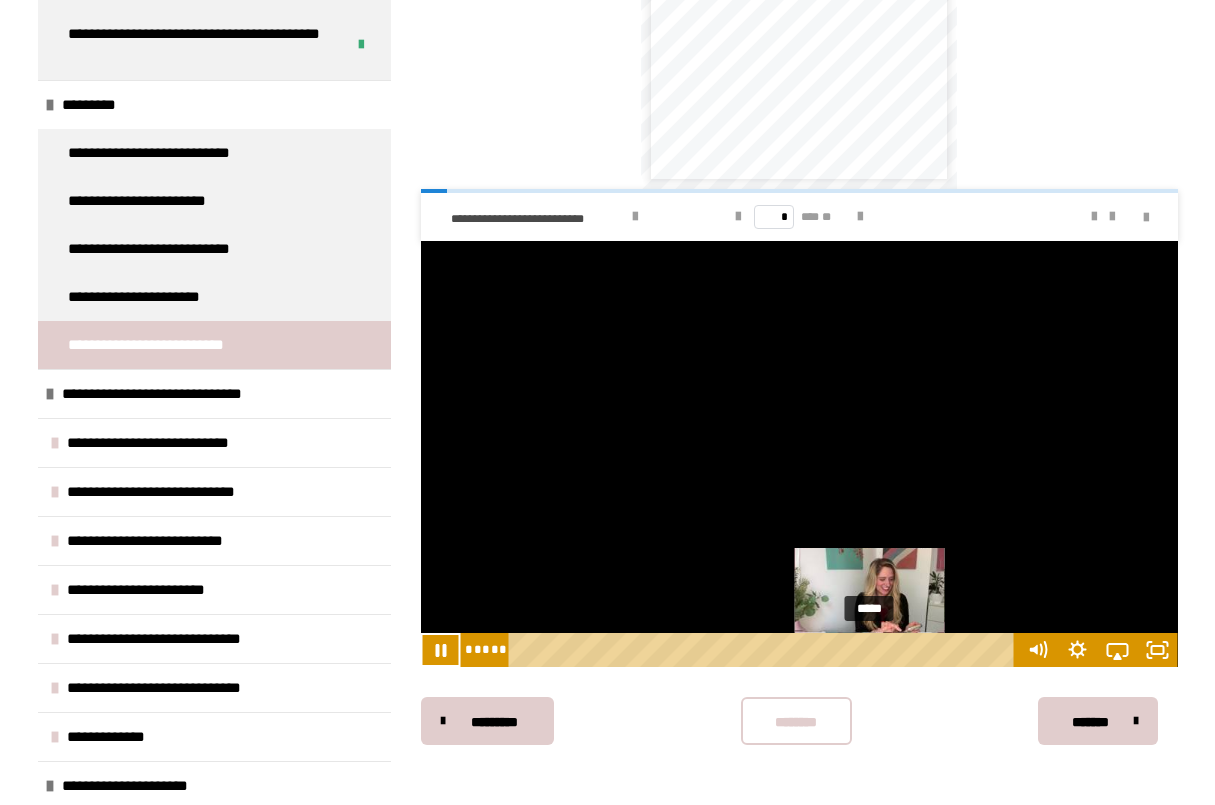 click on "*****" at bounding box center [765, 650] 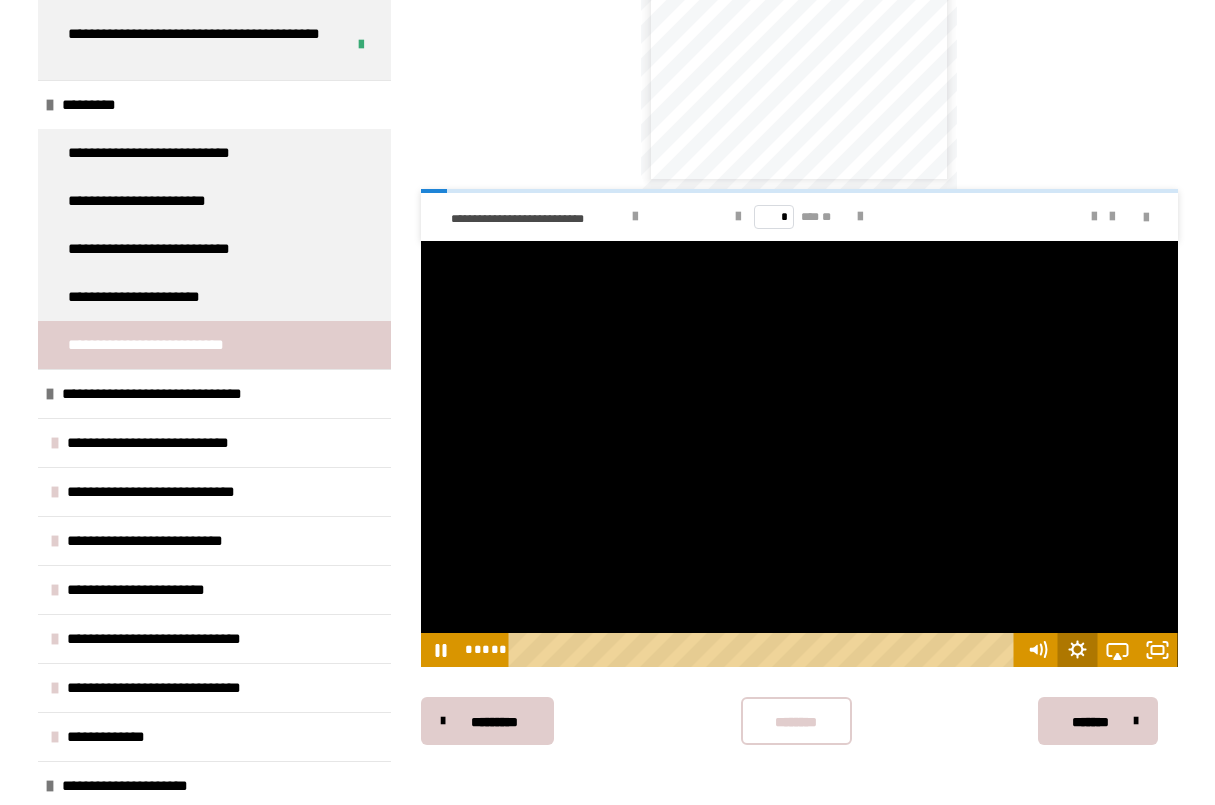 click 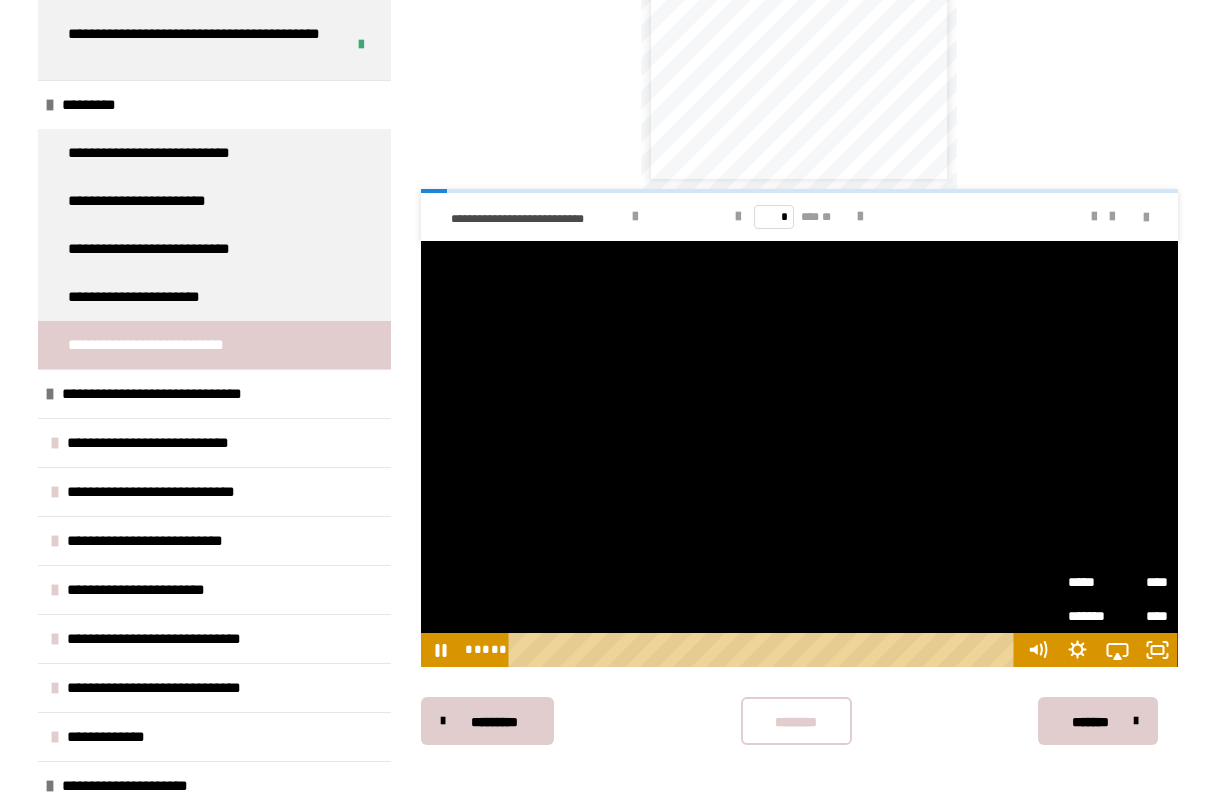 click on "****" at bounding box center [1143, 582] 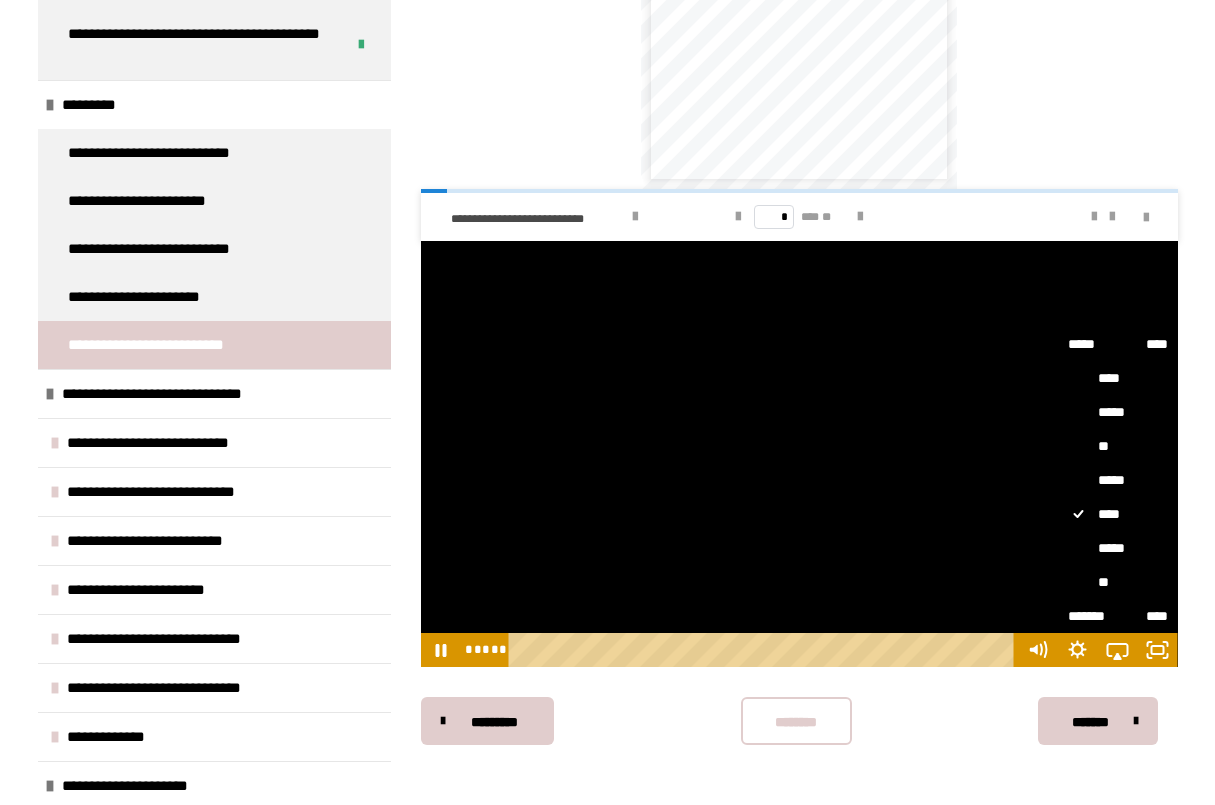 click on "**" at bounding box center (1118, 446) 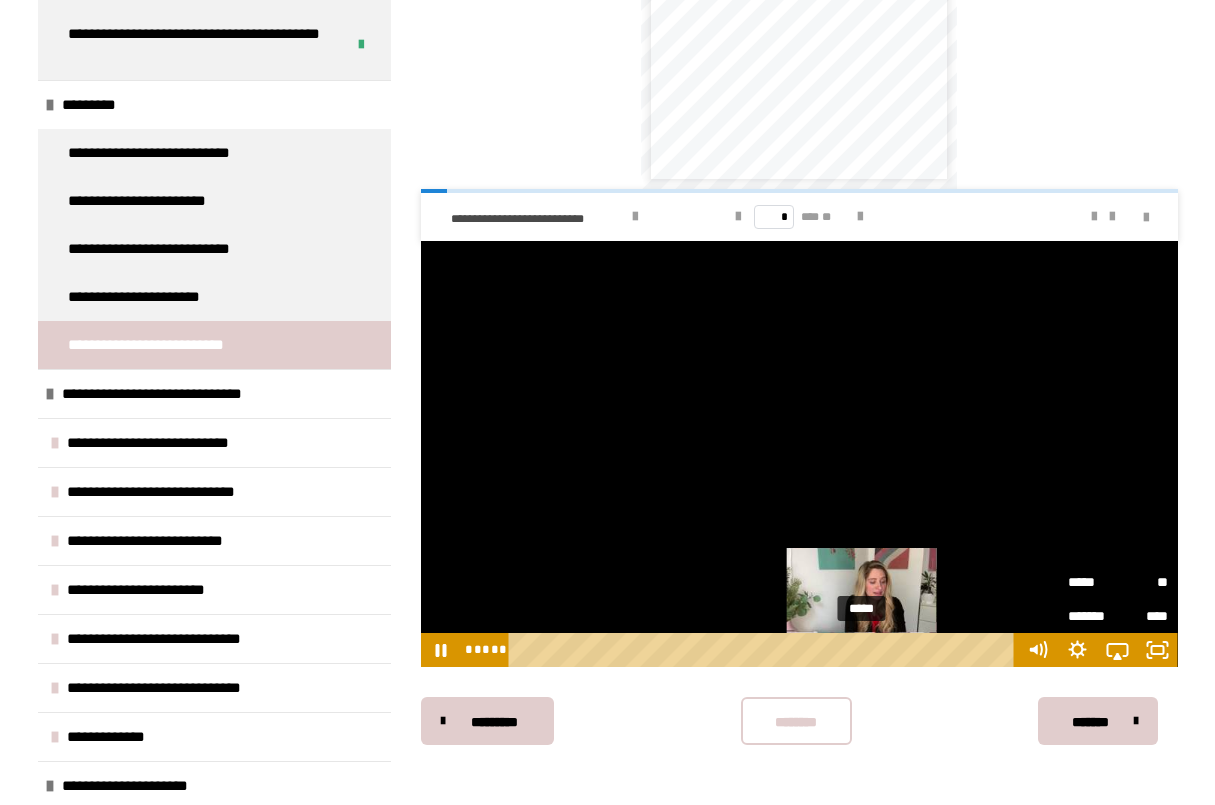 click on "*****" at bounding box center (765, 650) 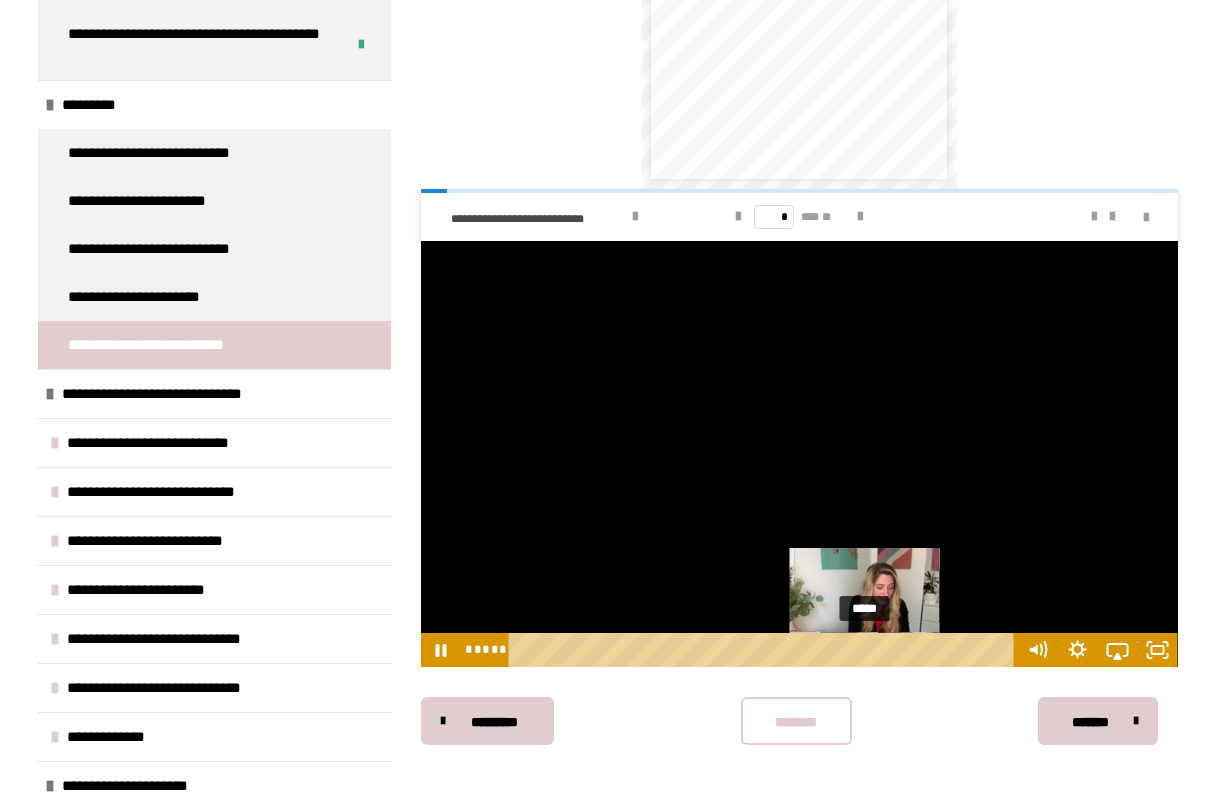 click on "*****" at bounding box center (765, 650) 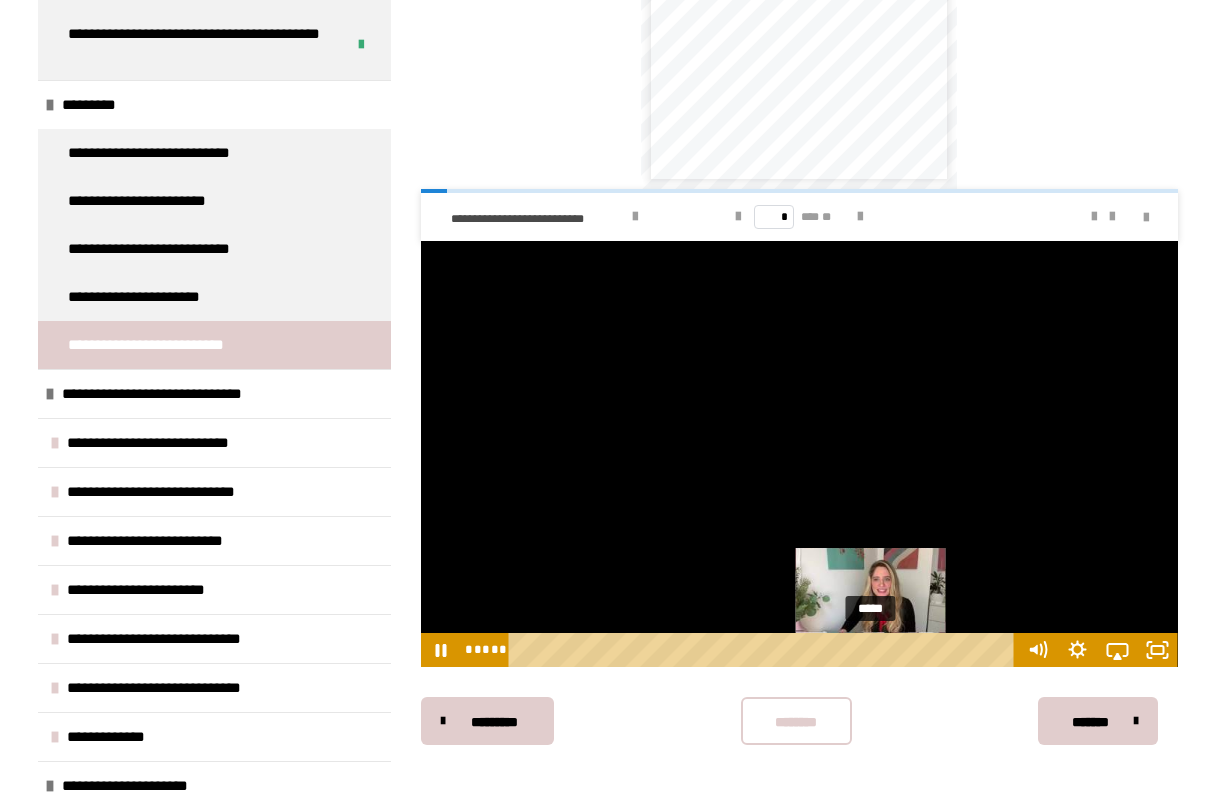 click on "*****" at bounding box center [765, 650] 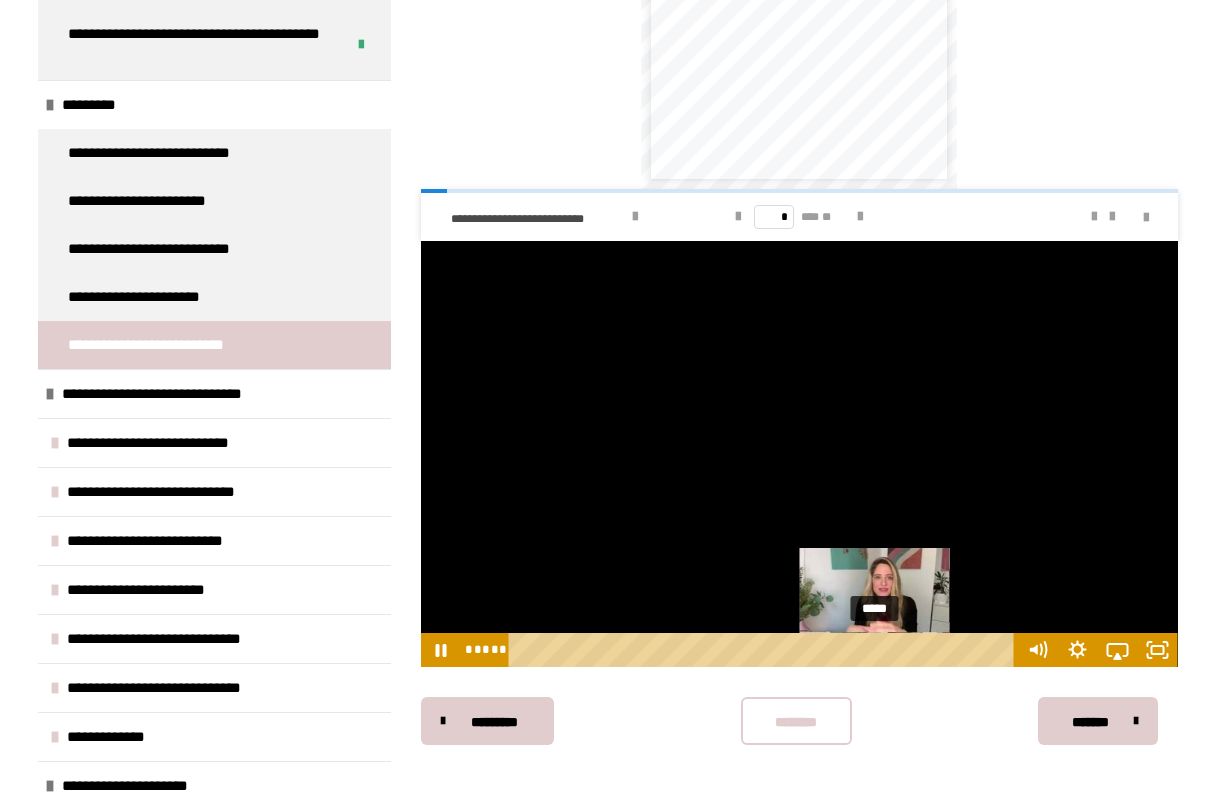 click on "*****" at bounding box center [765, 650] 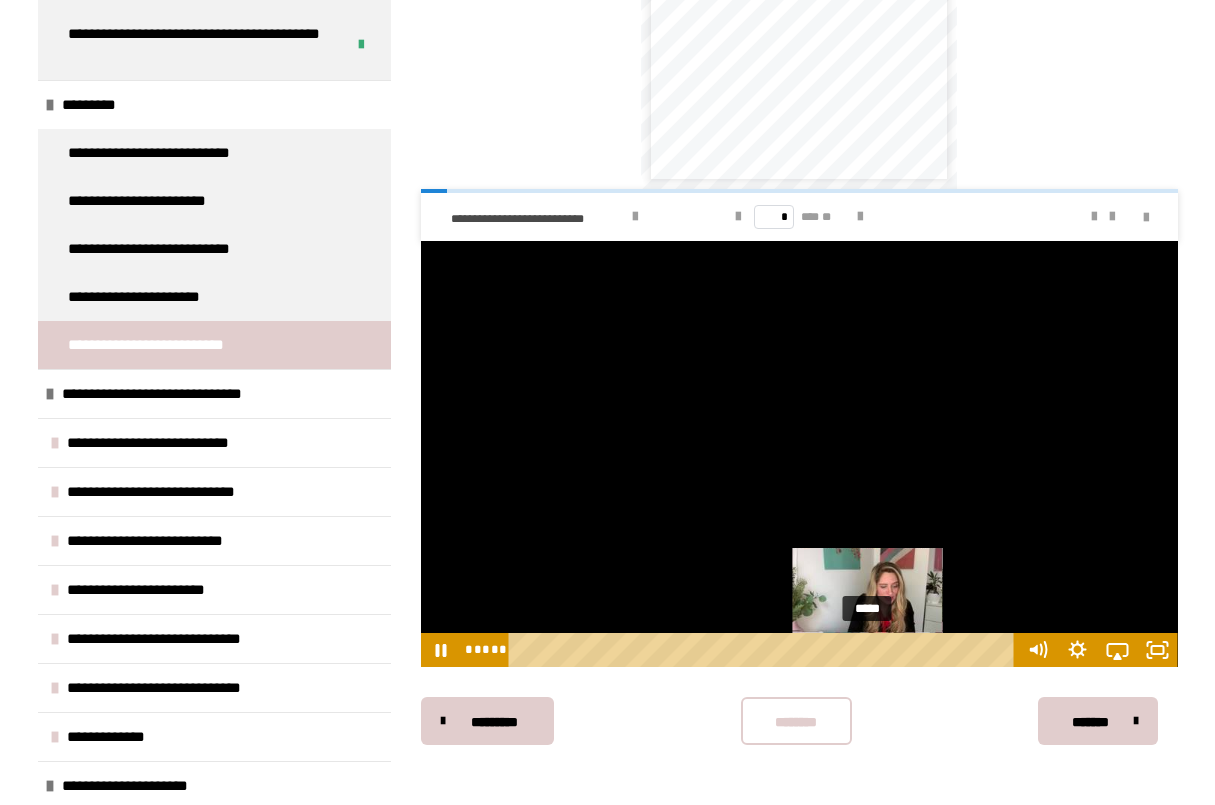 click on "*****" at bounding box center (765, 650) 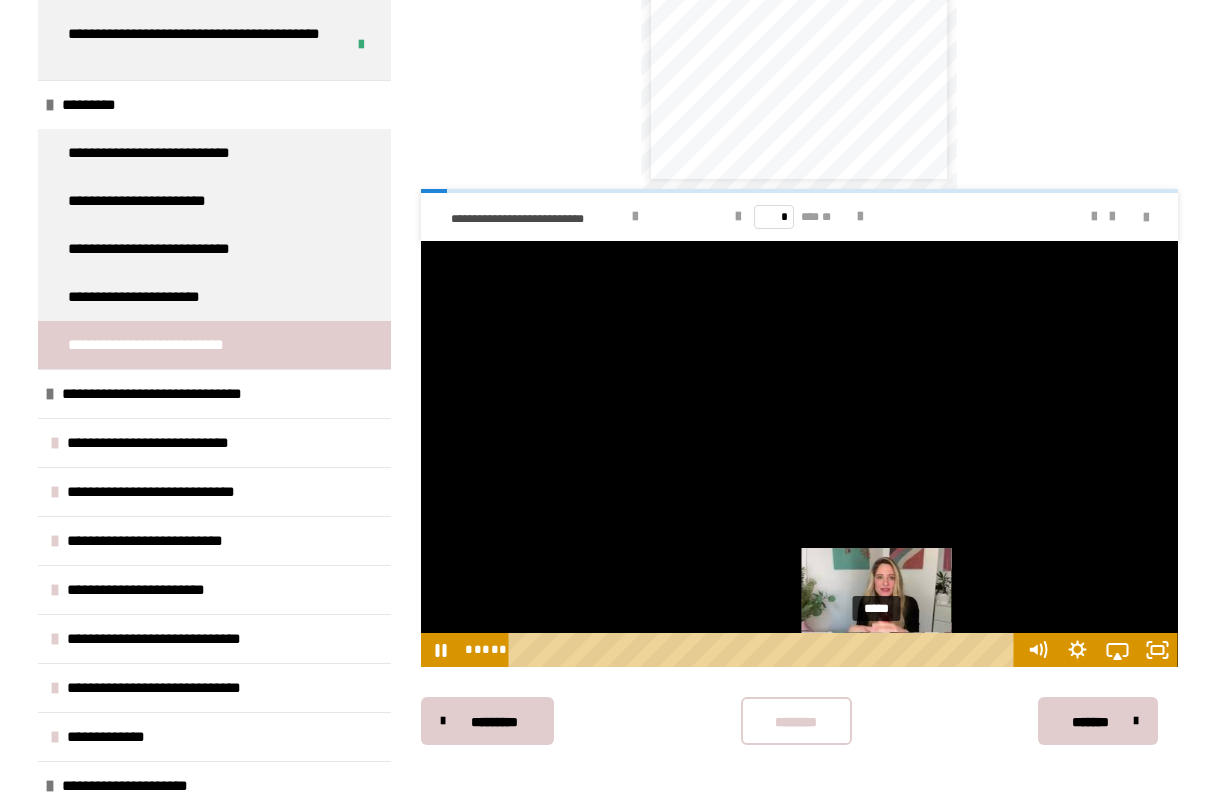 click on "*****" at bounding box center (765, 650) 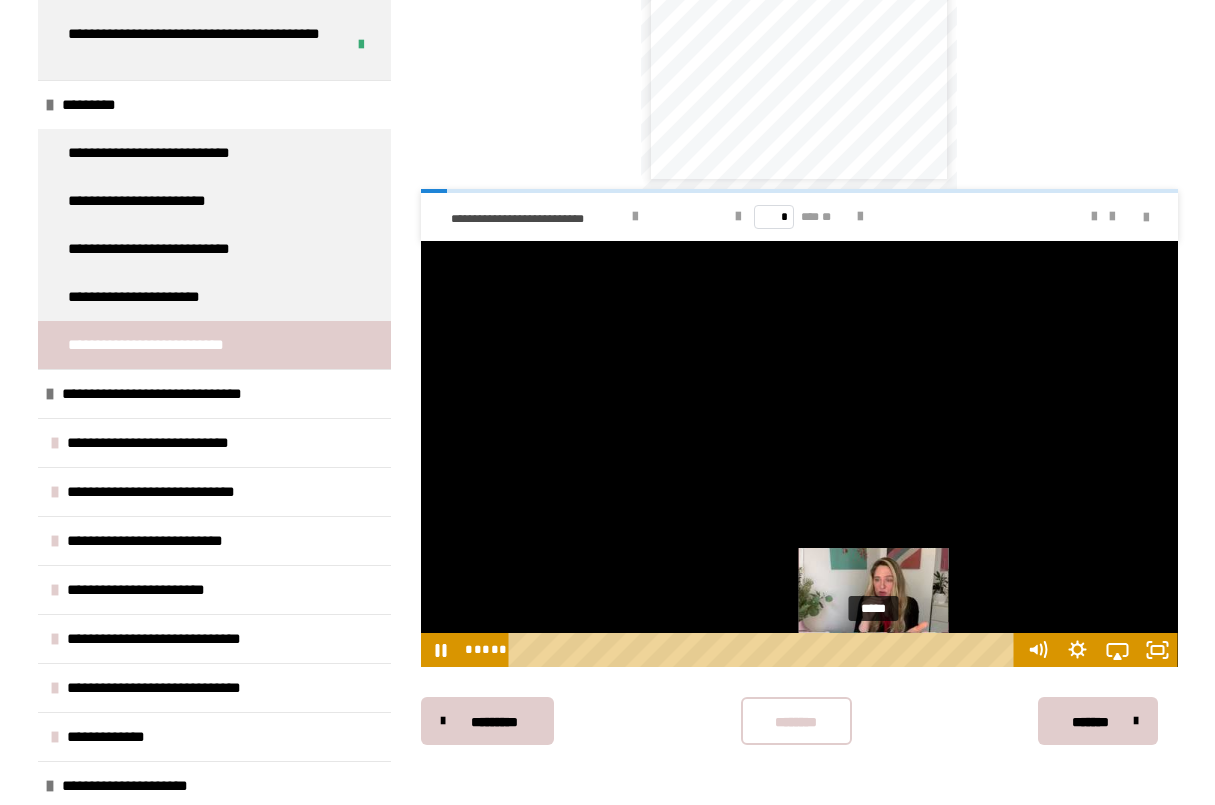 click at bounding box center [872, 649] 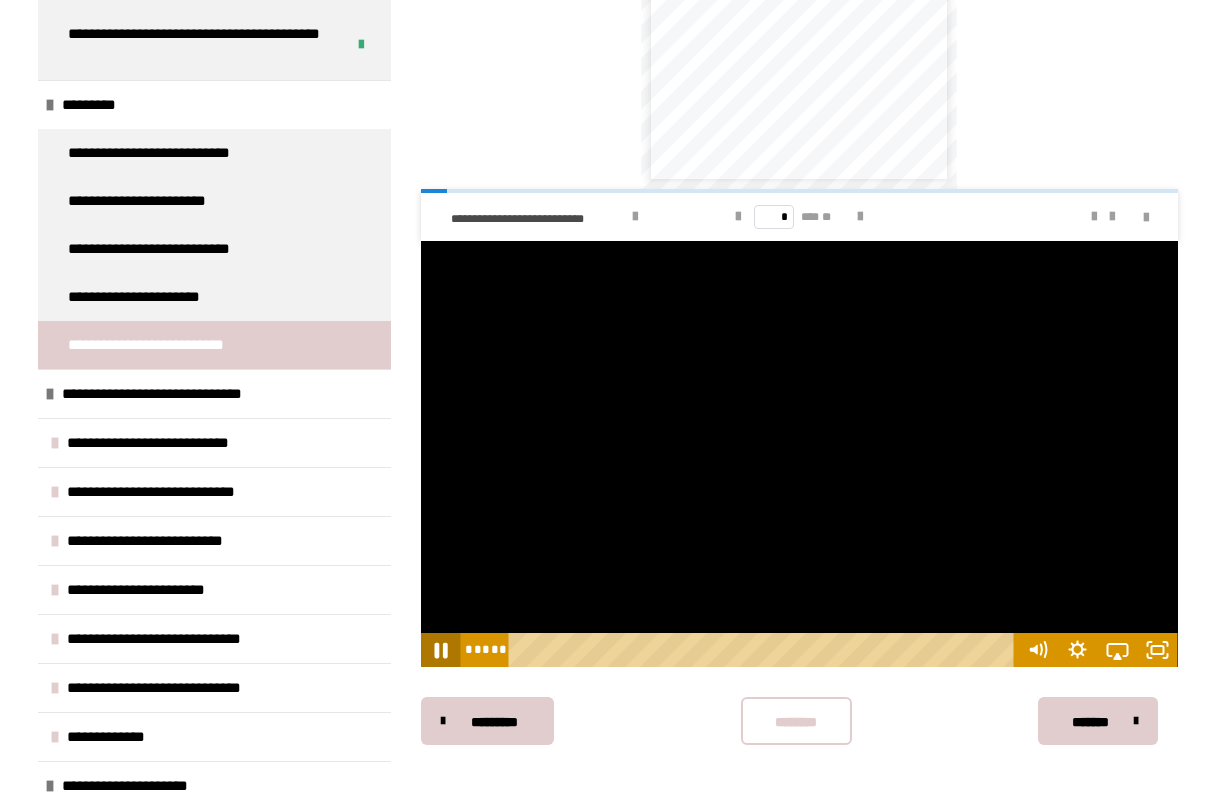 click 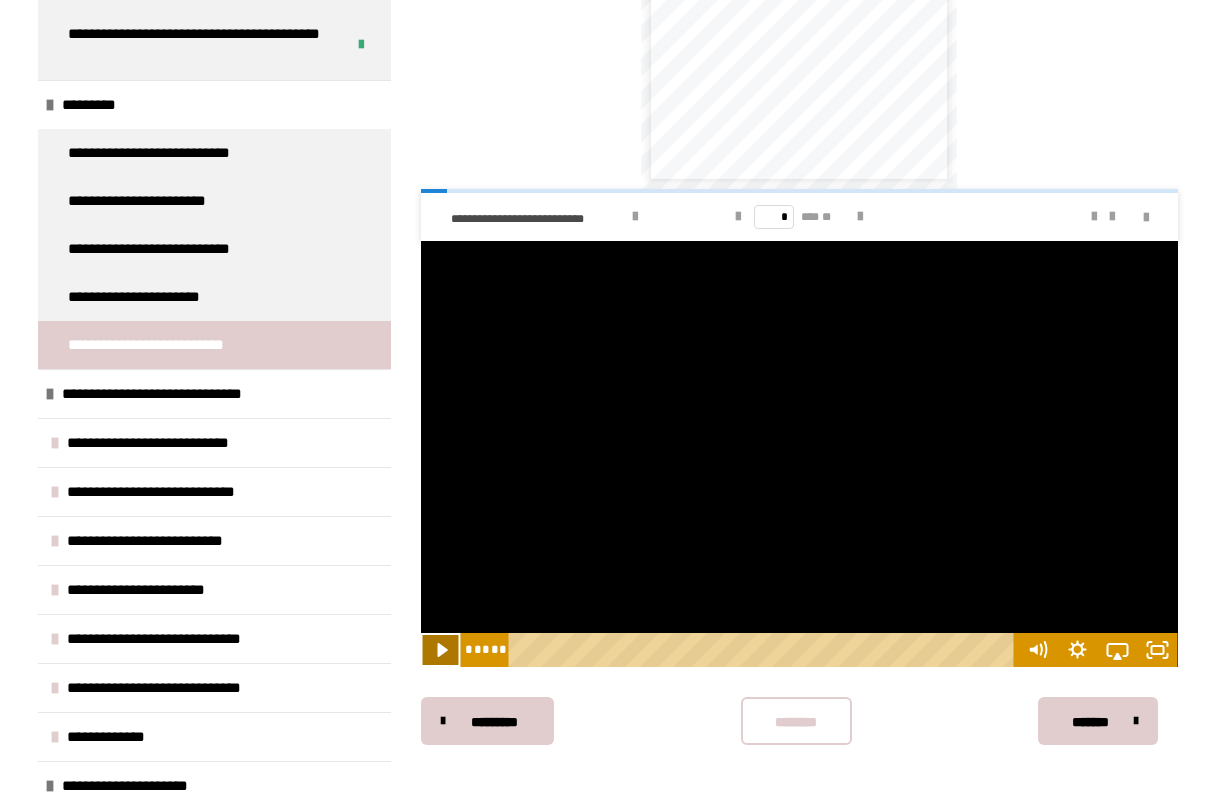 click 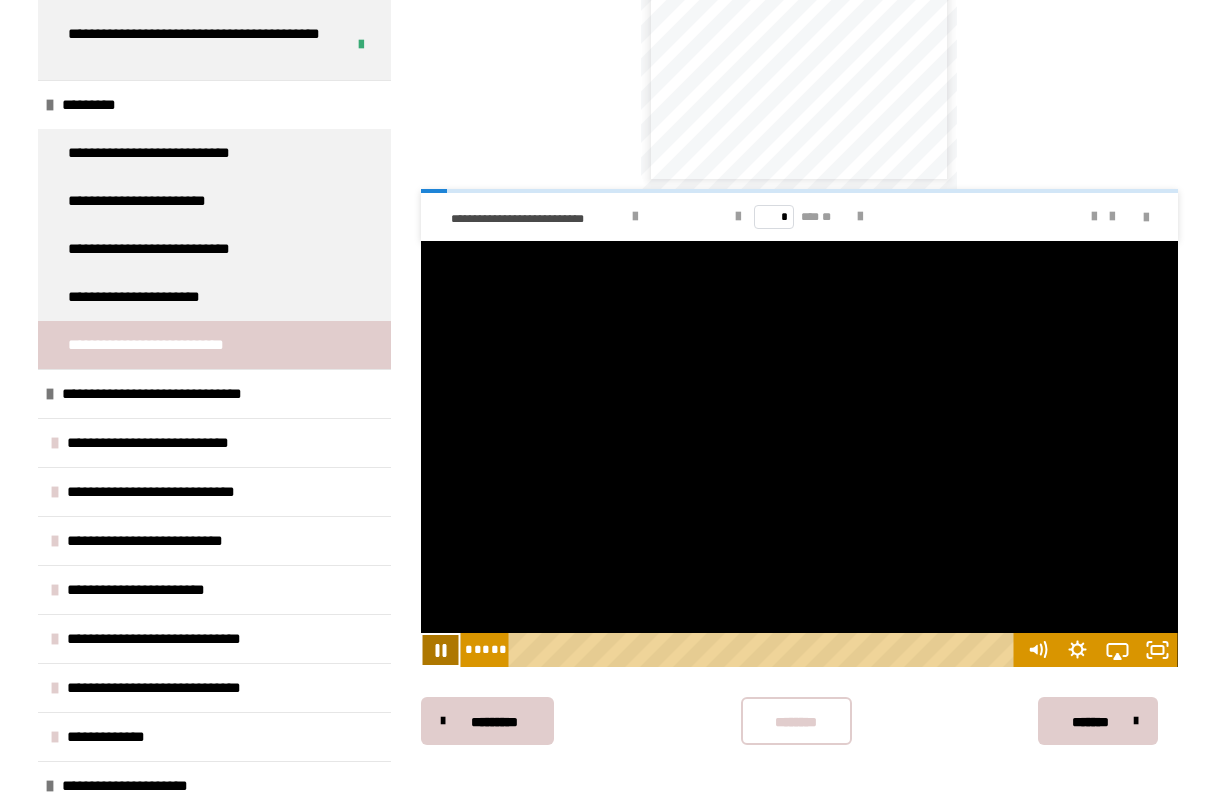 click 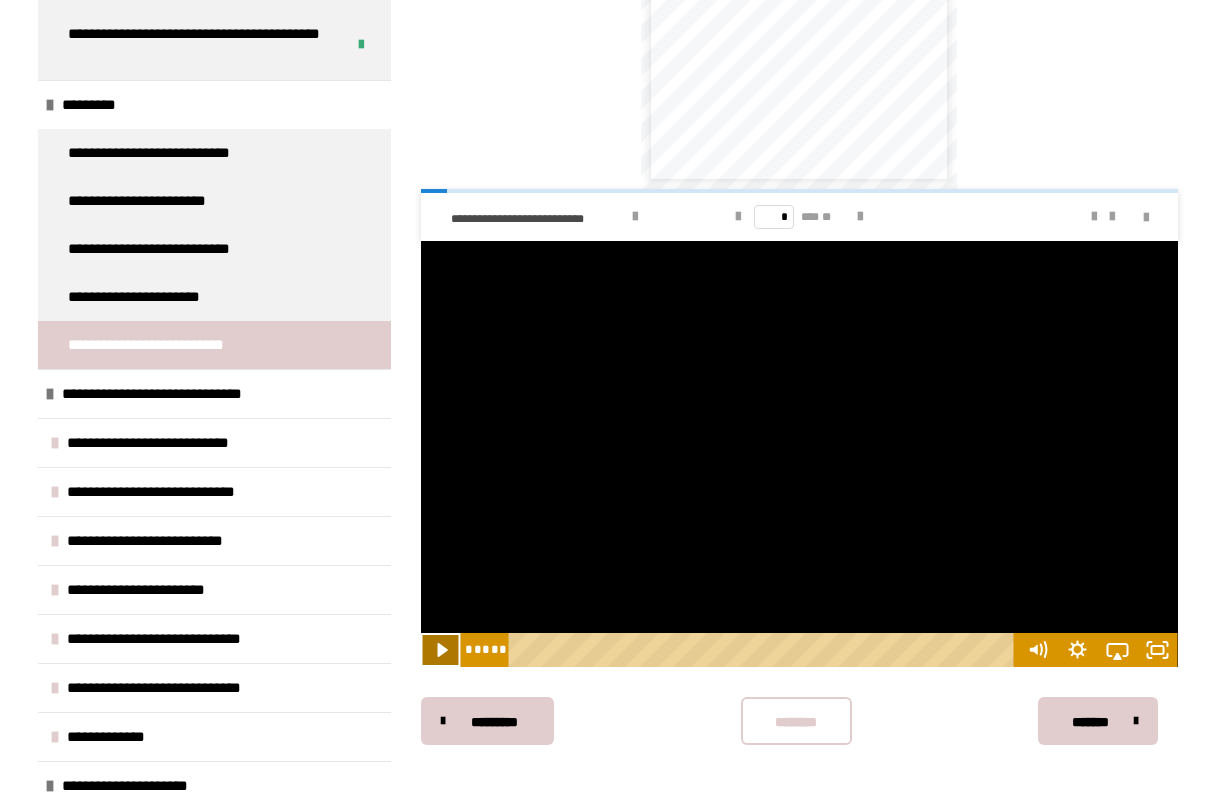 click 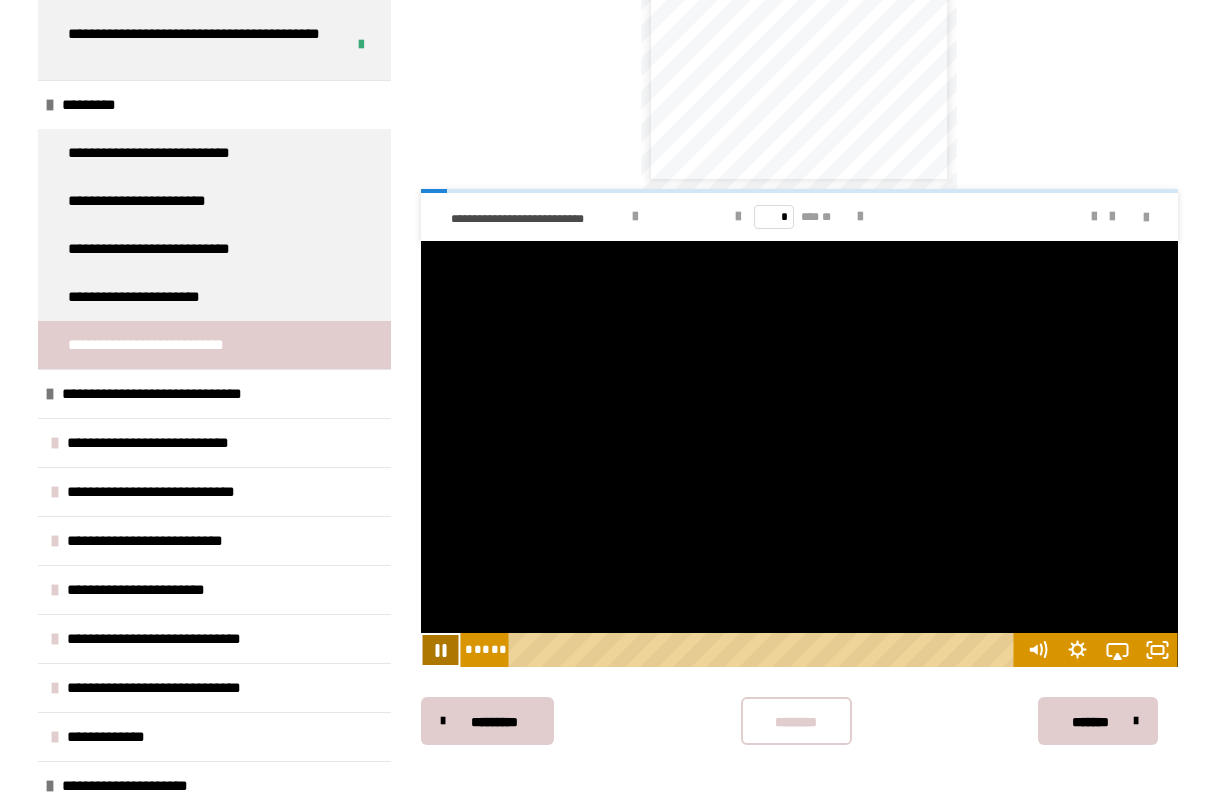 click 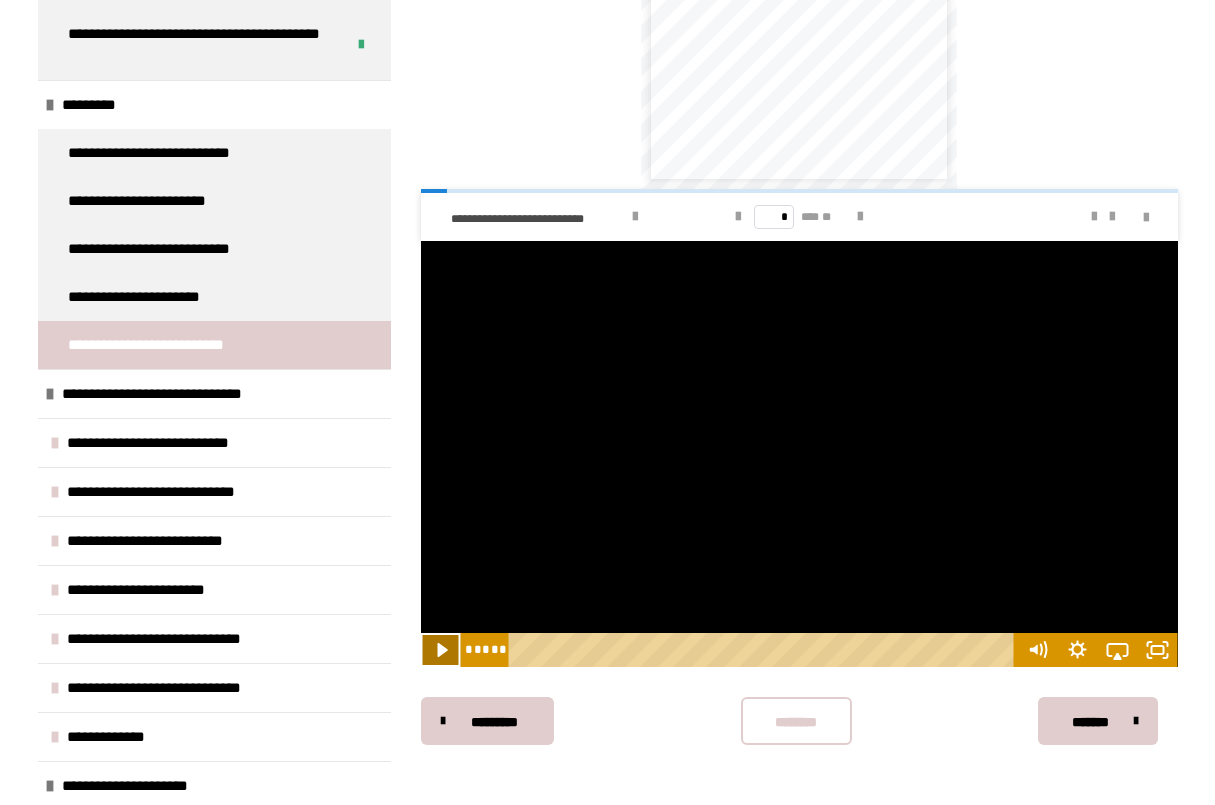 click 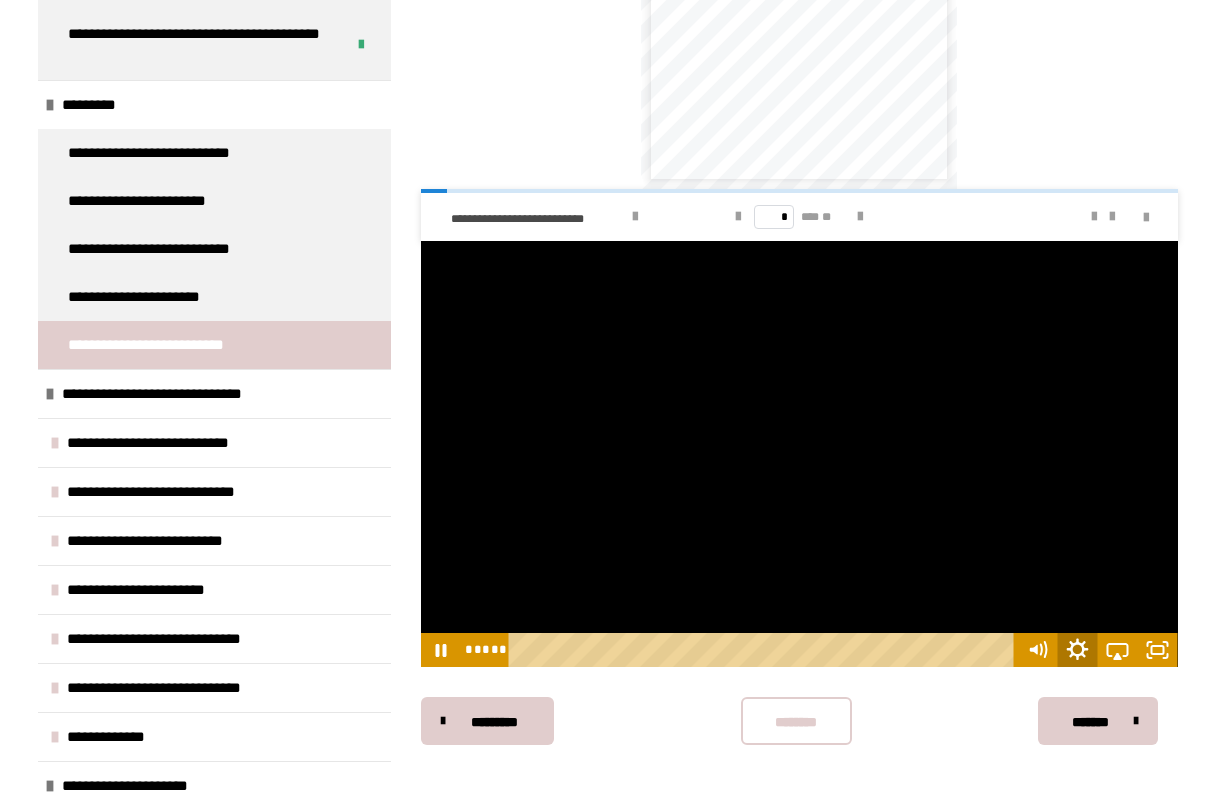click 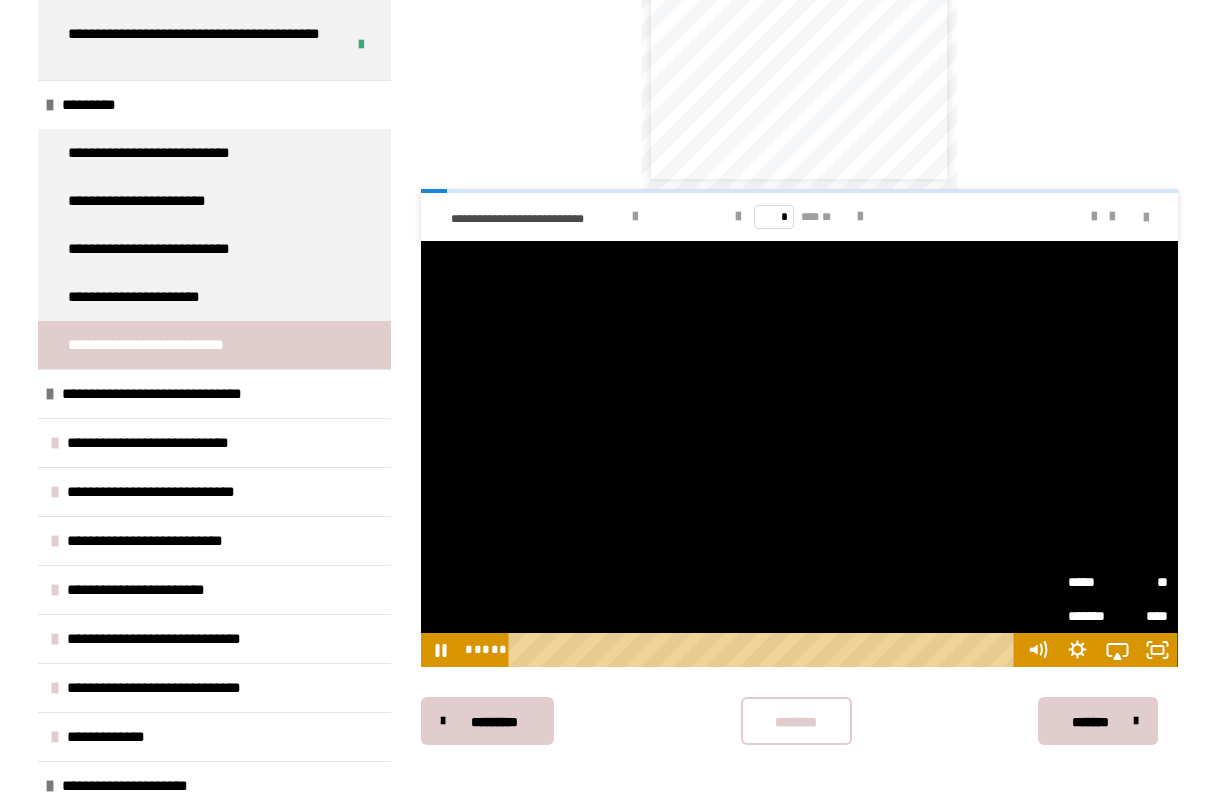 click on "*****" at bounding box center [1093, 582] 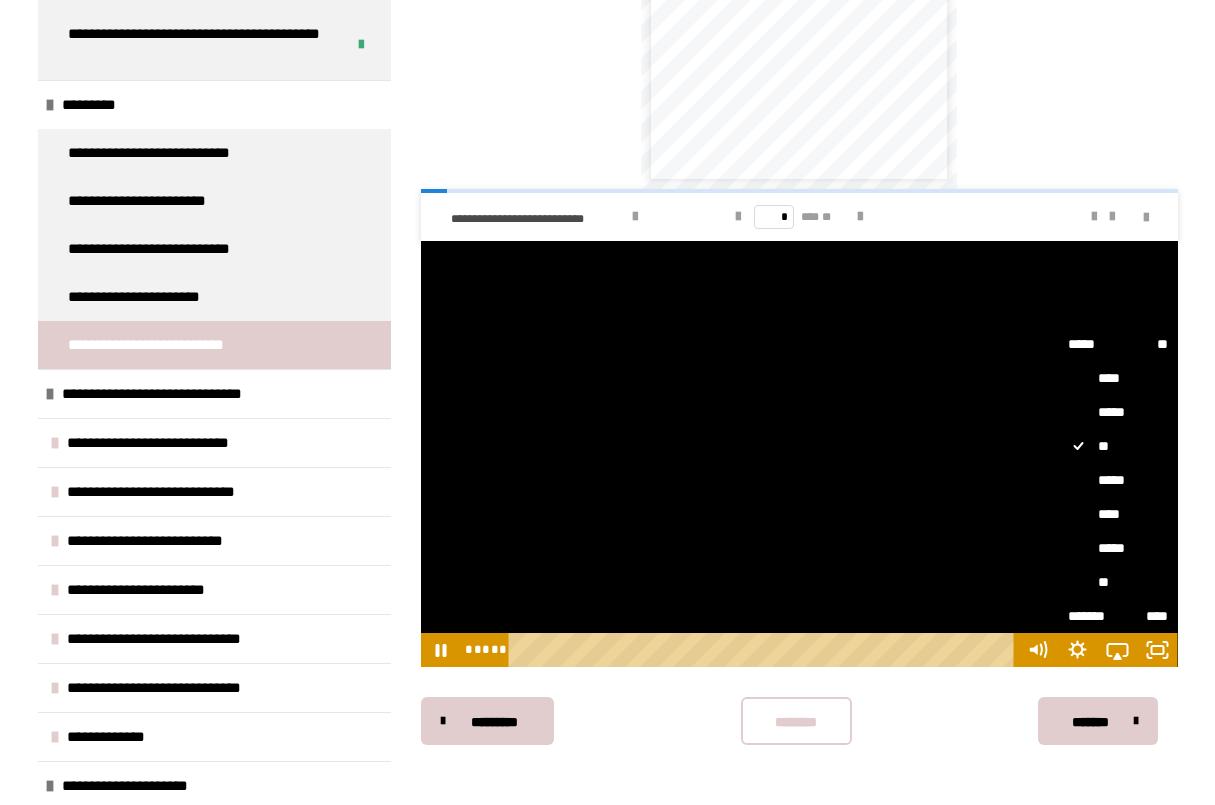click on "****" at bounding box center [1118, 514] 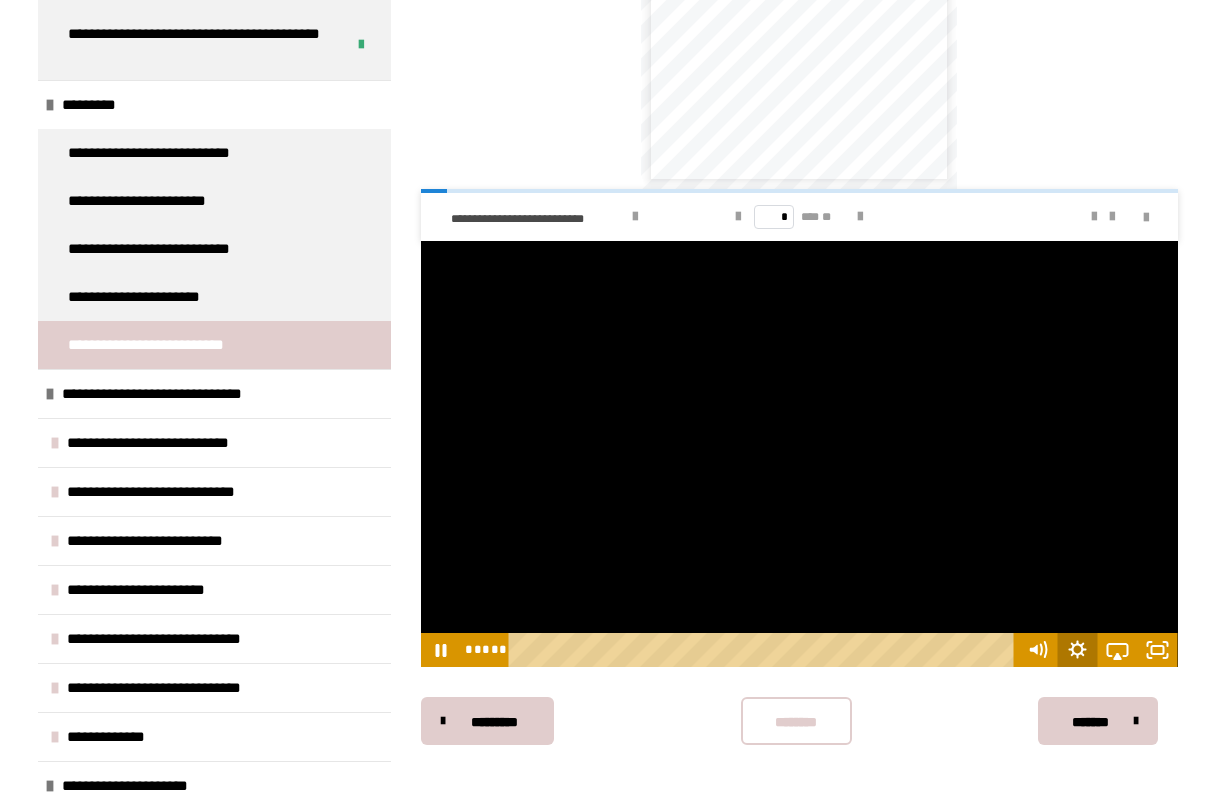 click 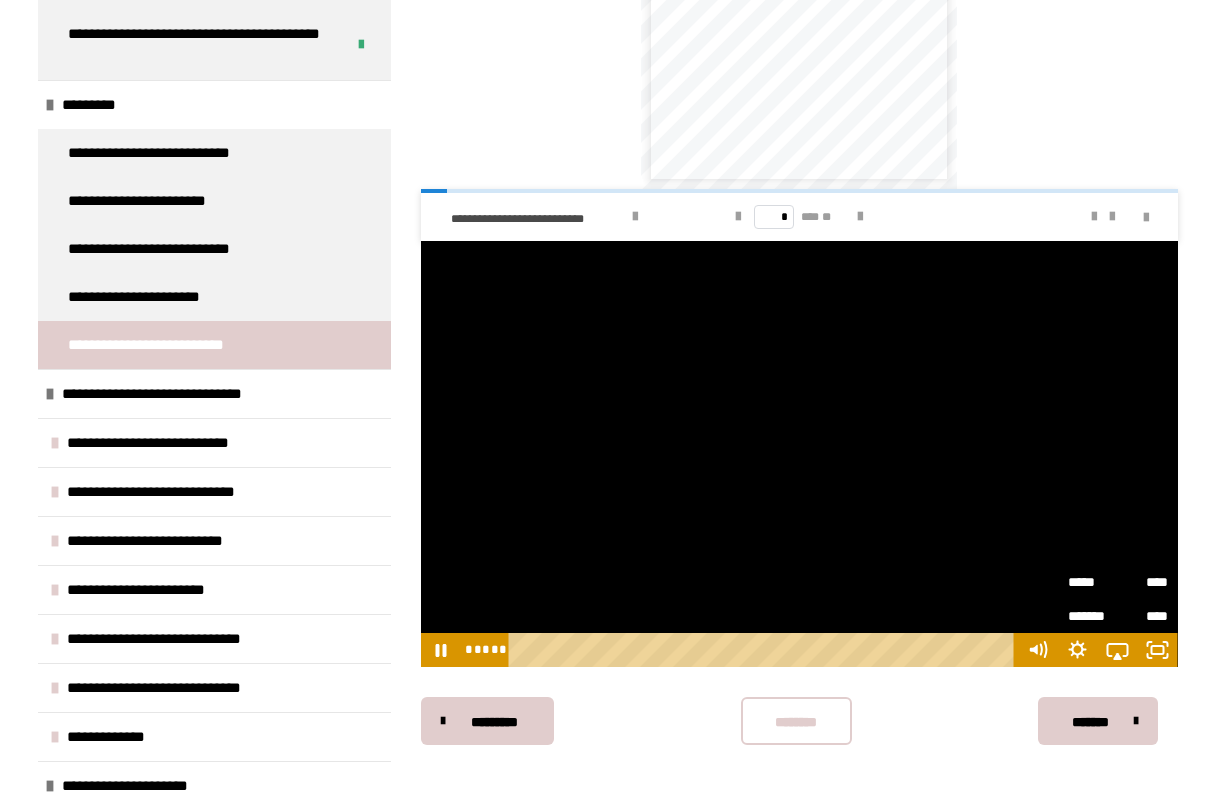 click on "*****" at bounding box center [1093, 576] 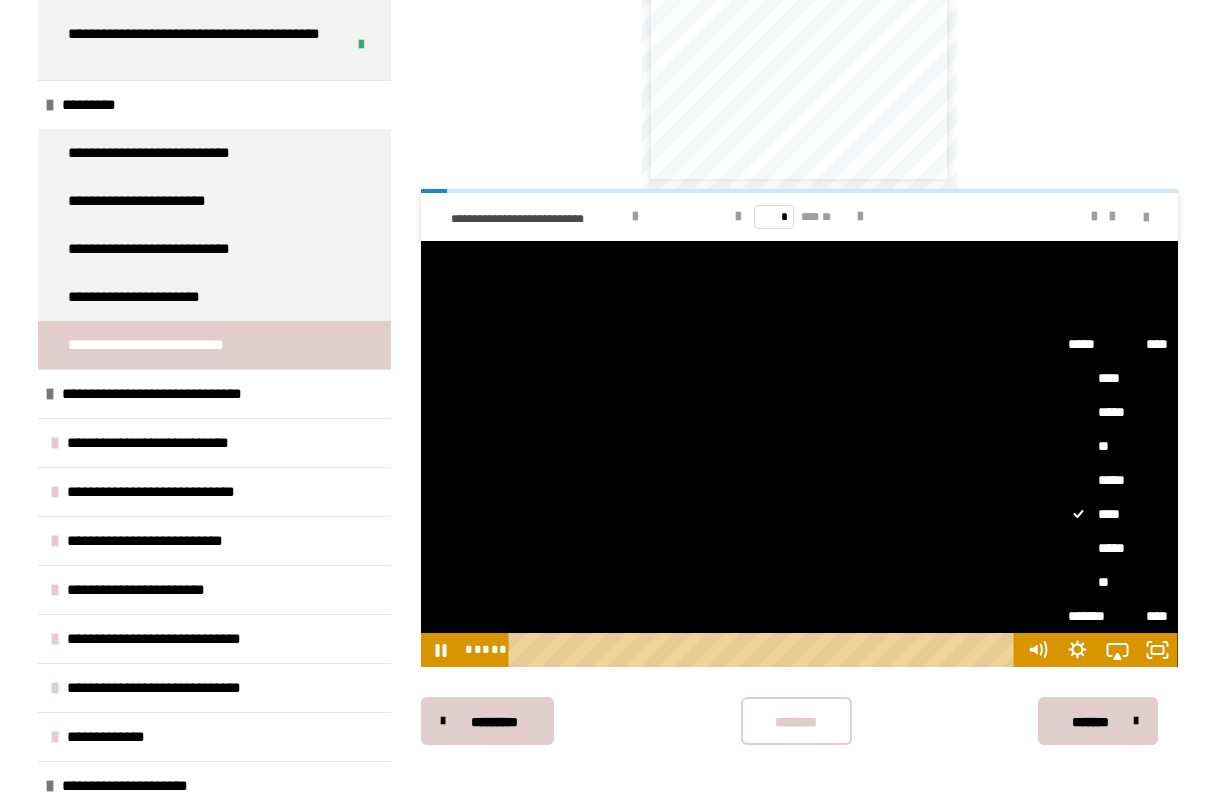 click on "**" at bounding box center [1118, 446] 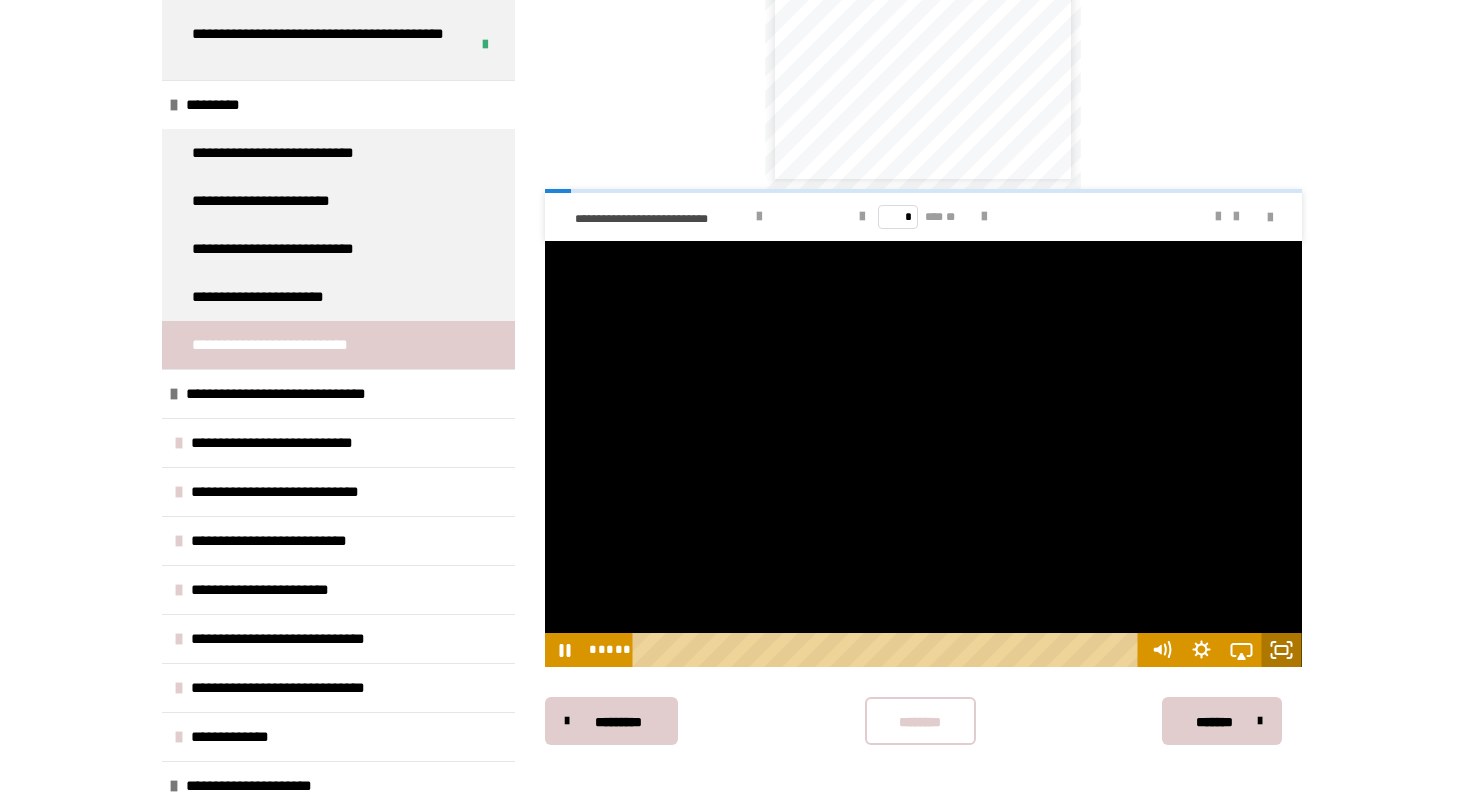 click 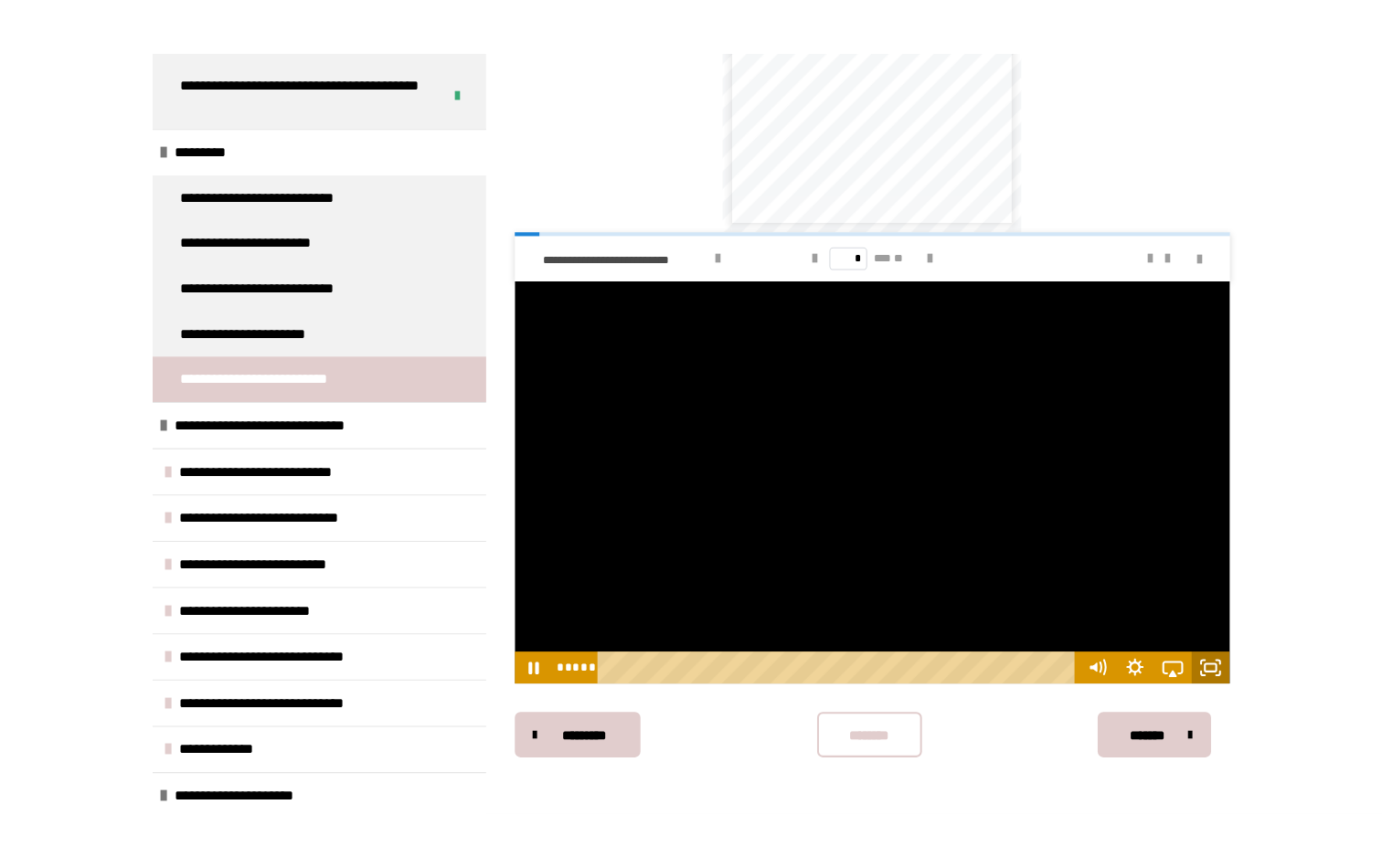 scroll, scrollTop: 0, scrollLeft: 0, axis: both 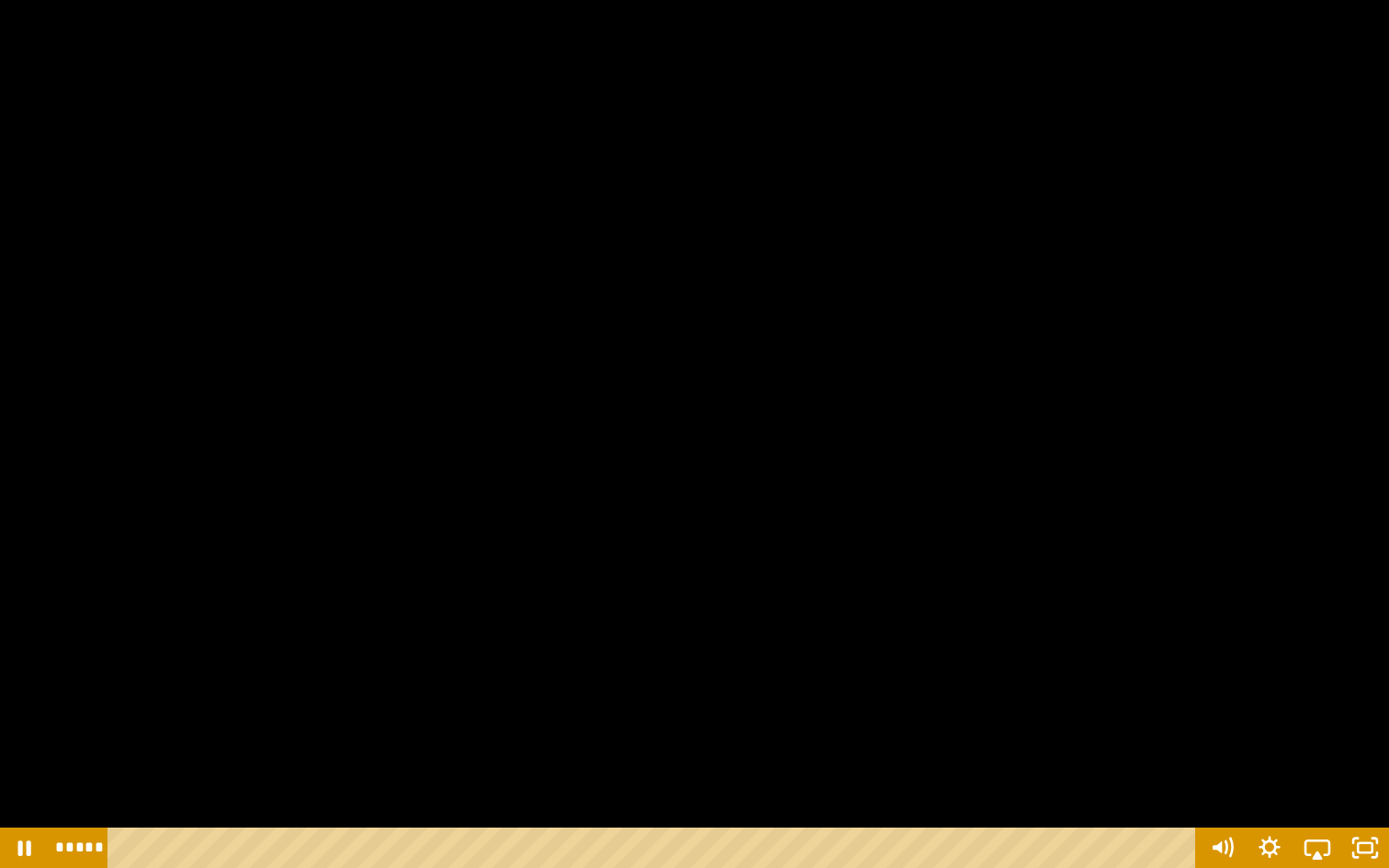 type 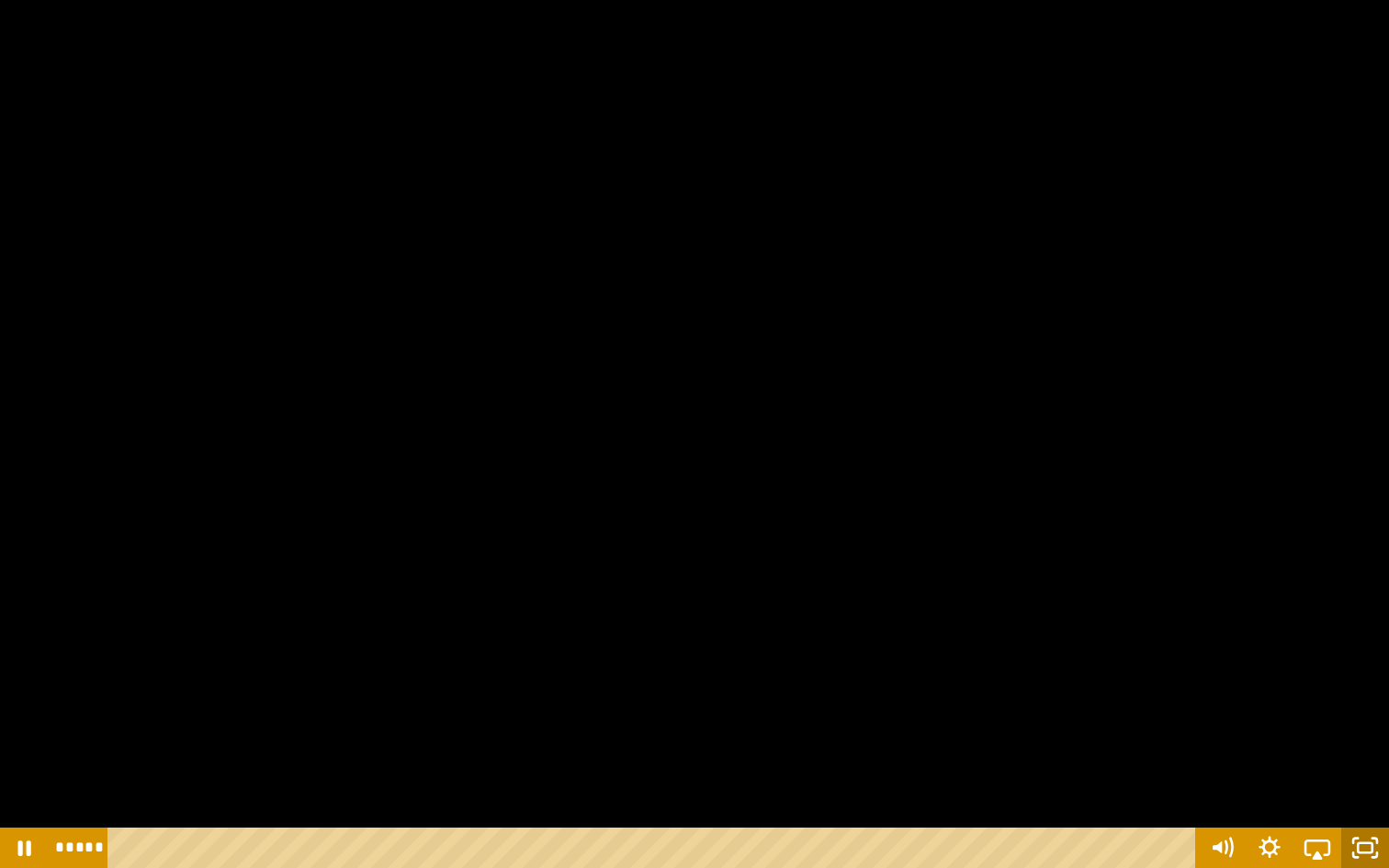 click 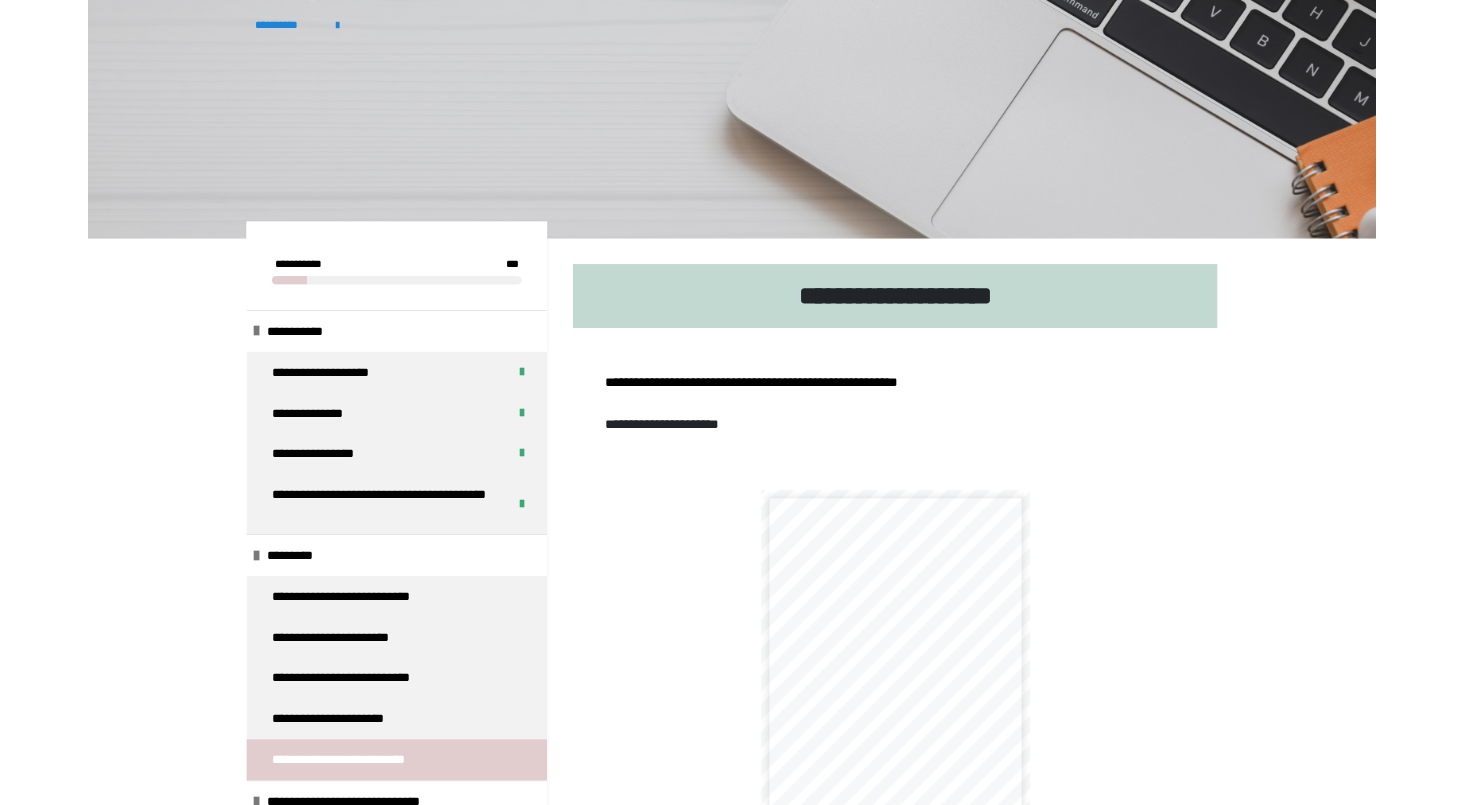 scroll, scrollTop: 754, scrollLeft: 0, axis: vertical 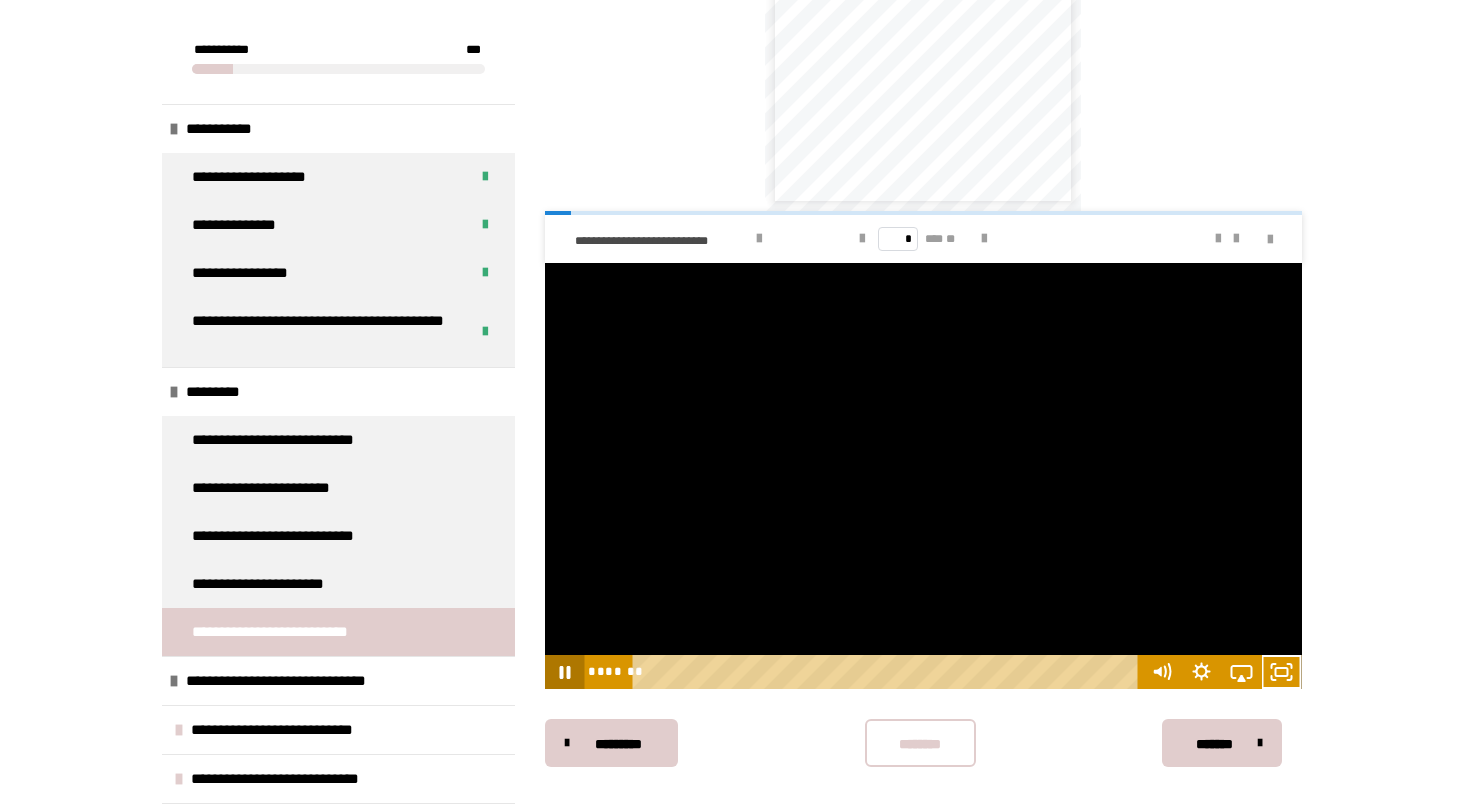 click 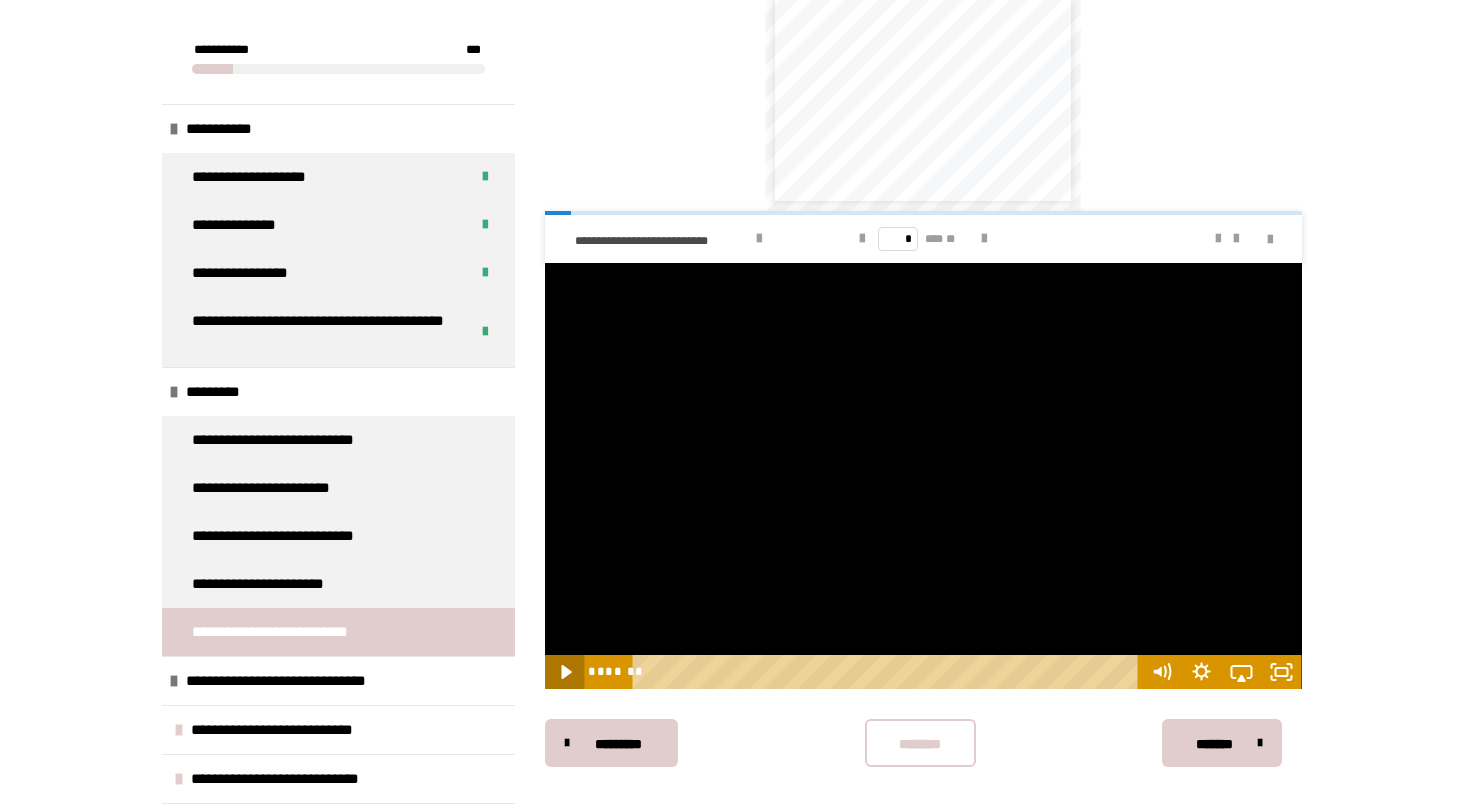 click 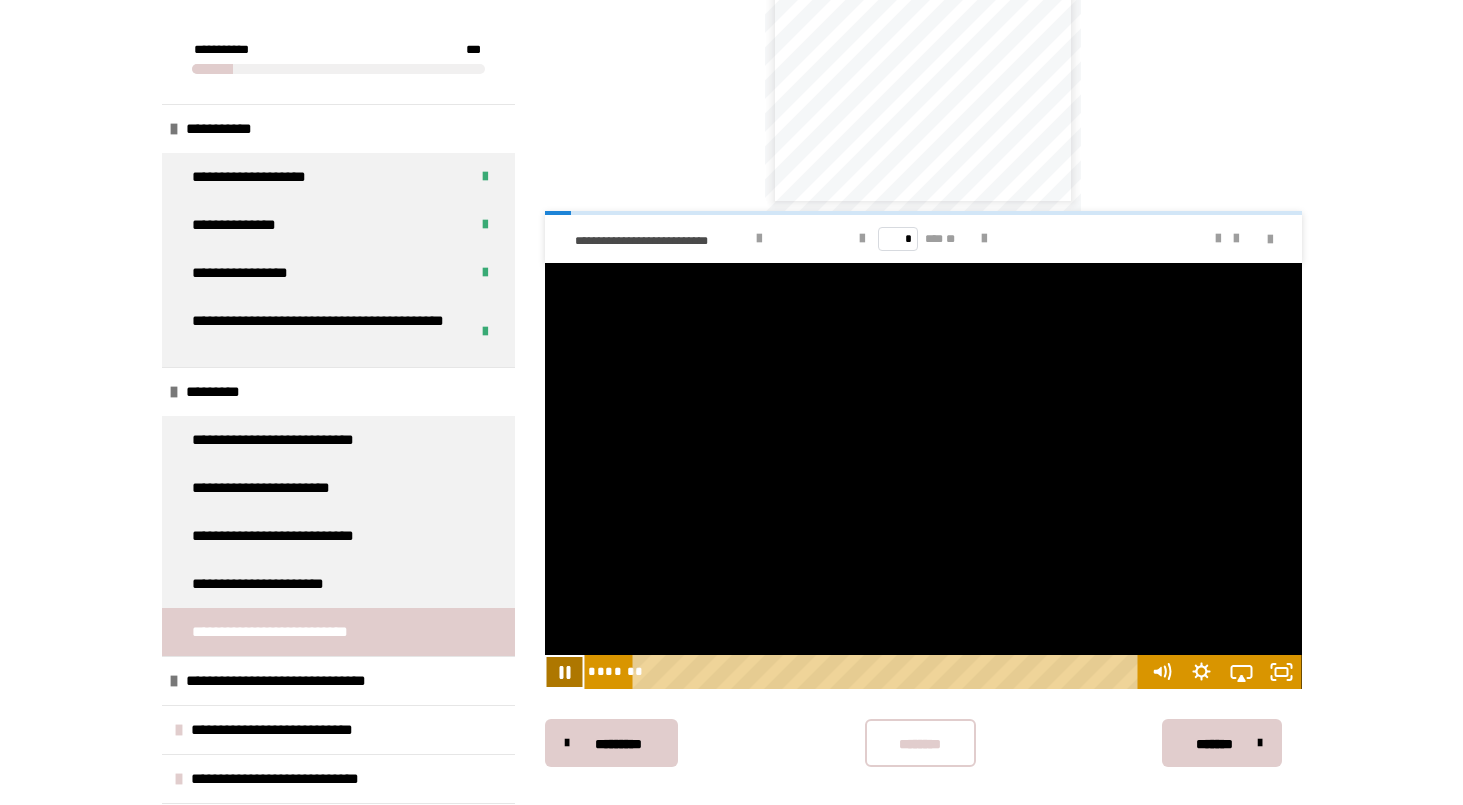 click 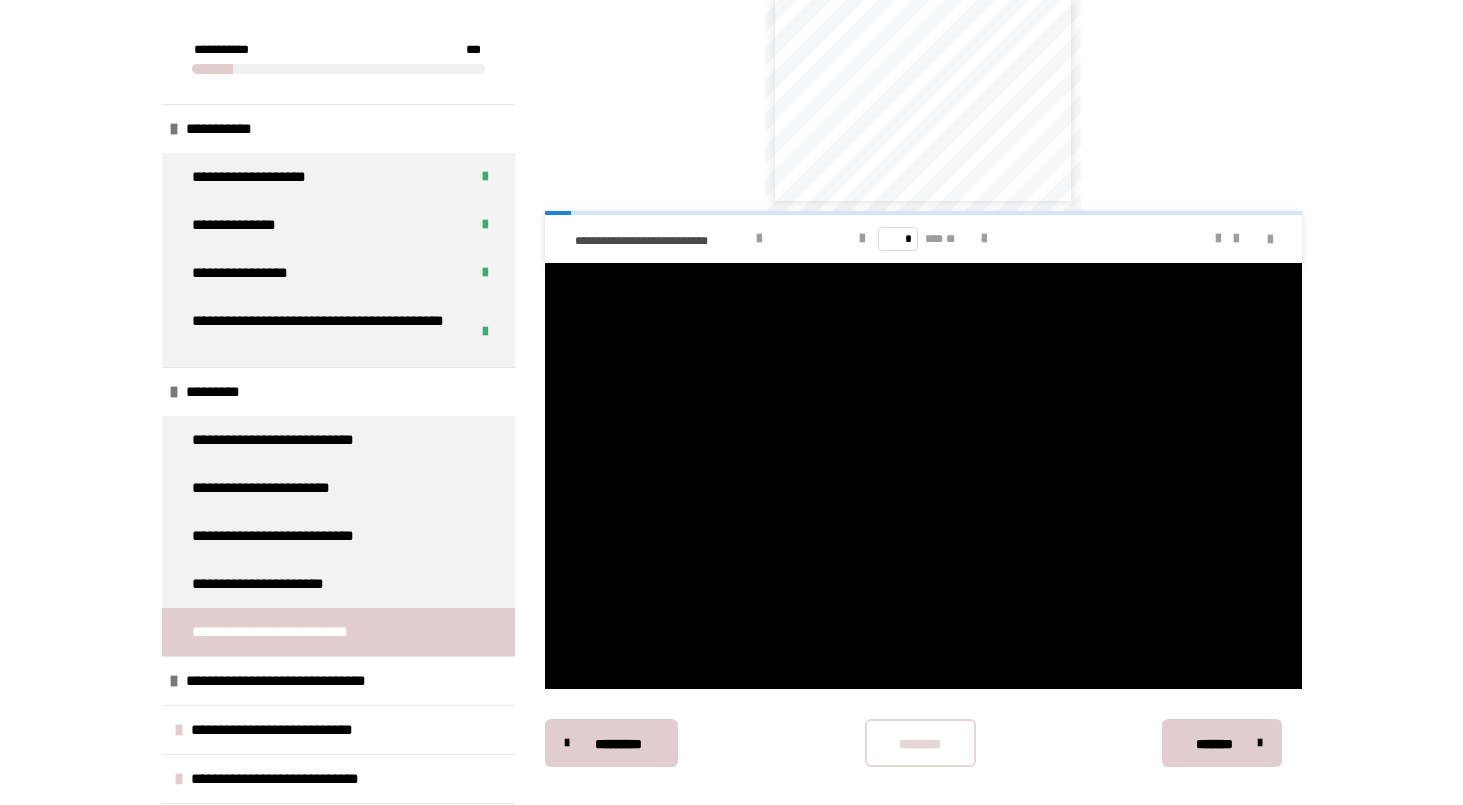 click on "********" at bounding box center (920, 743) 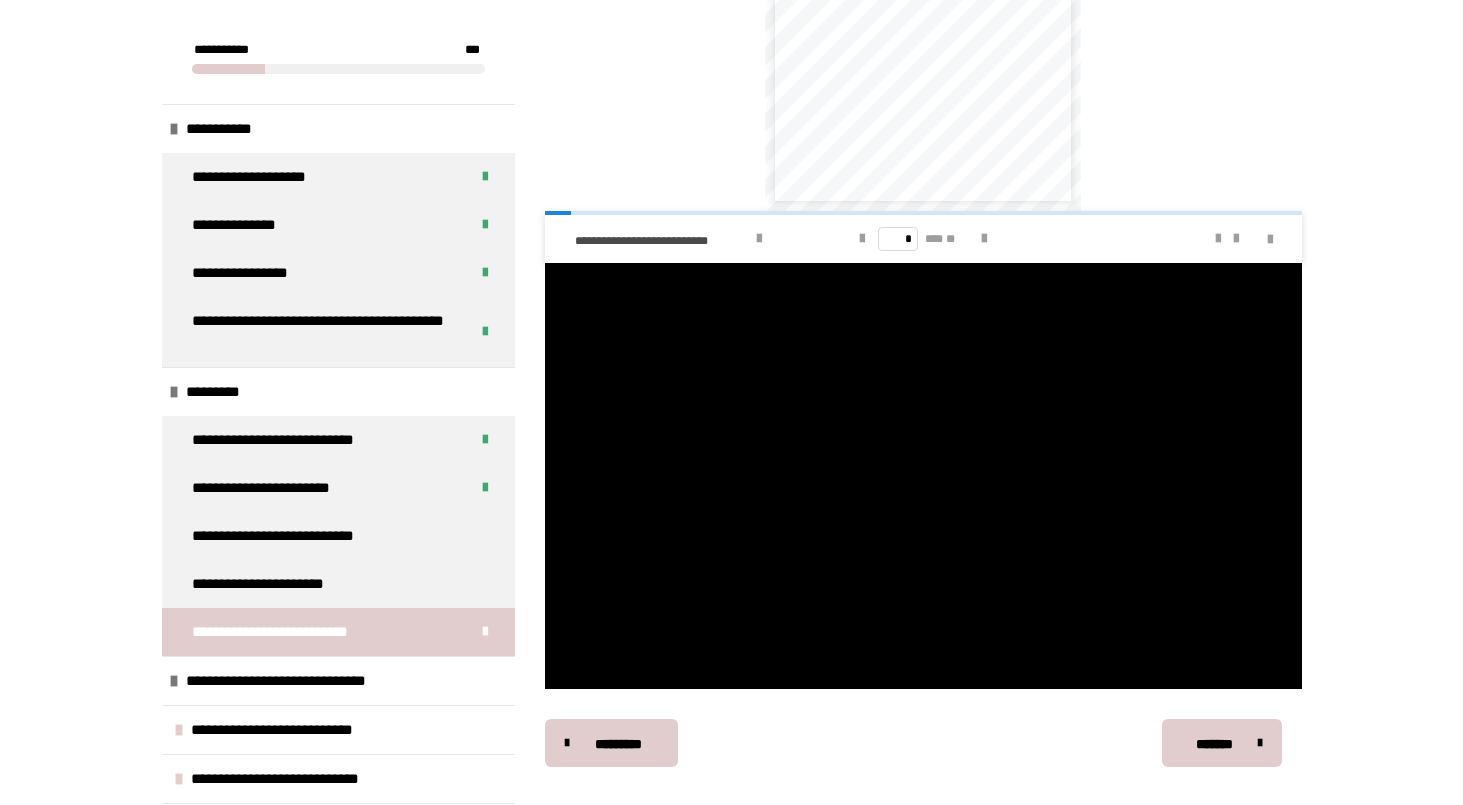 click on "**********" at bounding box center (923, -13) 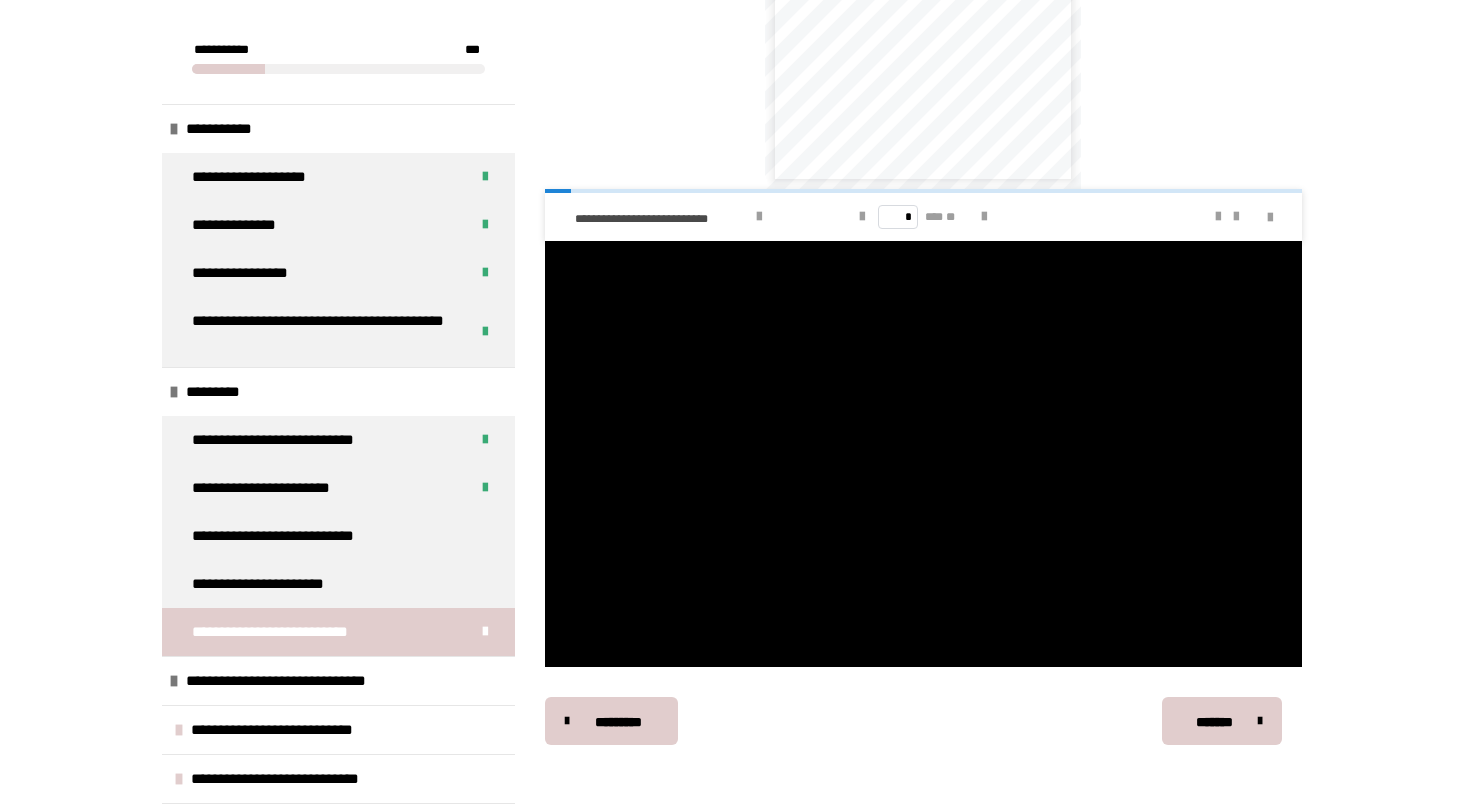 scroll, scrollTop: 834, scrollLeft: 0, axis: vertical 